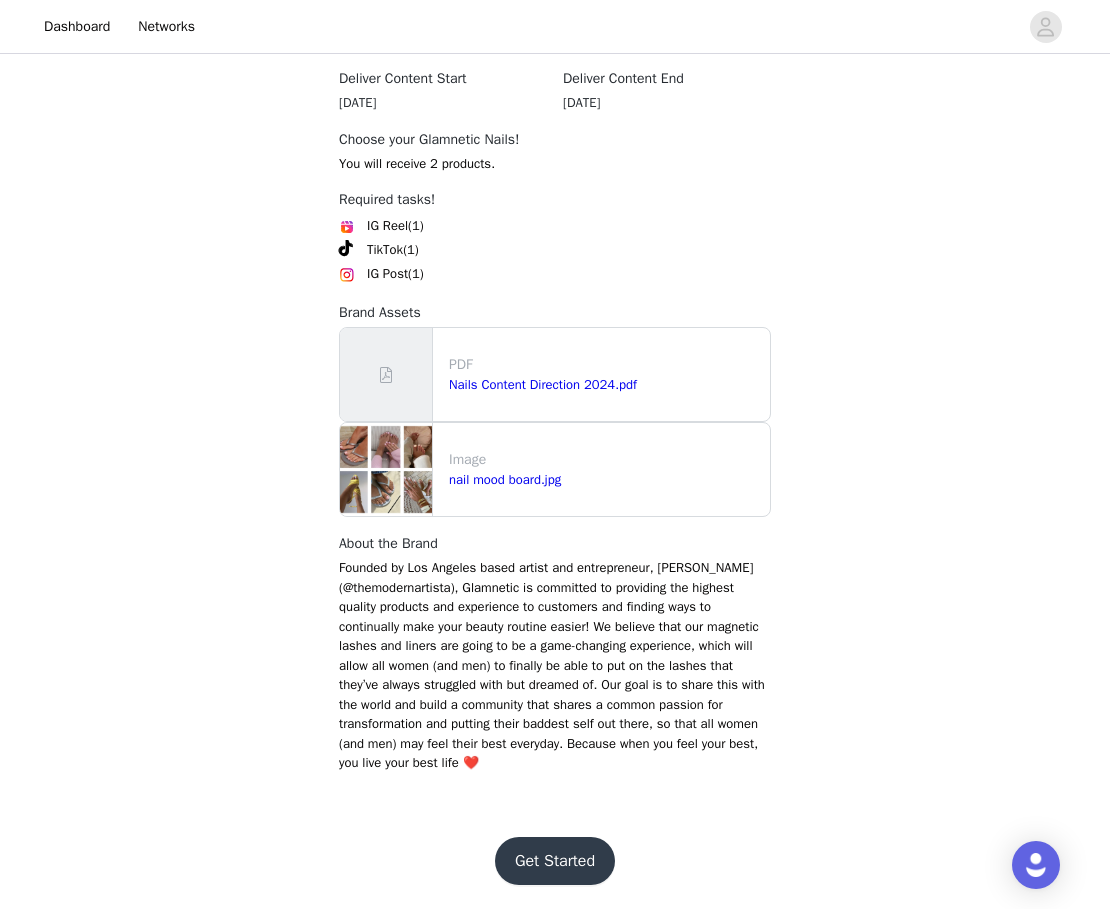 scroll, scrollTop: 2116, scrollLeft: 0, axis: vertical 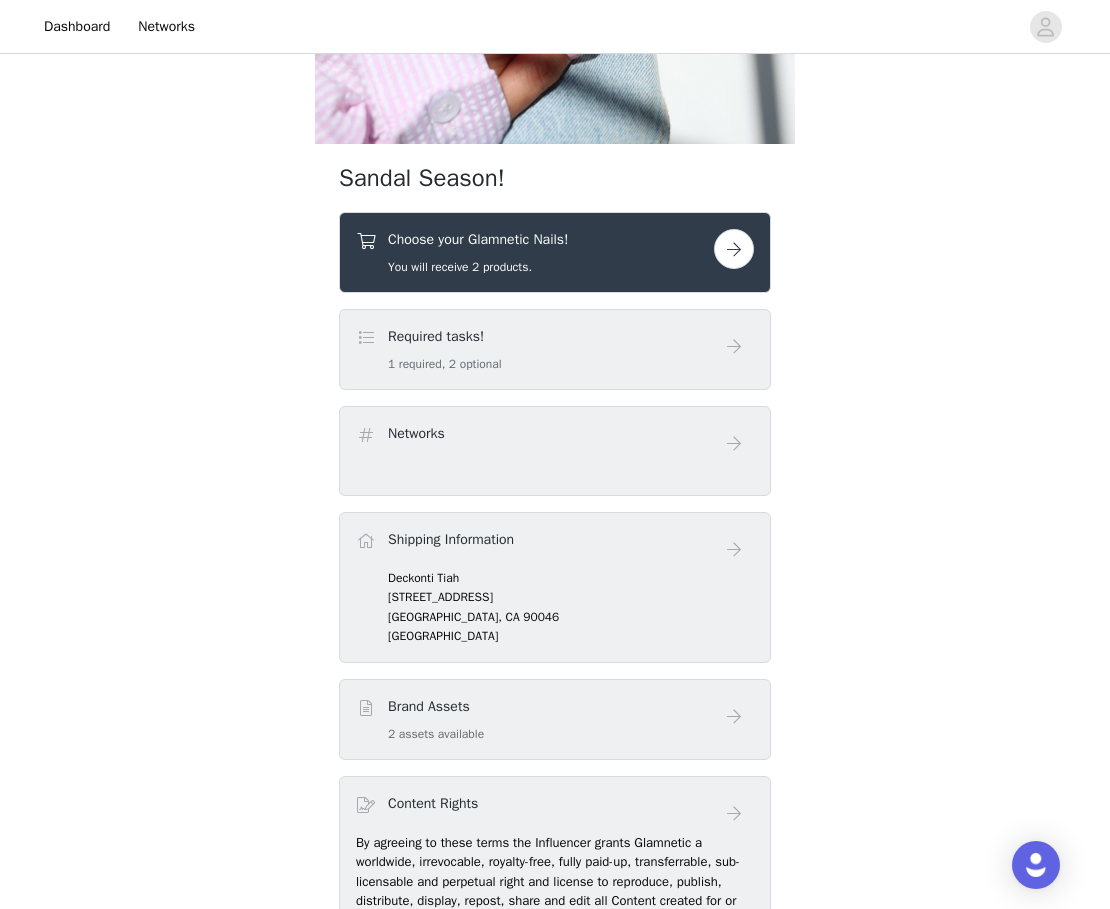 click on "You will receive 2 products." at bounding box center [478, 267] 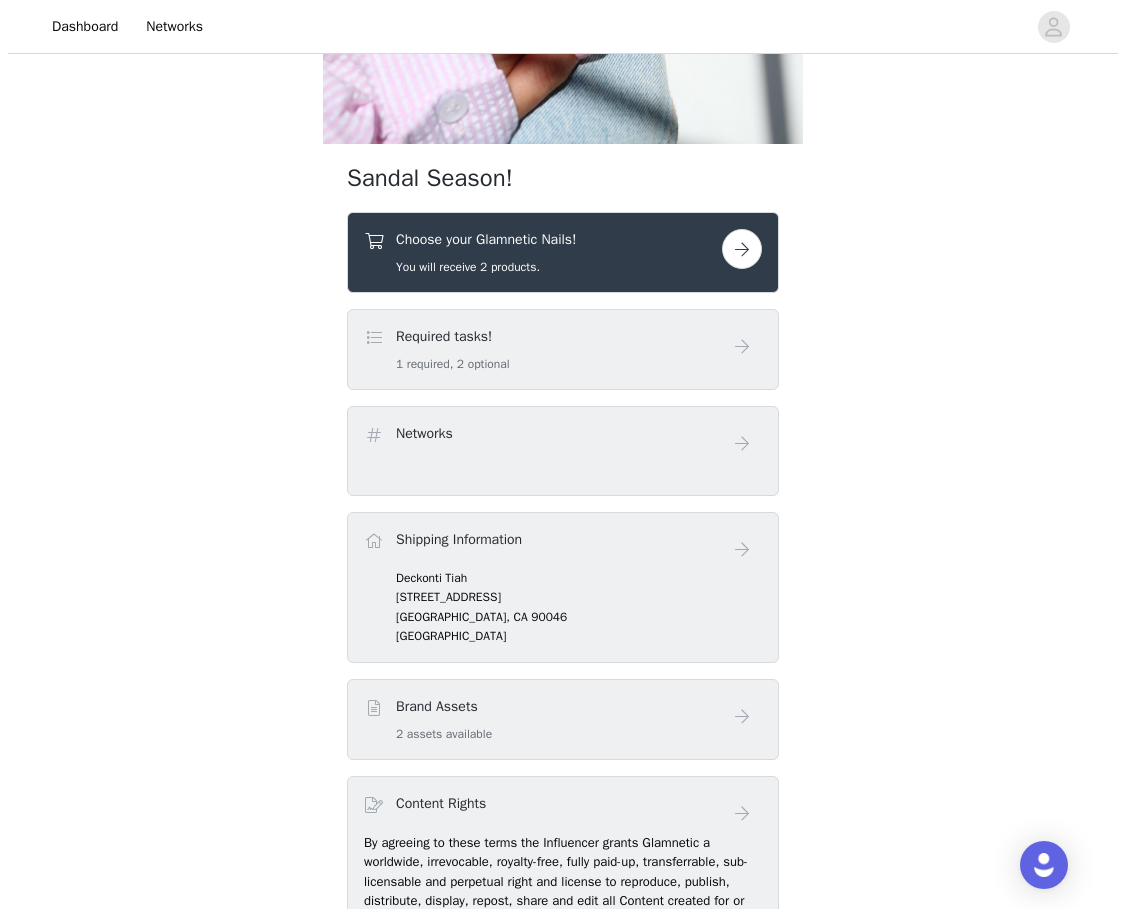 scroll, scrollTop: 0, scrollLeft: 0, axis: both 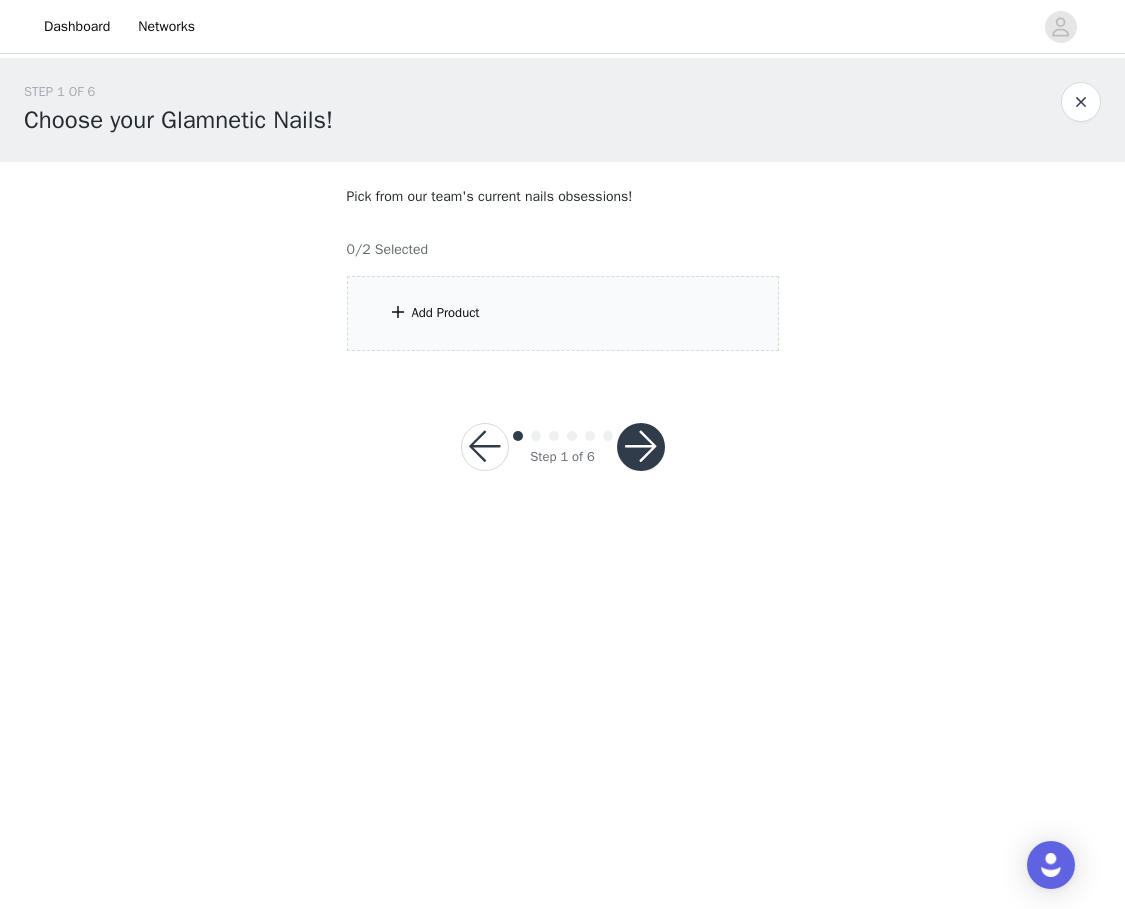 click on "Add Product" at bounding box center [563, 313] 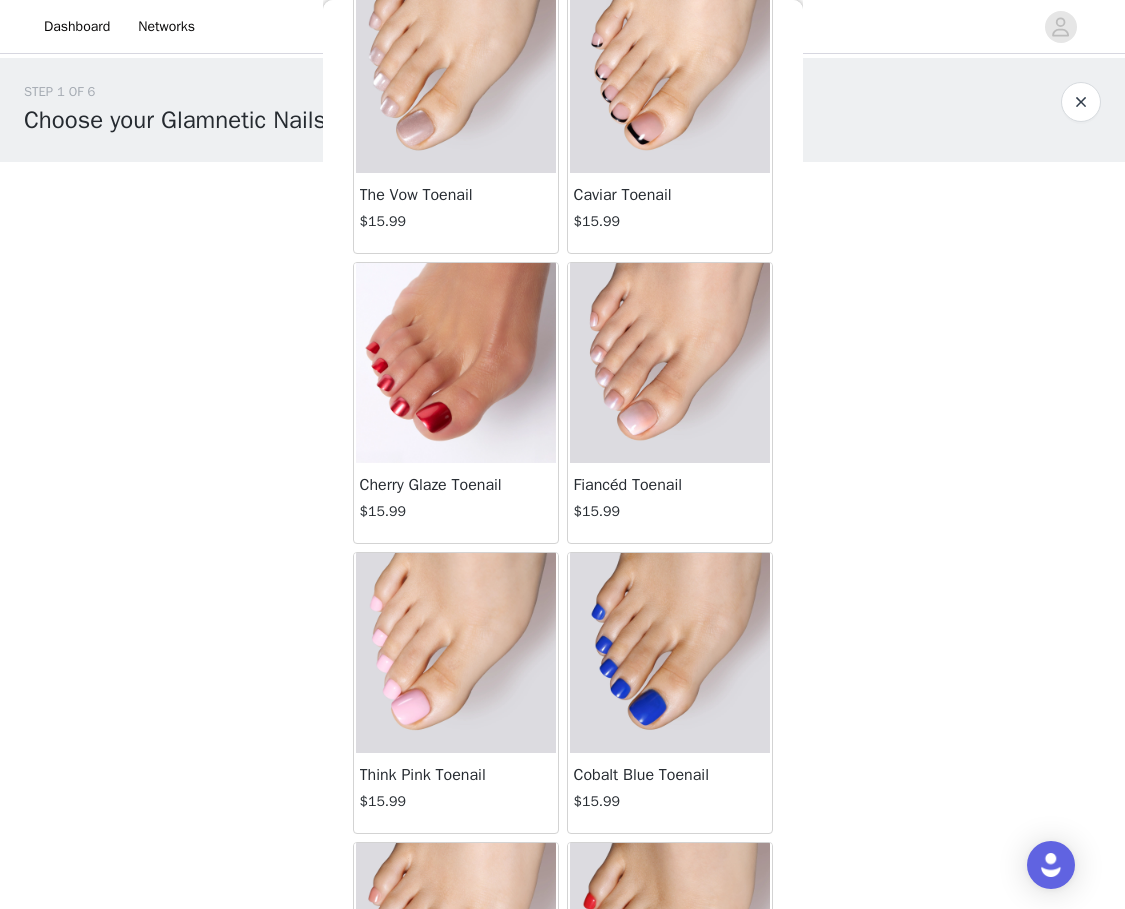 scroll, scrollTop: 622, scrollLeft: 0, axis: vertical 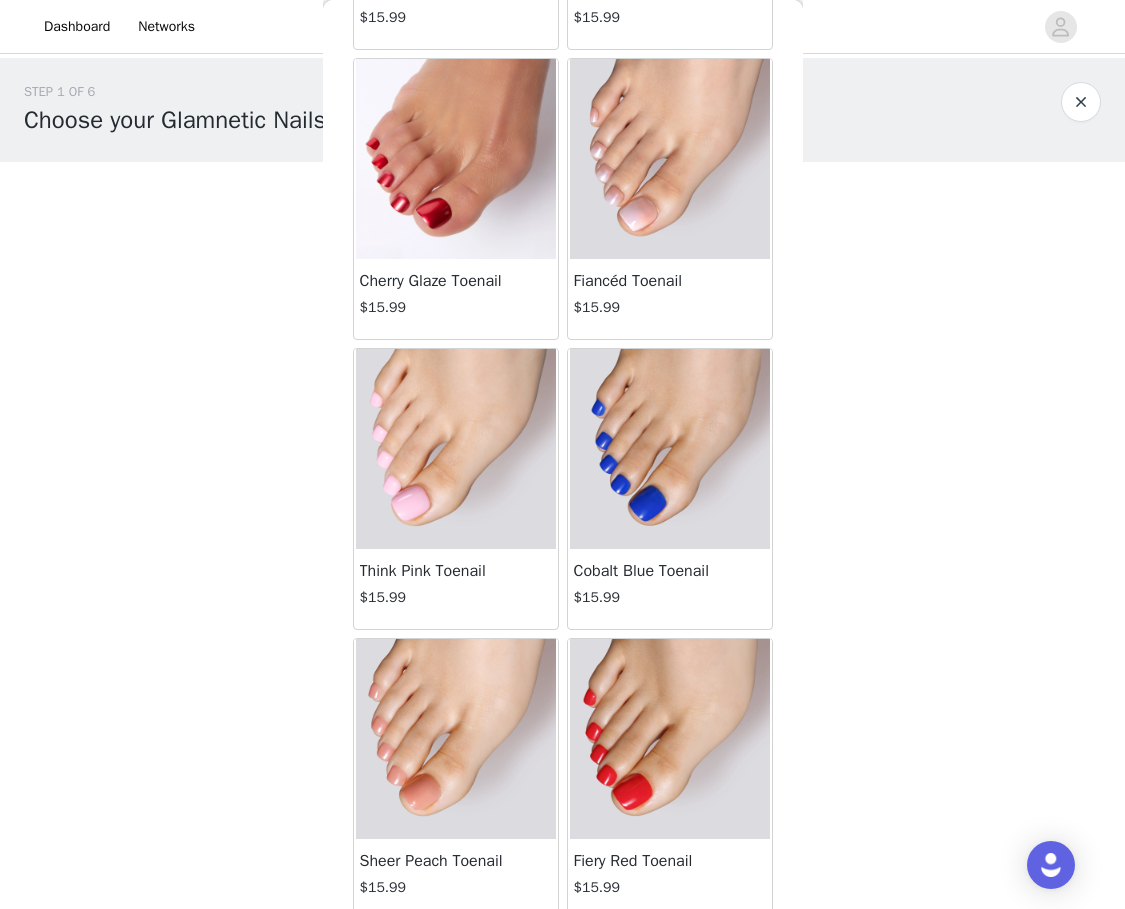 click at bounding box center [456, 449] 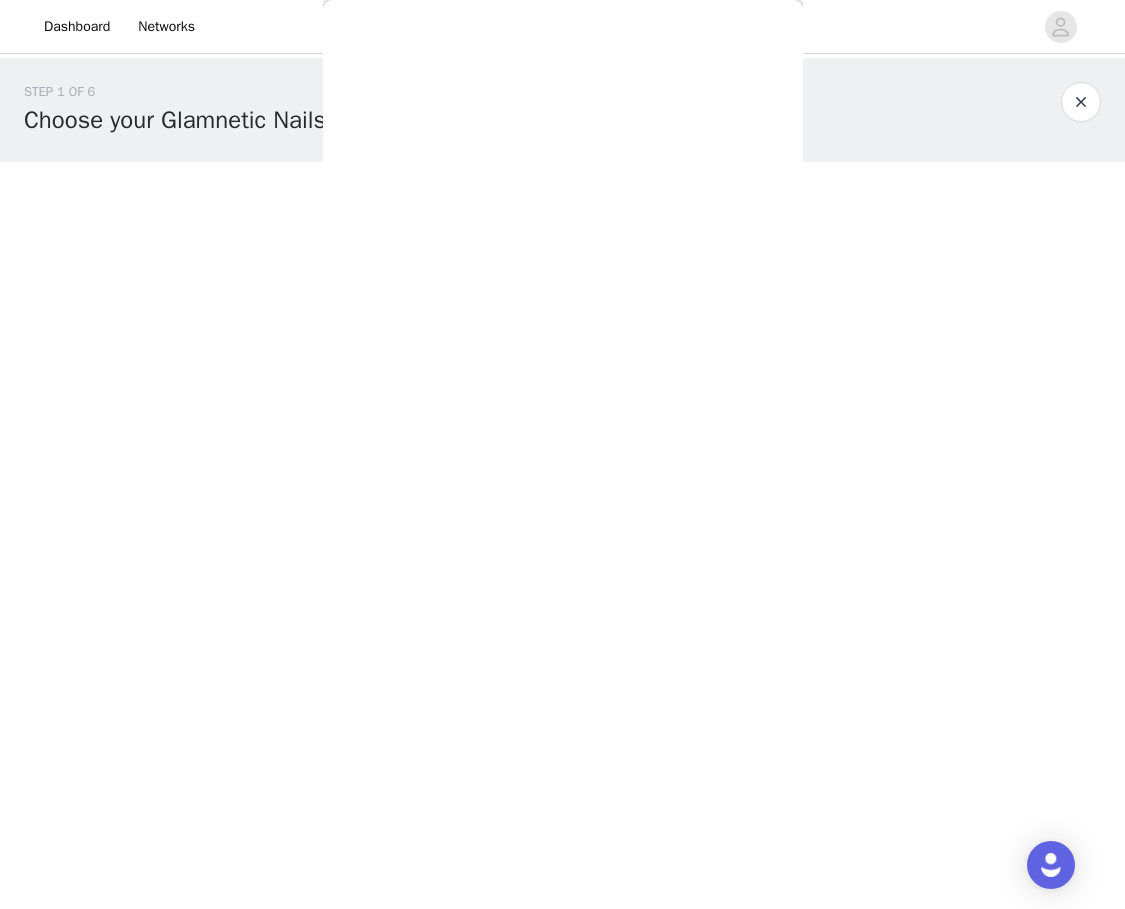 scroll, scrollTop: 446, scrollLeft: 0, axis: vertical 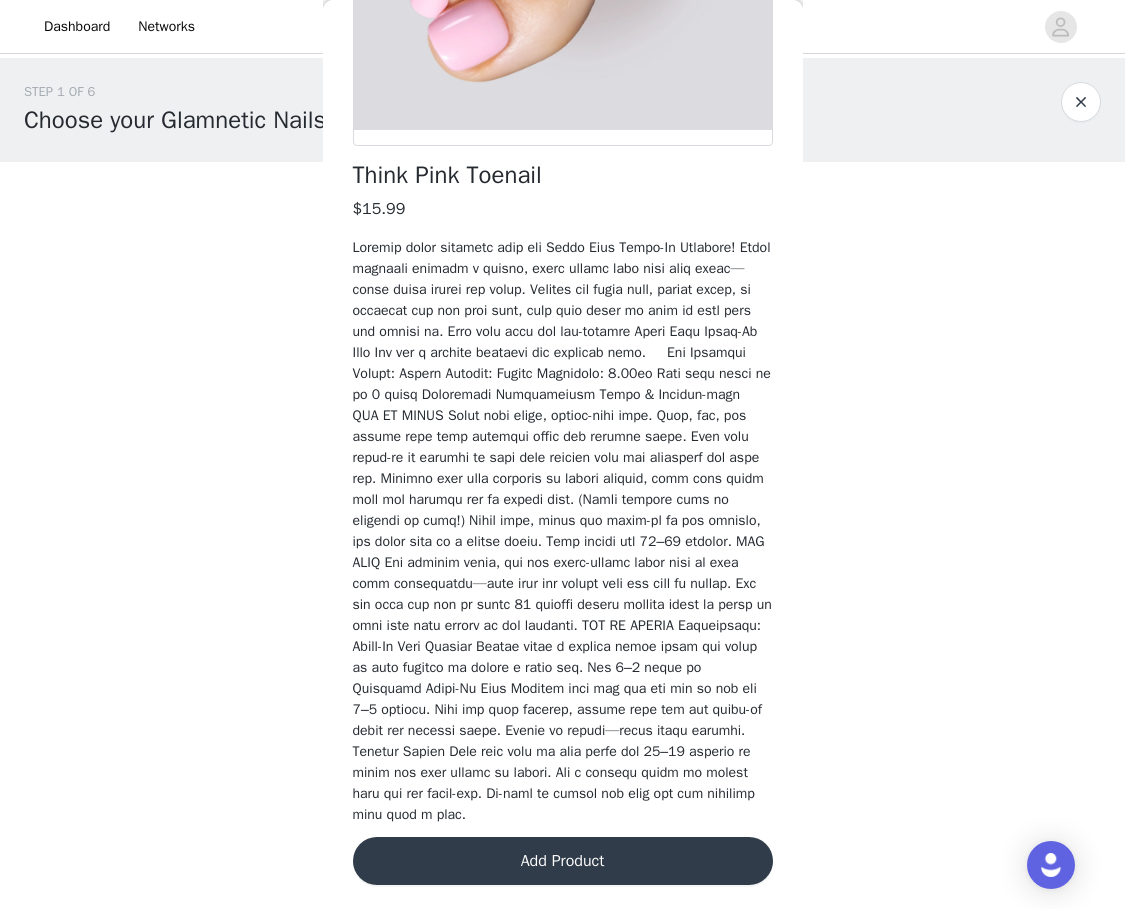 click on "Add Product" at bounding box center (563, 861) 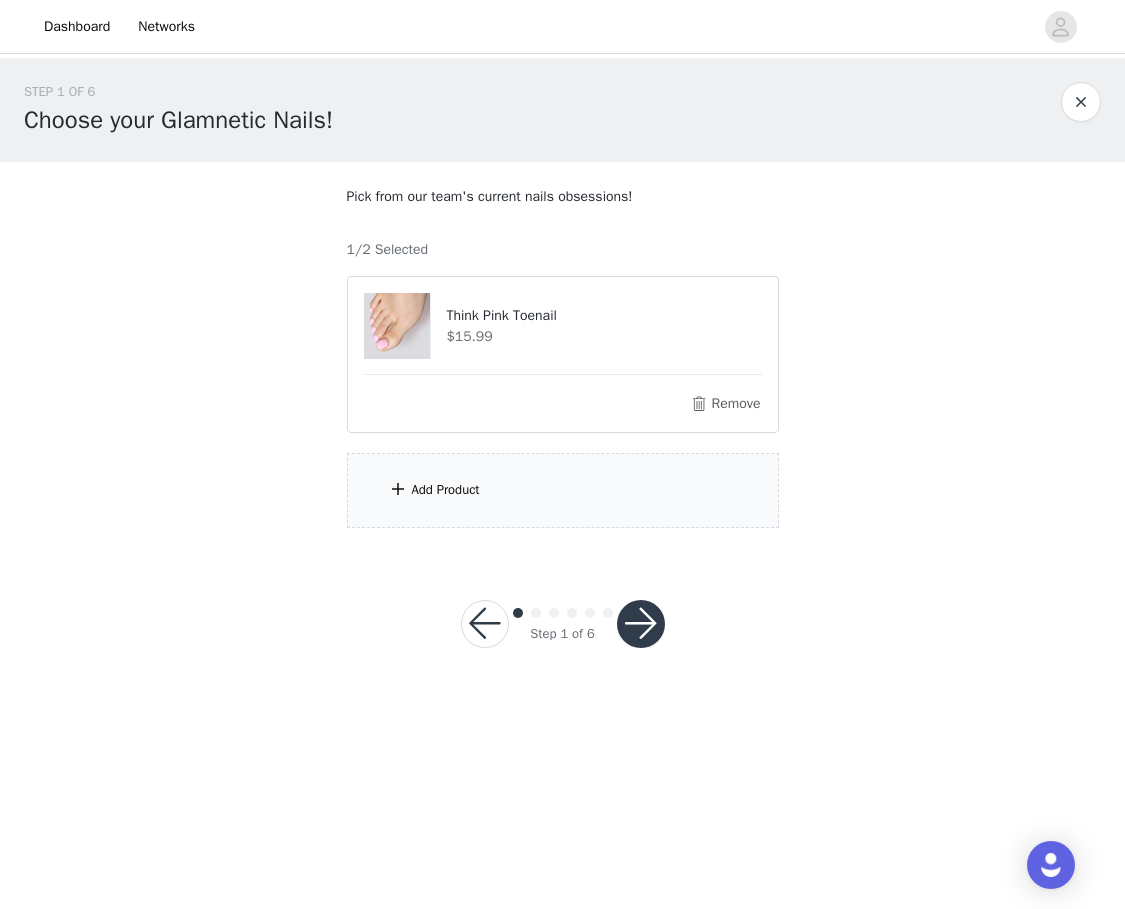 click on "Add Product" at bounding box center (563, 490) 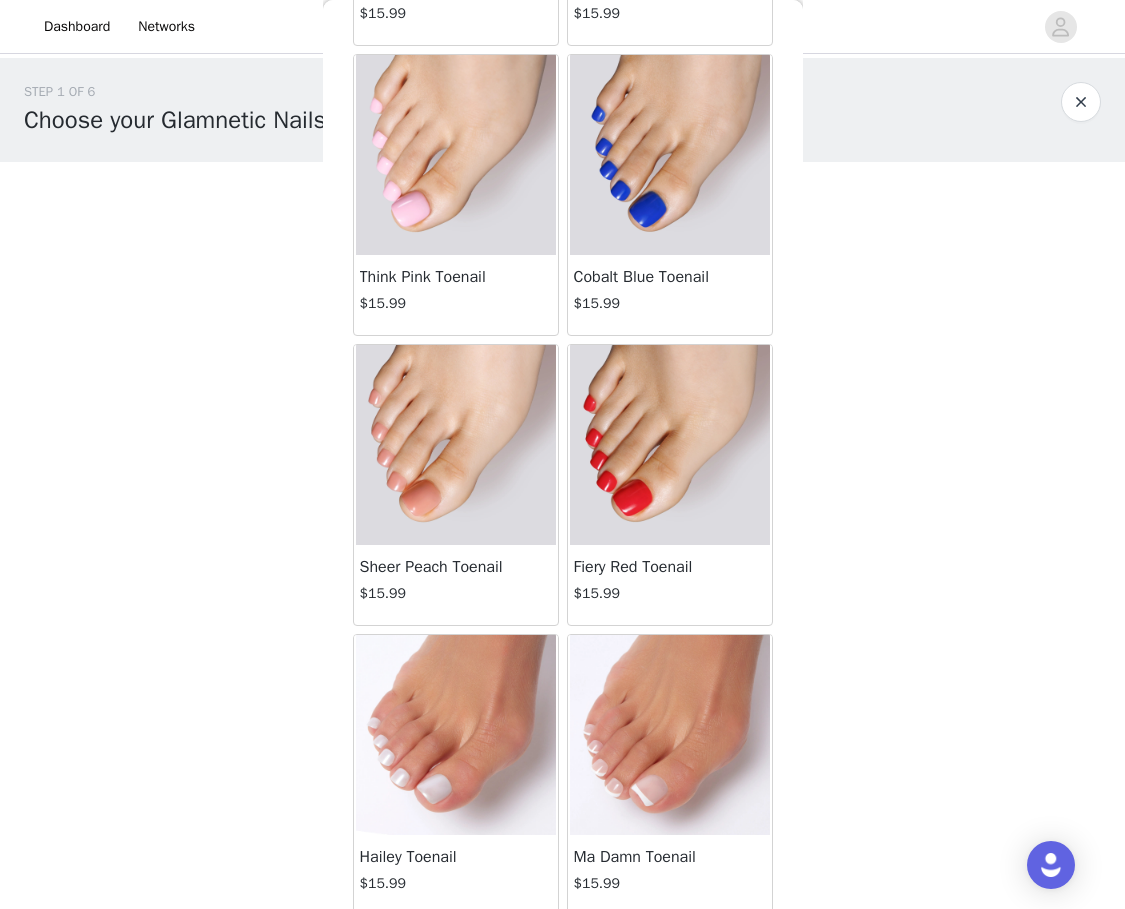 scroll, scrollTop: 927, scrollLeft: 0, axis: vertical 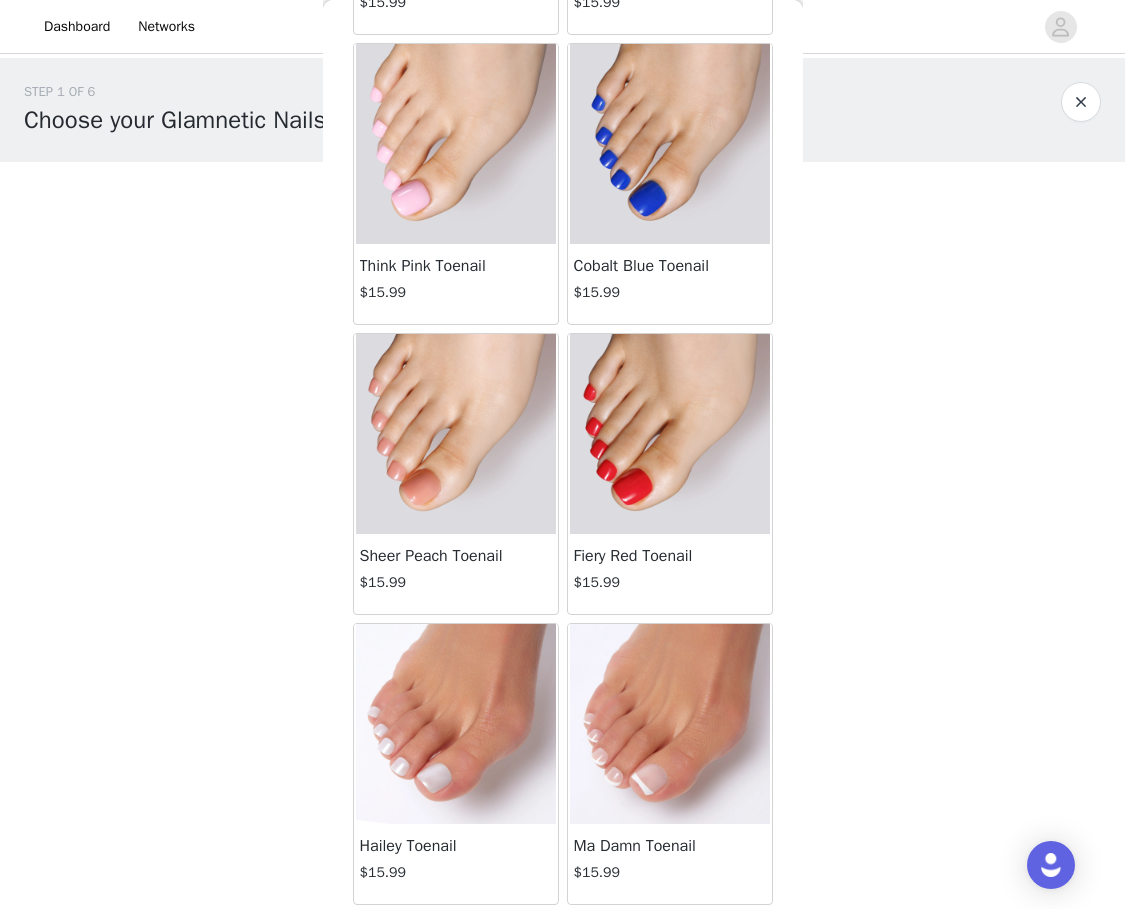 click at bounding box center [670, 724] 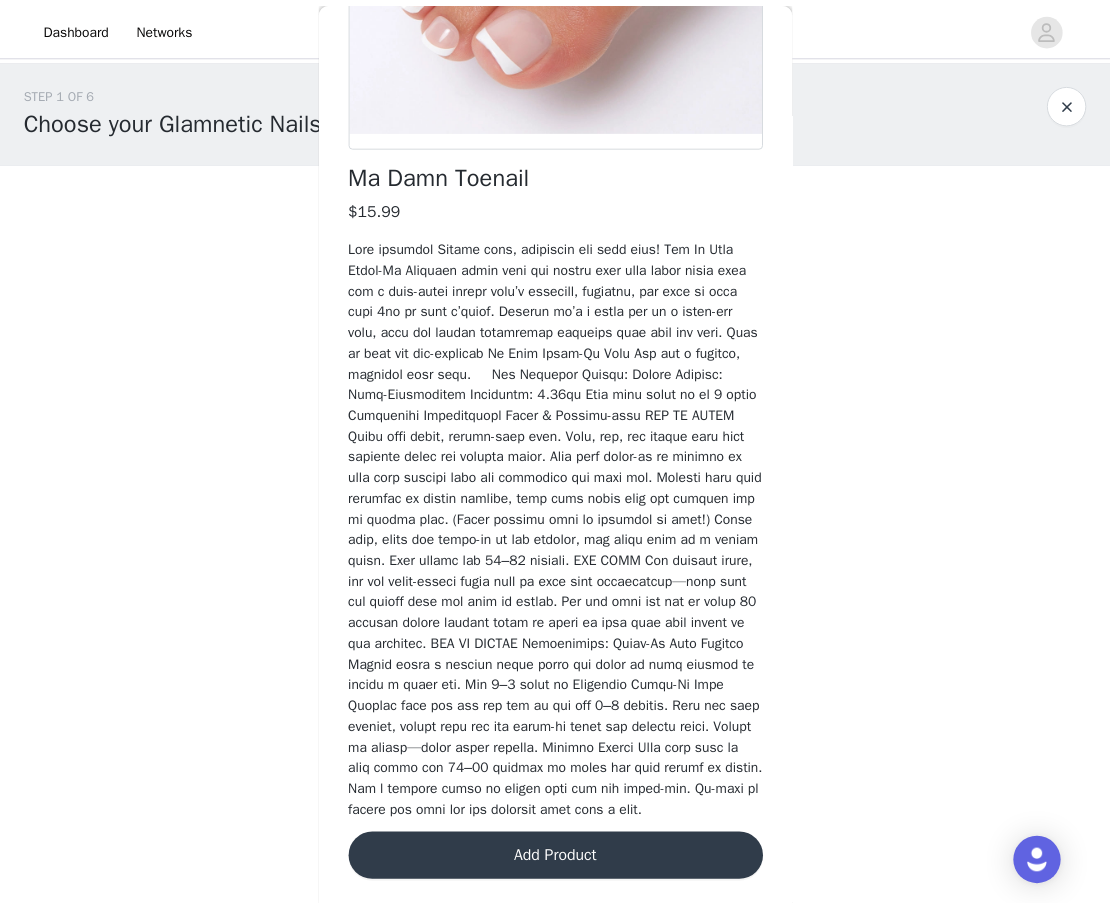 scroll, scrollTop: 446, scrollLeft: 0, axis: vertical 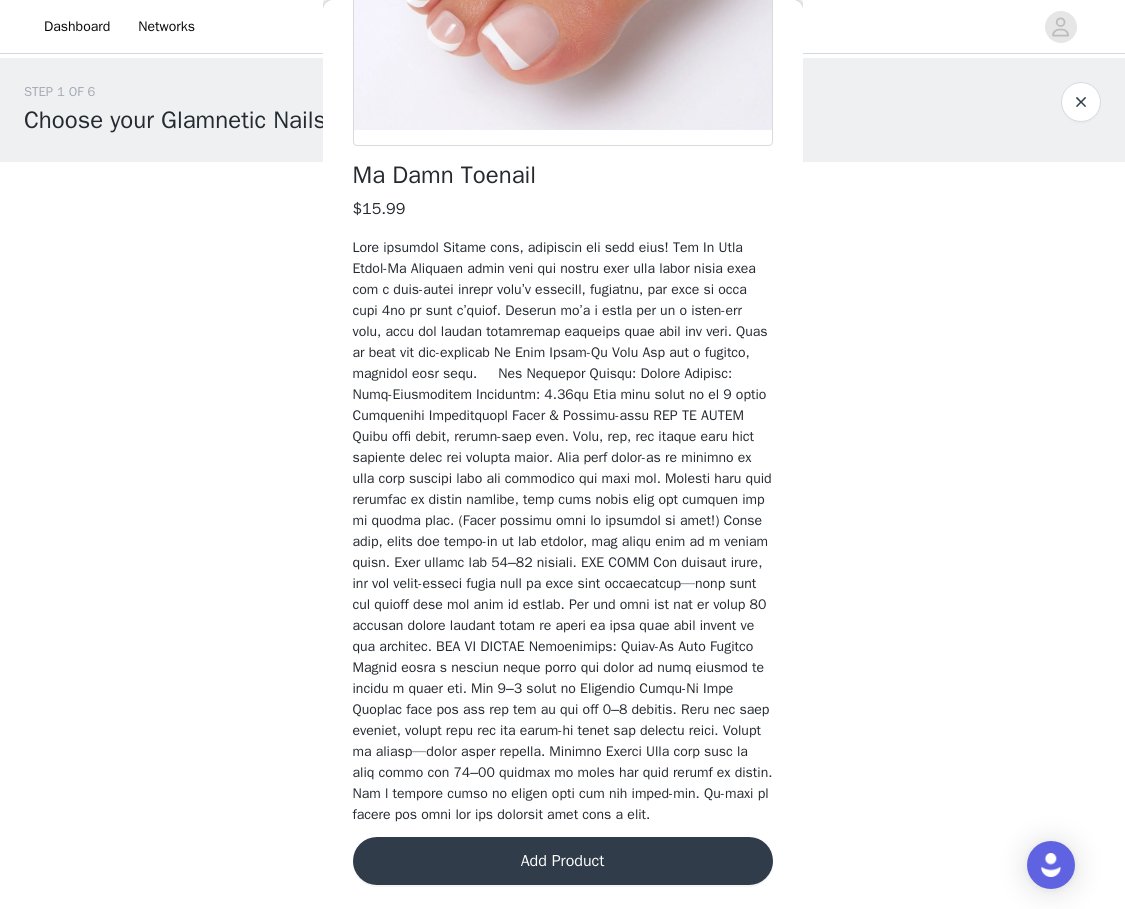 click on "Add Product" at bounding box center [563, 861] 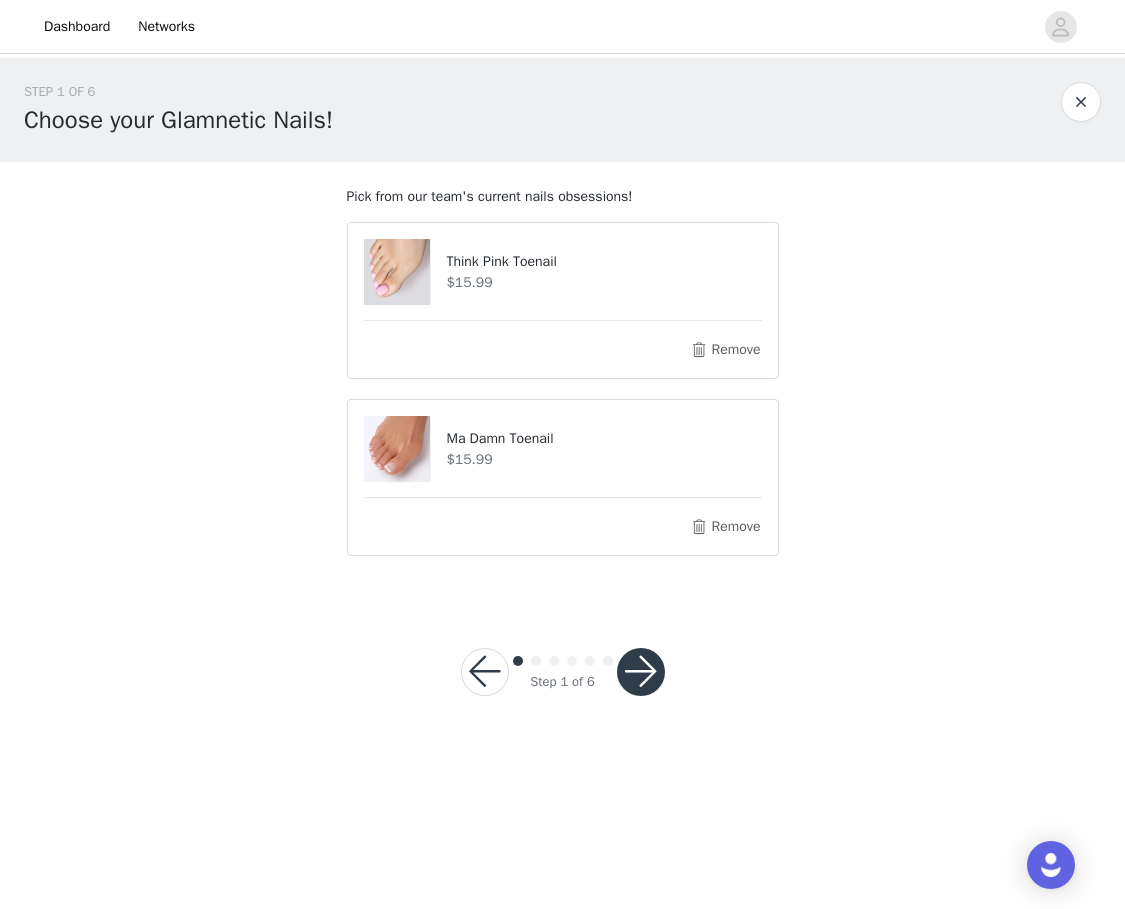 click at bounding box center (641, 672) 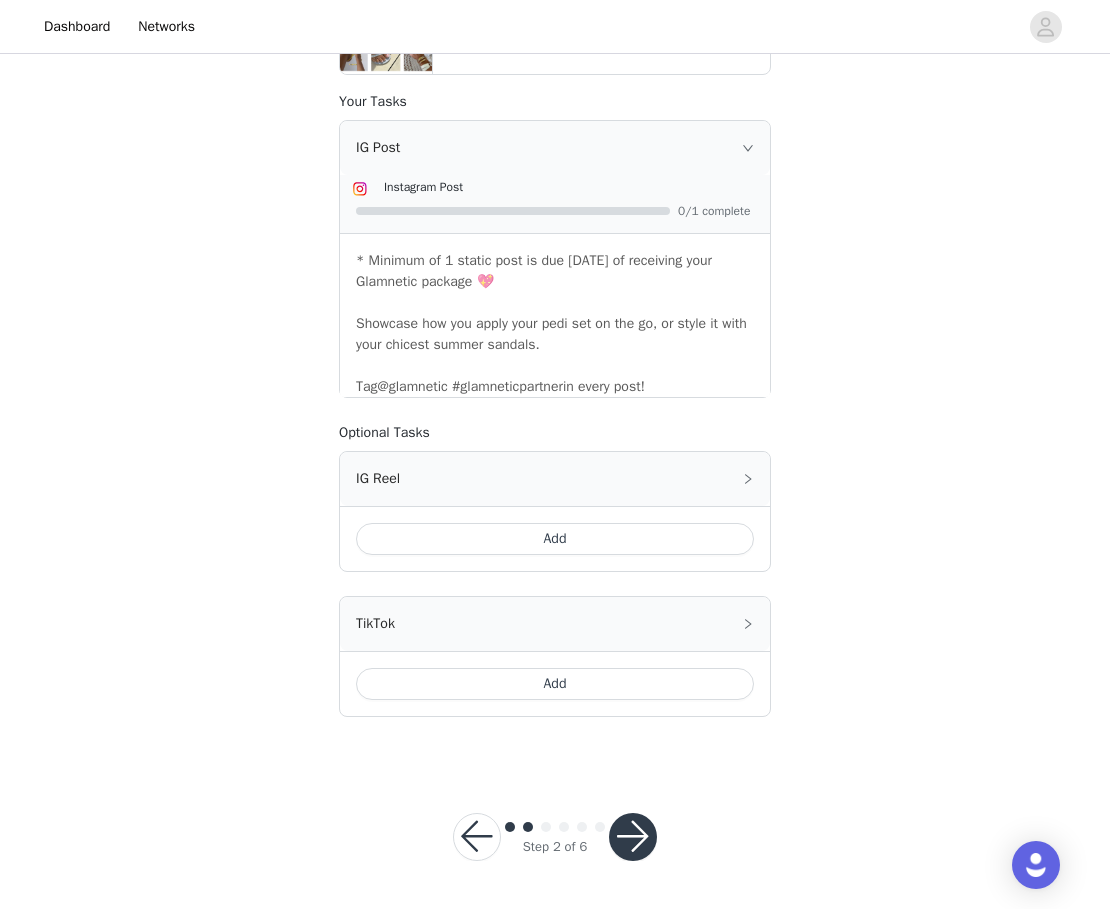 scroll, scrollTop: 558, scrollLeft: 0, axis: vertical 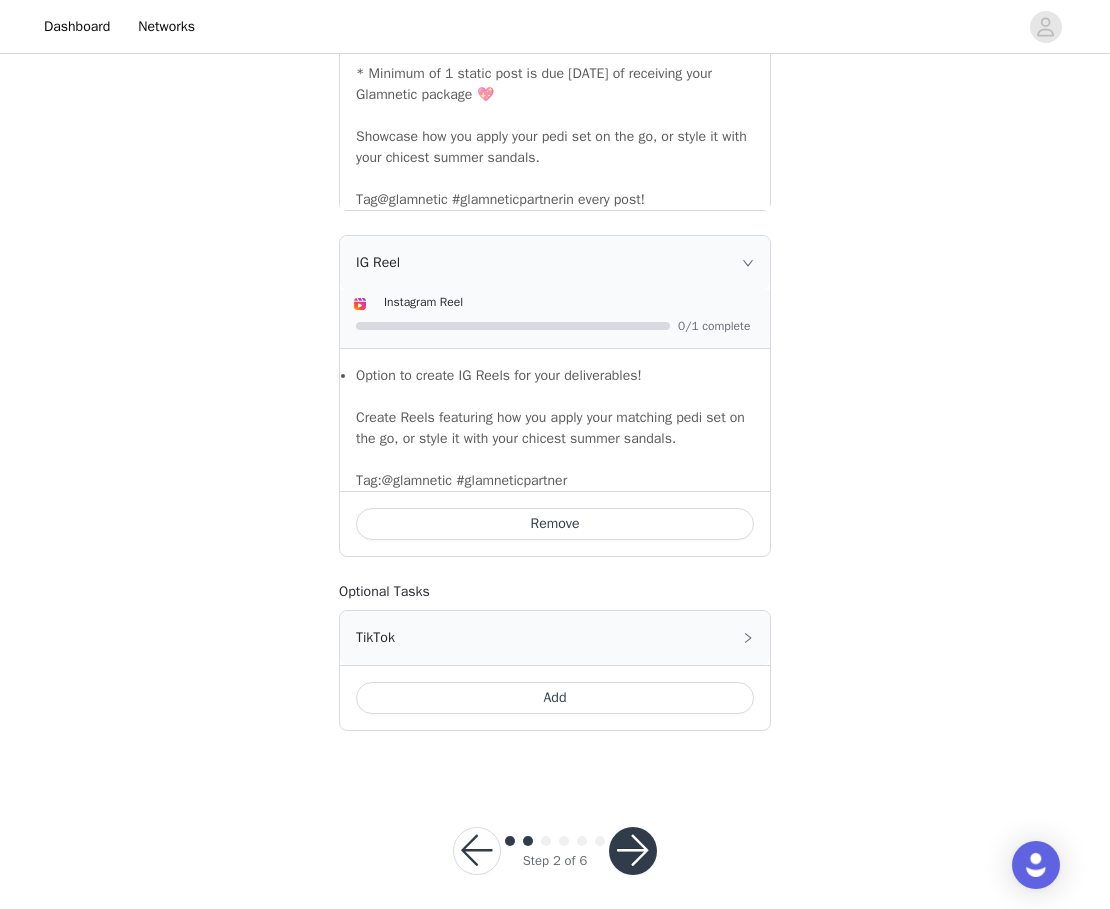 click on "Add" at bounding box center (555, 698) 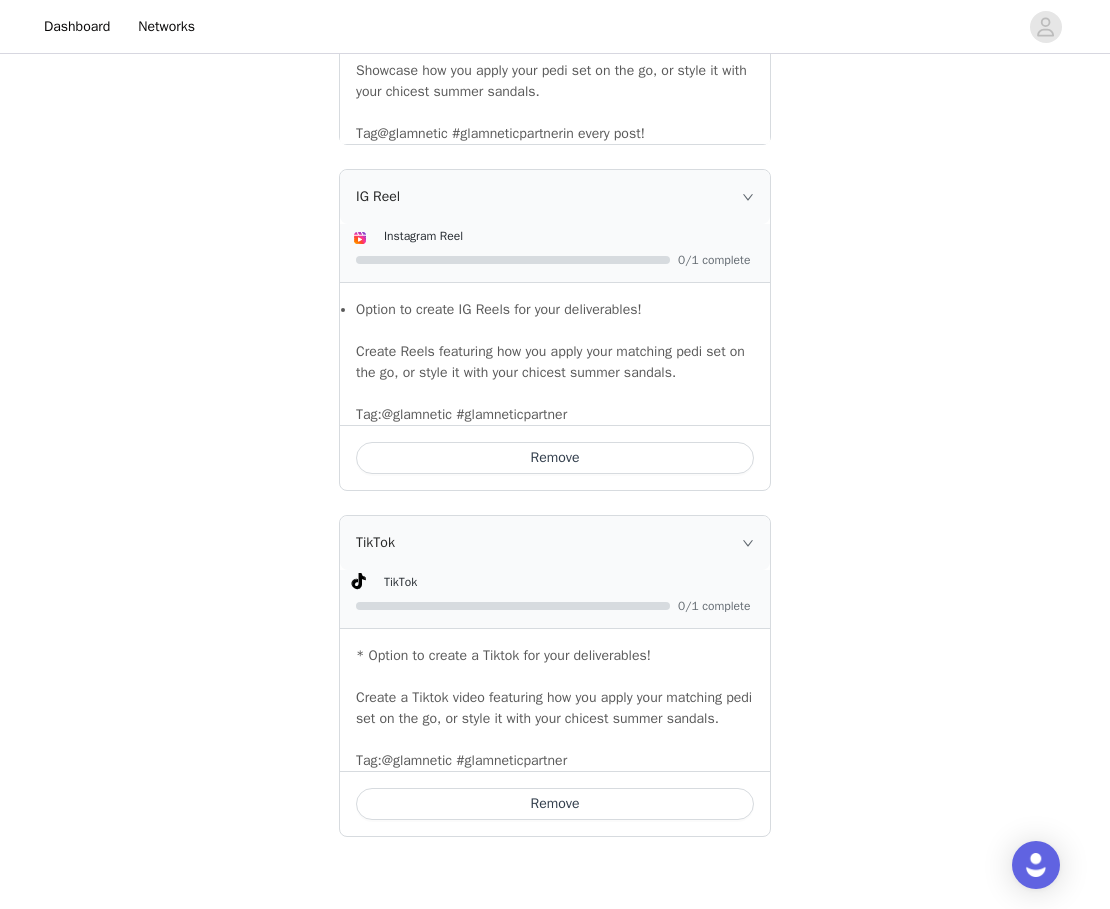 scroll, scrollTop: 952, scrollLeft: 0, axis: vertical 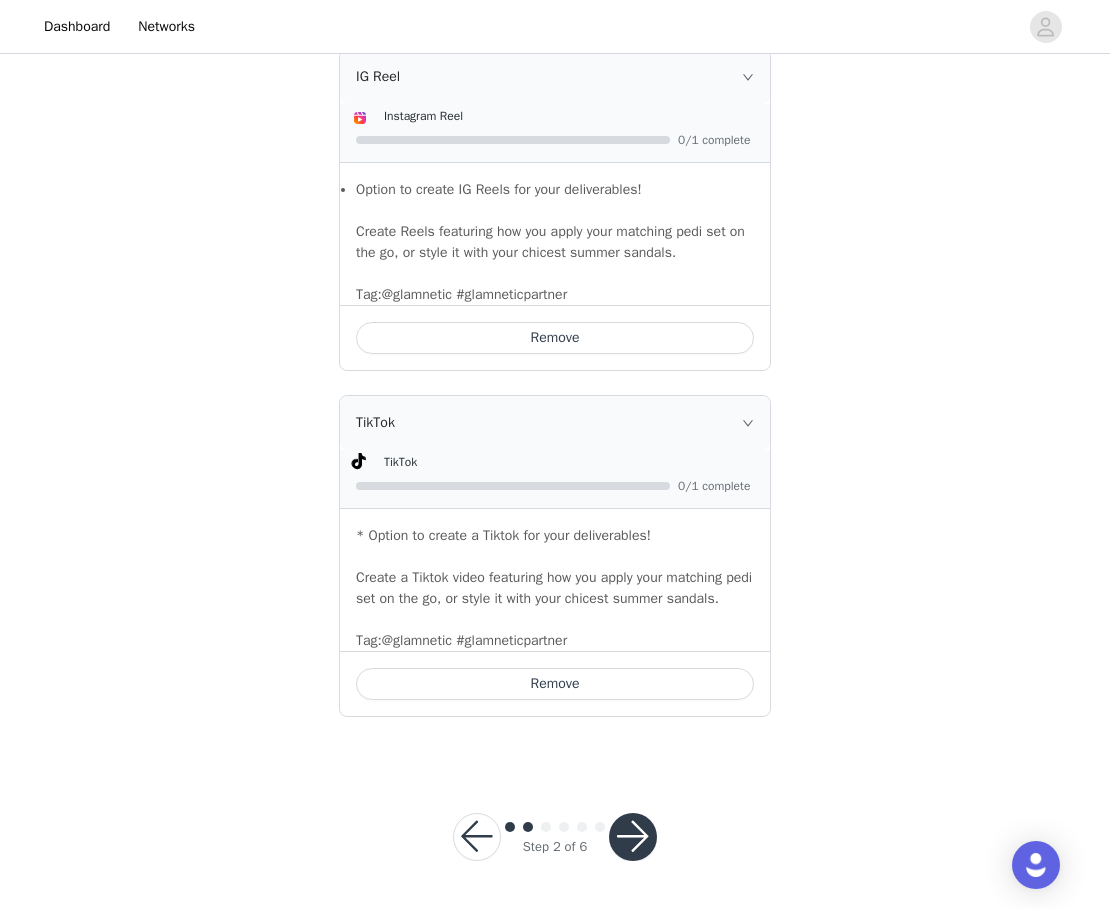 click at bounding box center [633, 837] 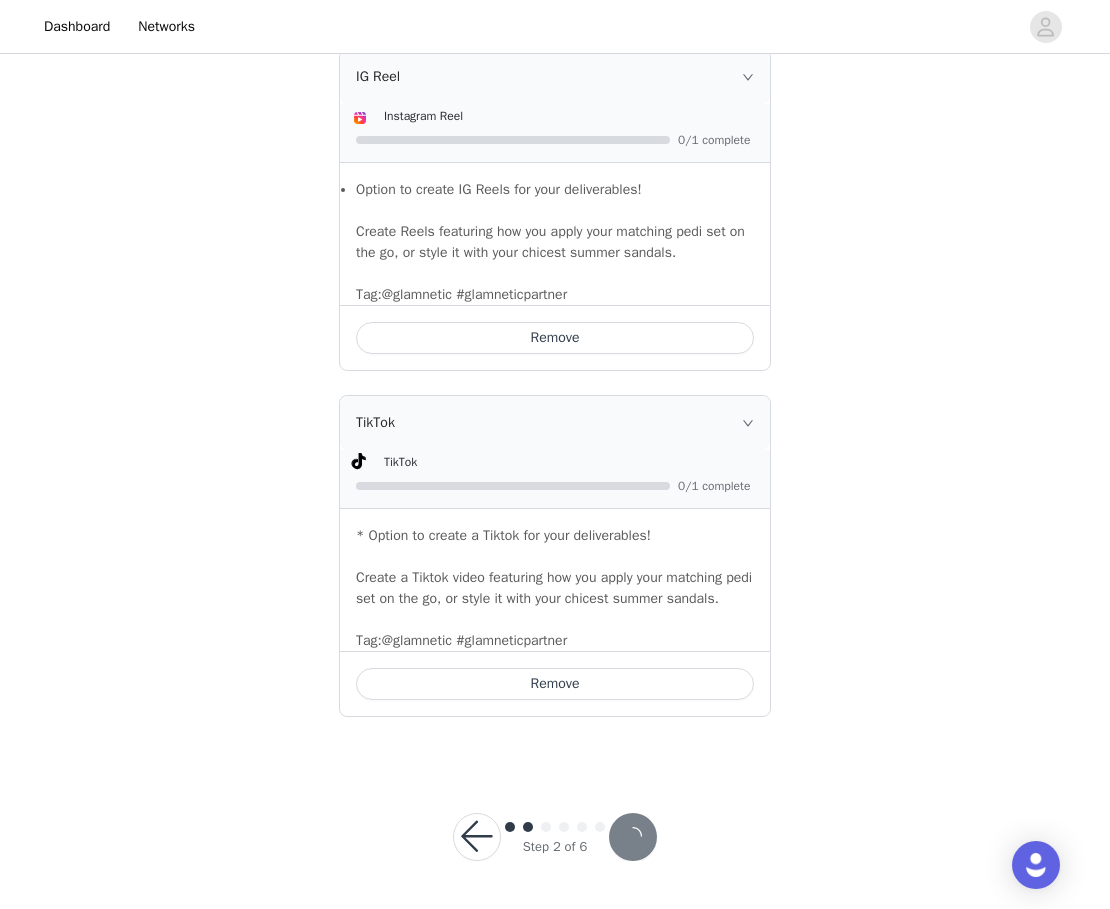 scroll, scrollTop: 0, scrollLeft: 0, axis: both 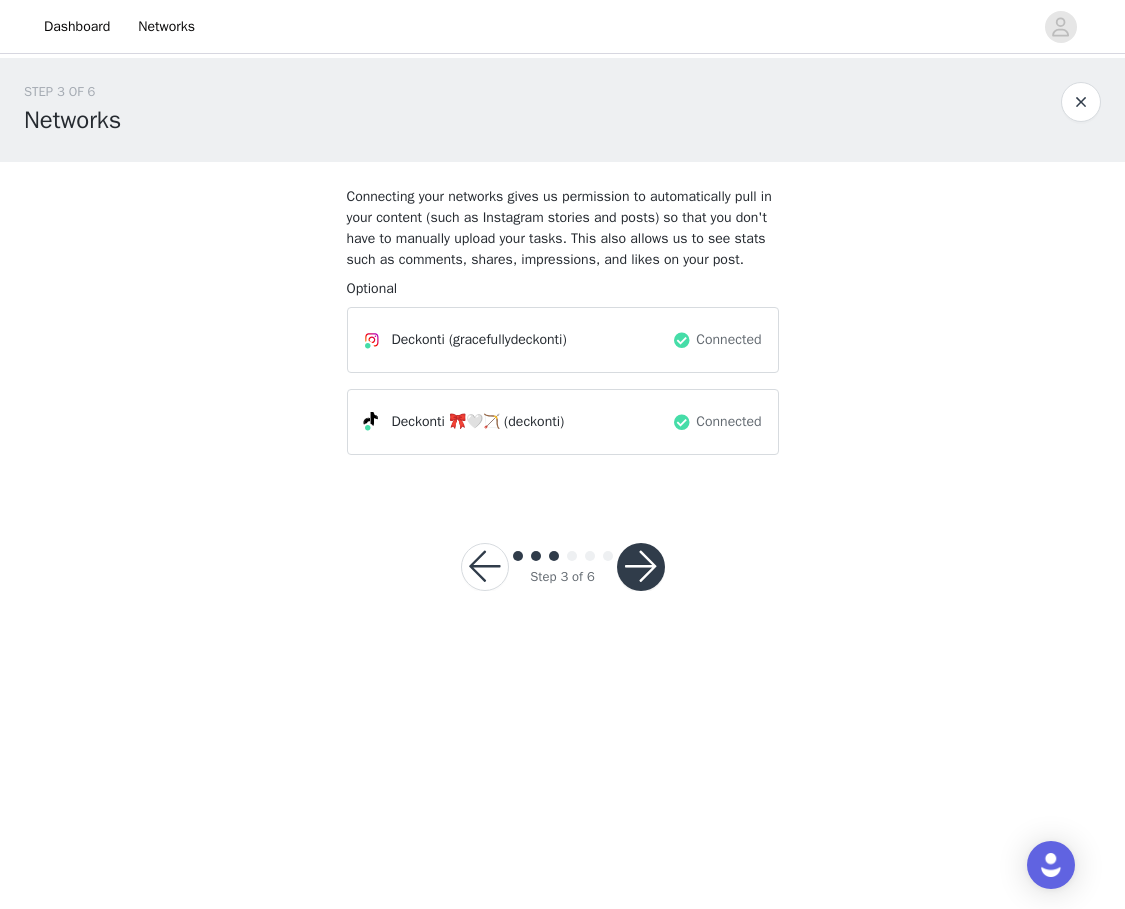 click at bounding box center (641, 567) 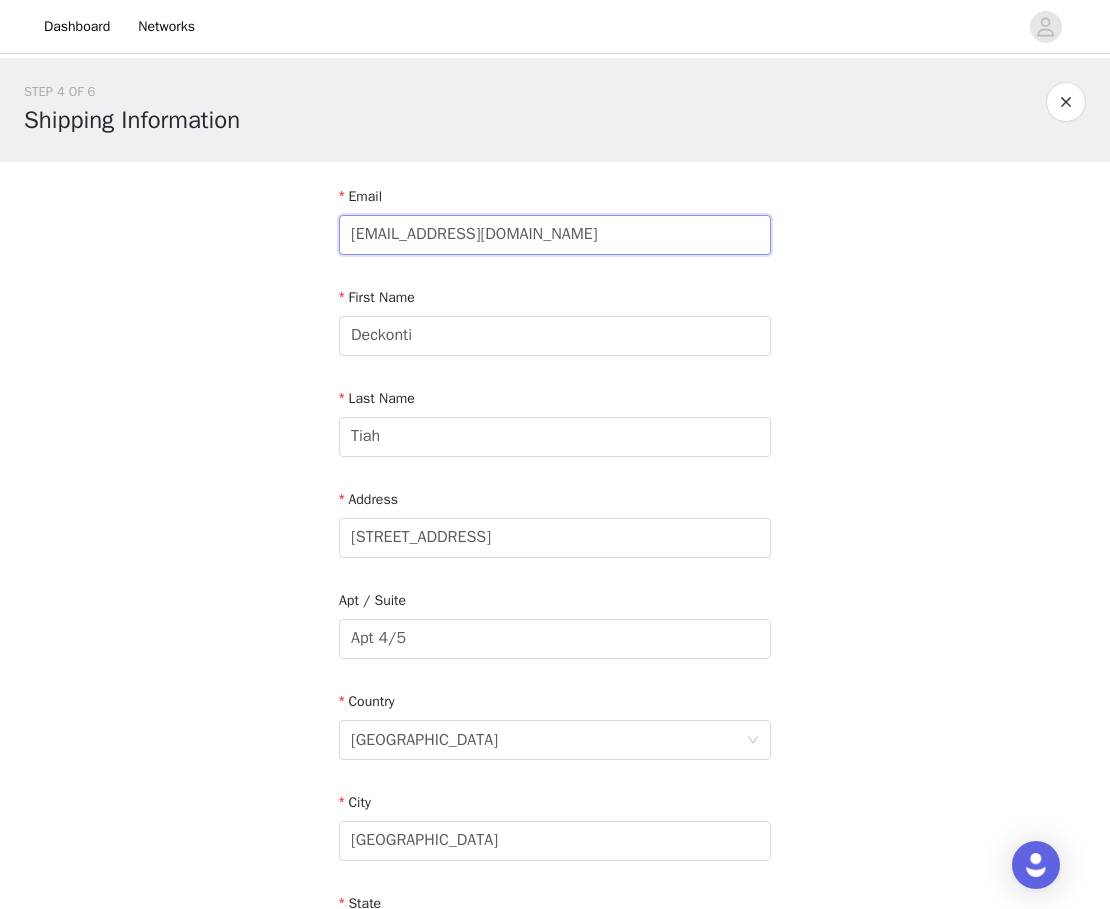 click on "Gracefullydeckonti@gmail.com" at bounding box center (555, 235) 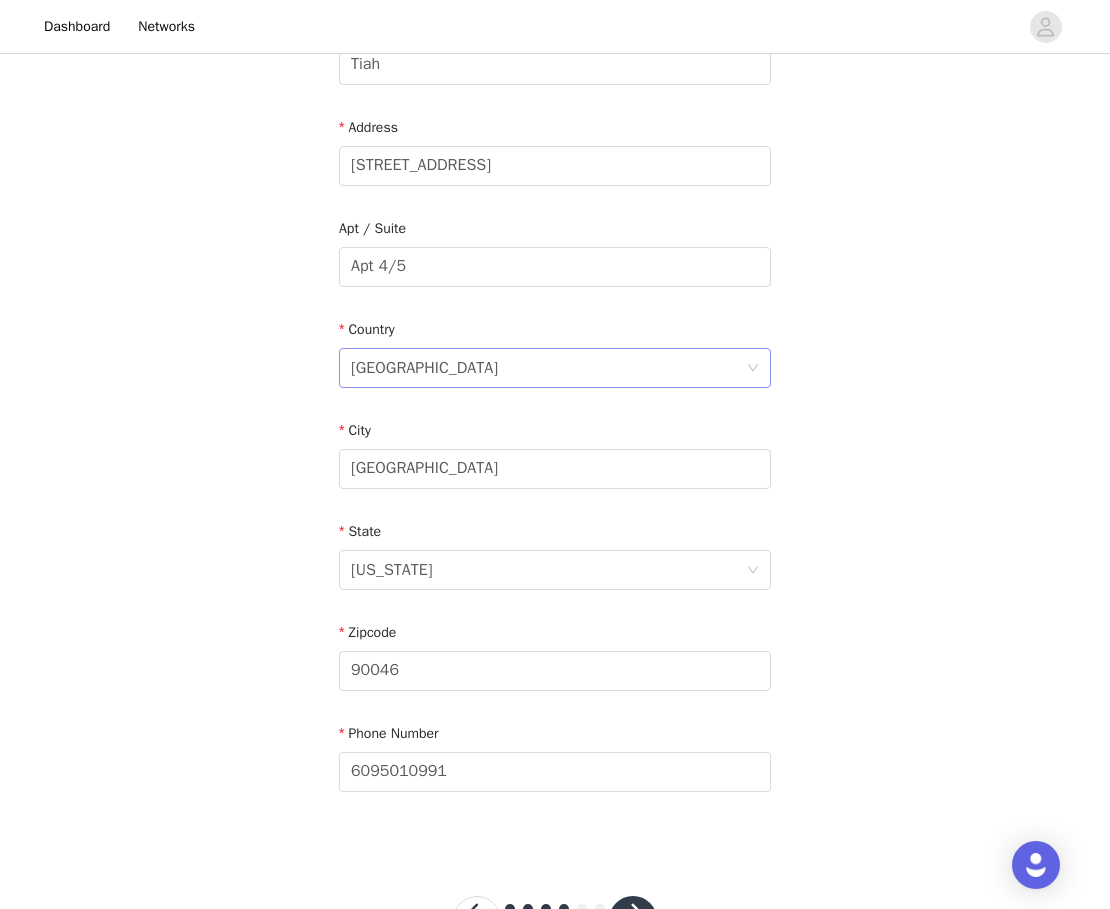 scroll, scrollTop: 454, scrollLeft: 0, axis: vertical 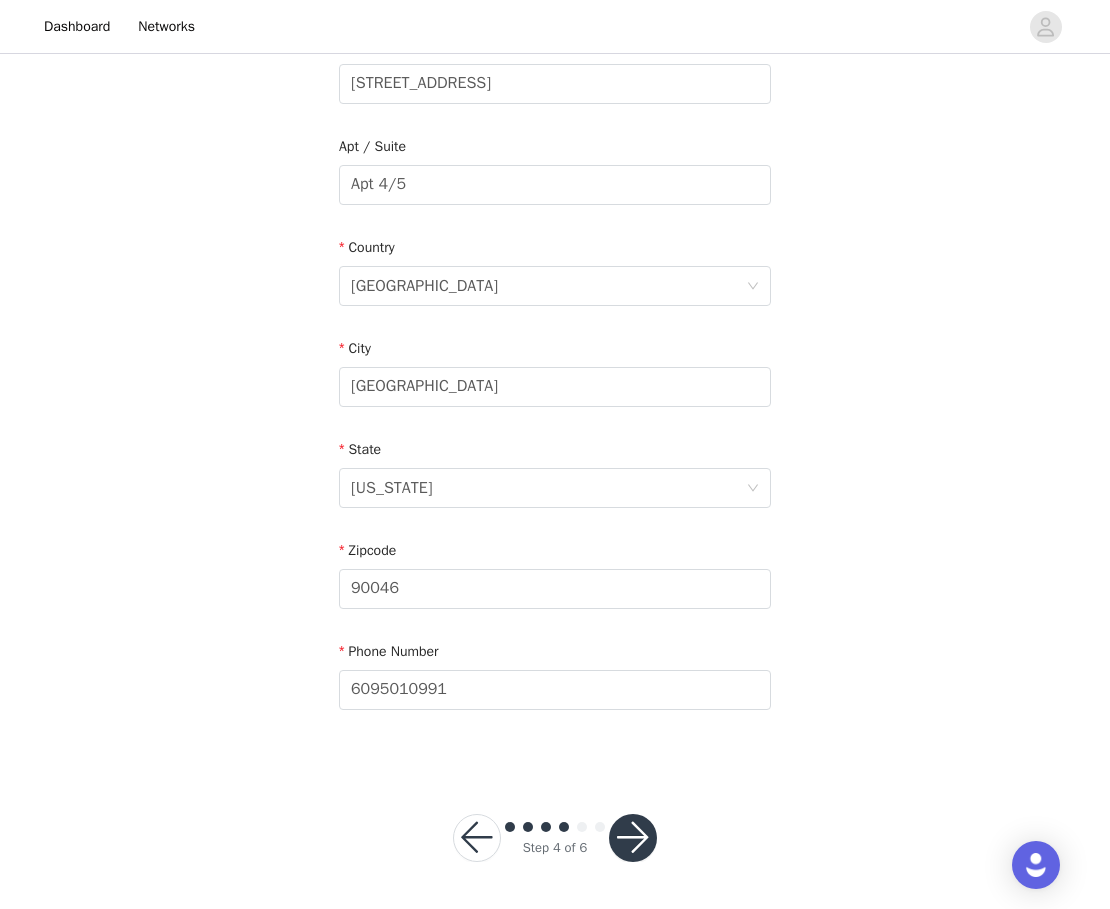click at bounding box center (477, 838) 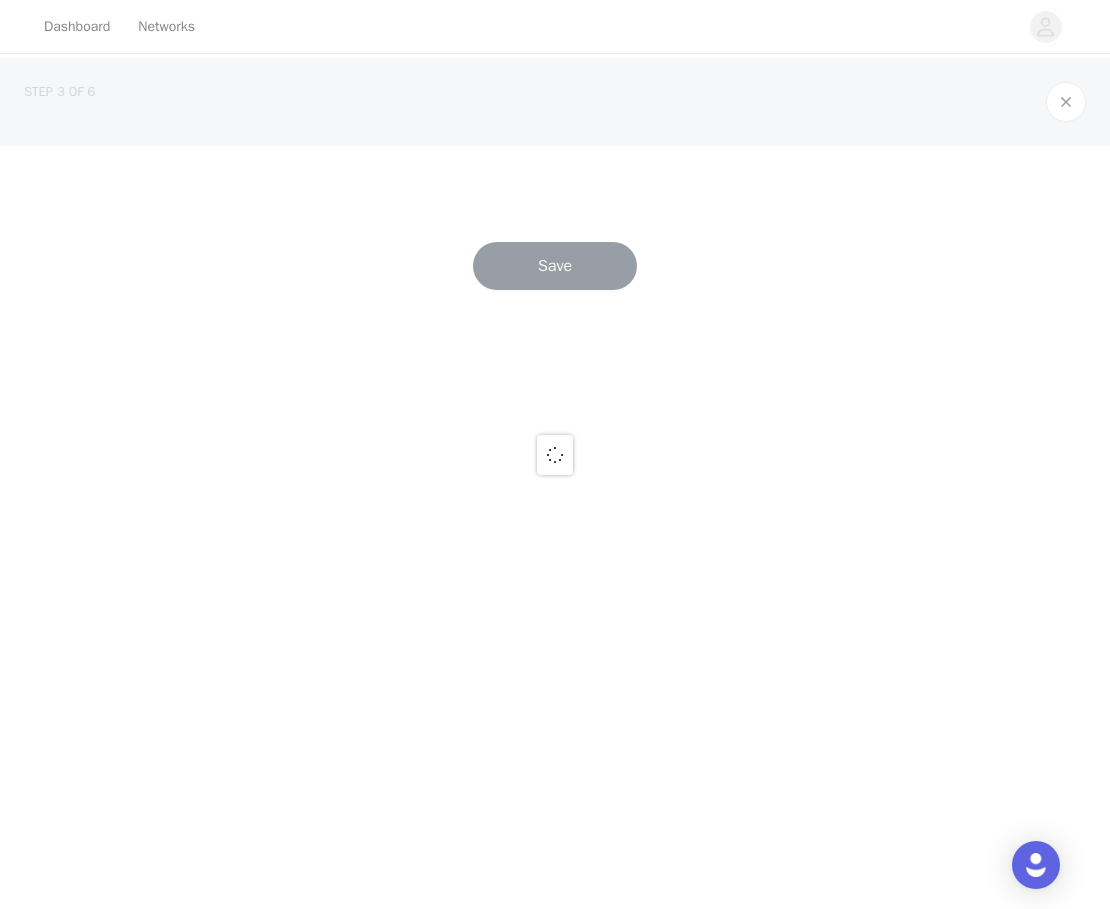 scroll, scrollTop: 0, scrollLeft: 0, axis: both 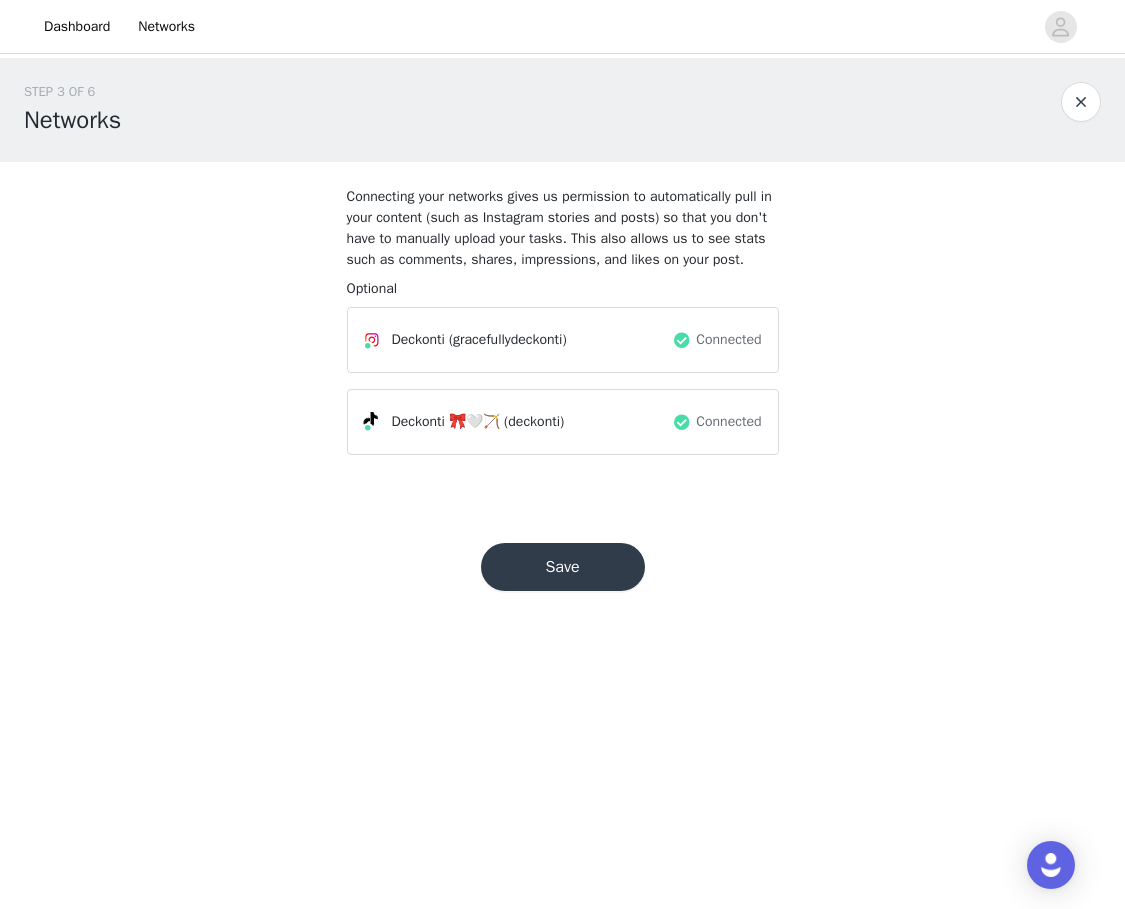 click on "Deckonti 🎀🤍🏹" at bounding box center [446, 421] 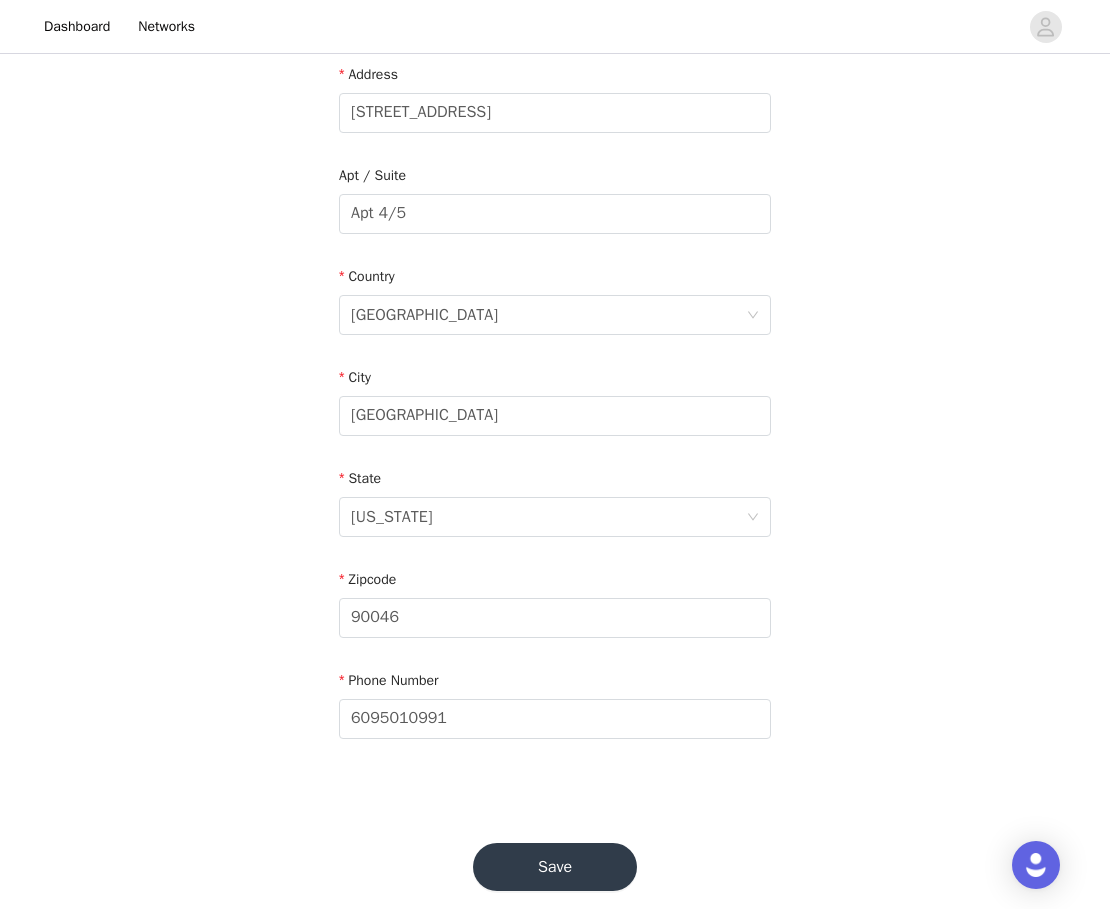 scroll, scrollTop: 0, scrollLeft: 0, axis: both 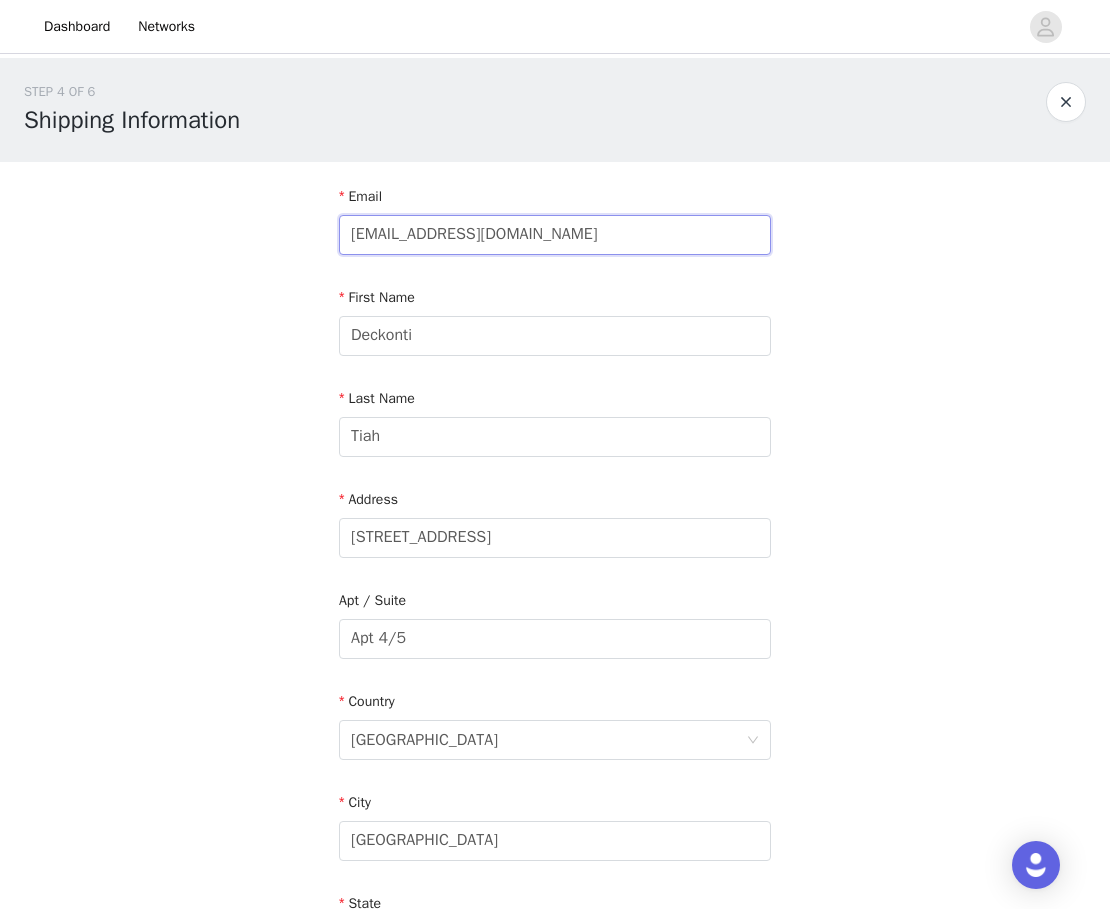 click on "Gracefullydeckonti@gmail.com" at bounding box center (555, 235) 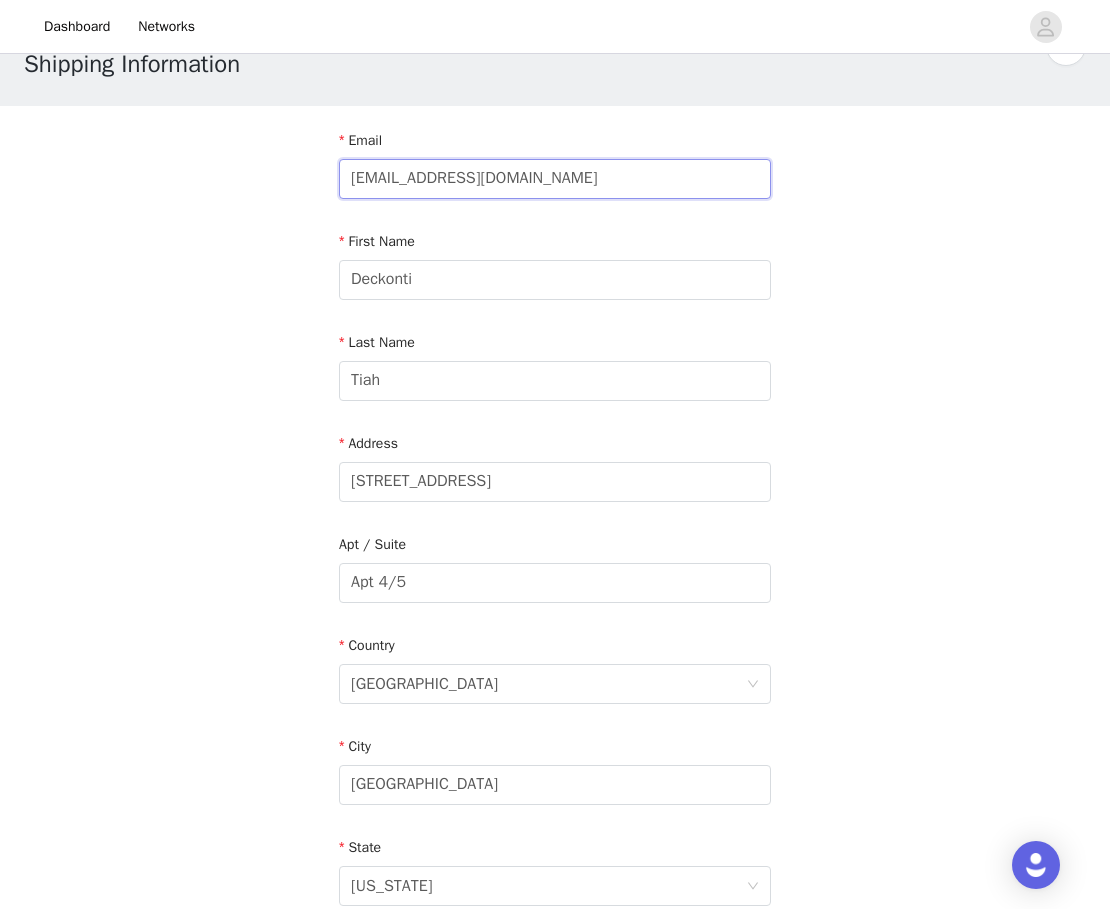 scroll, scrollTop: 0, scrollLeft: 0, axis: both 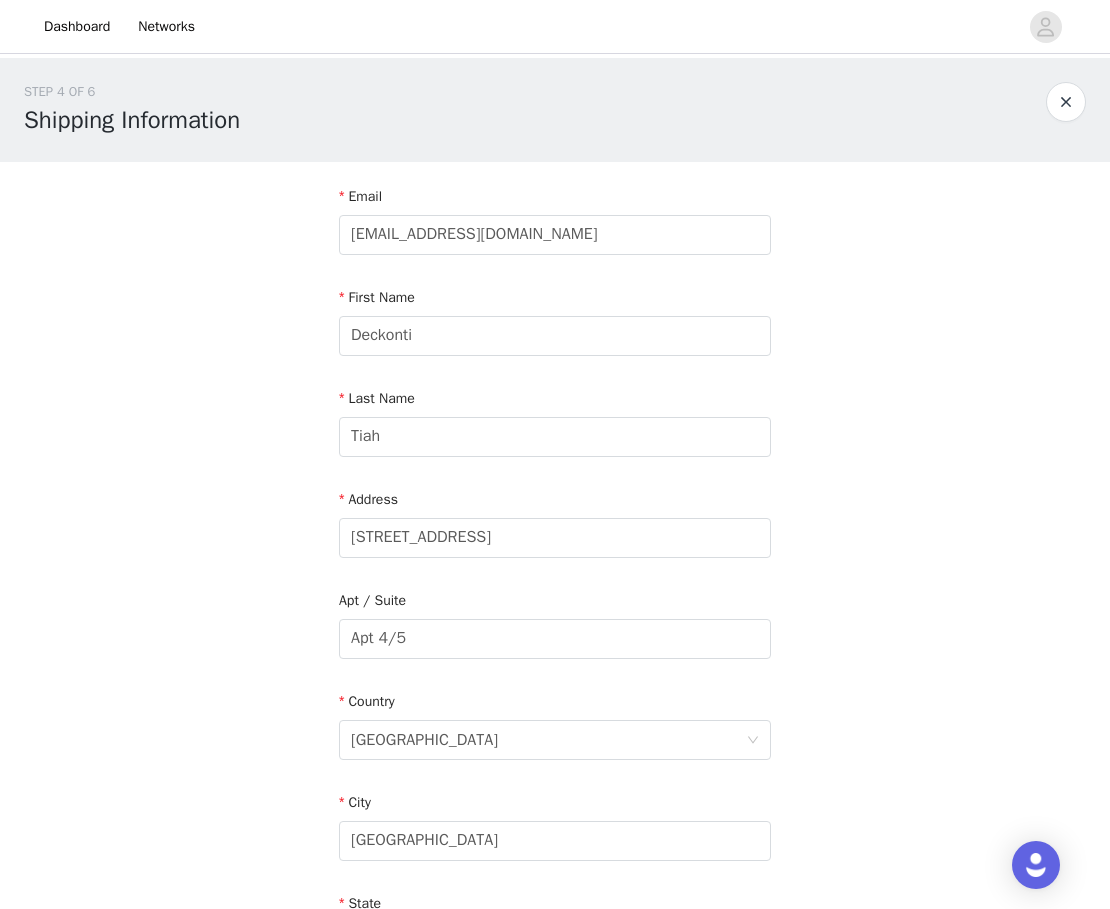click at bounding box center (1066, 102) 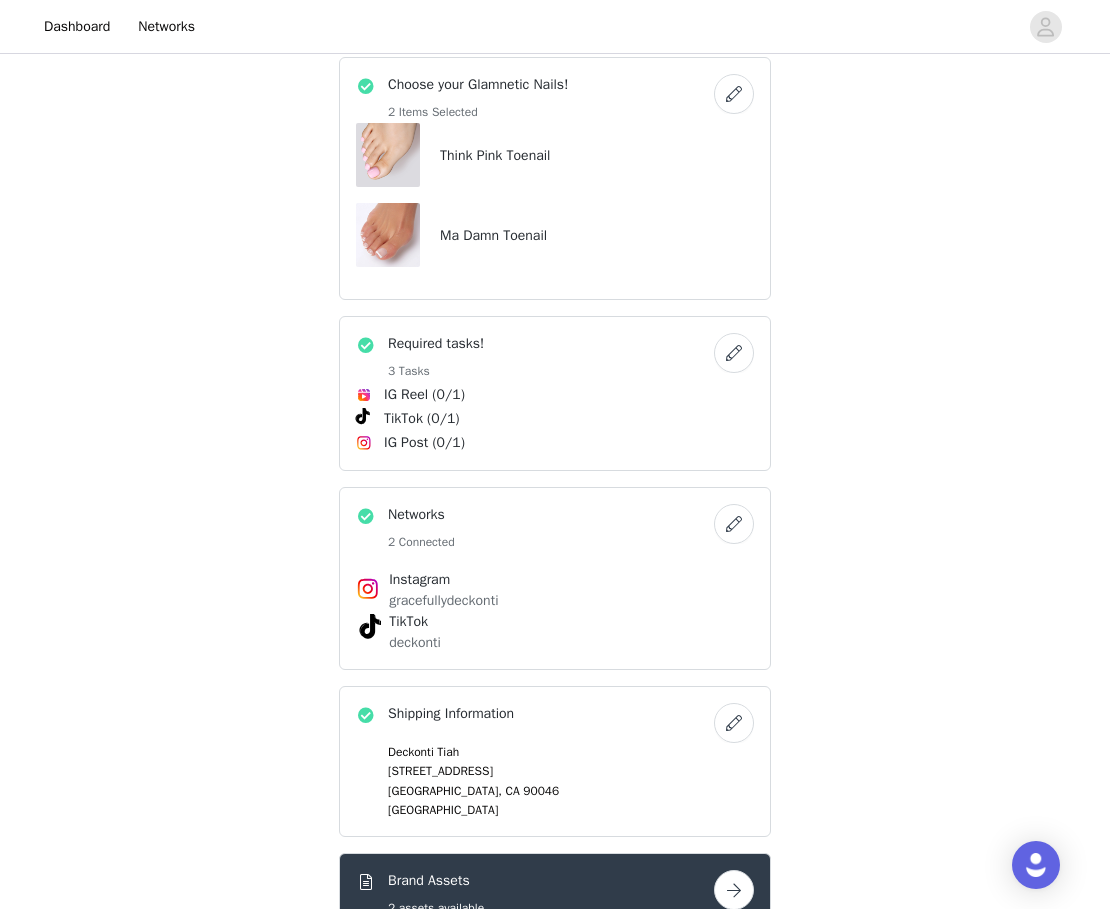 scroll, scrollTop: 674, scrollLeft: 0, axis: vertical 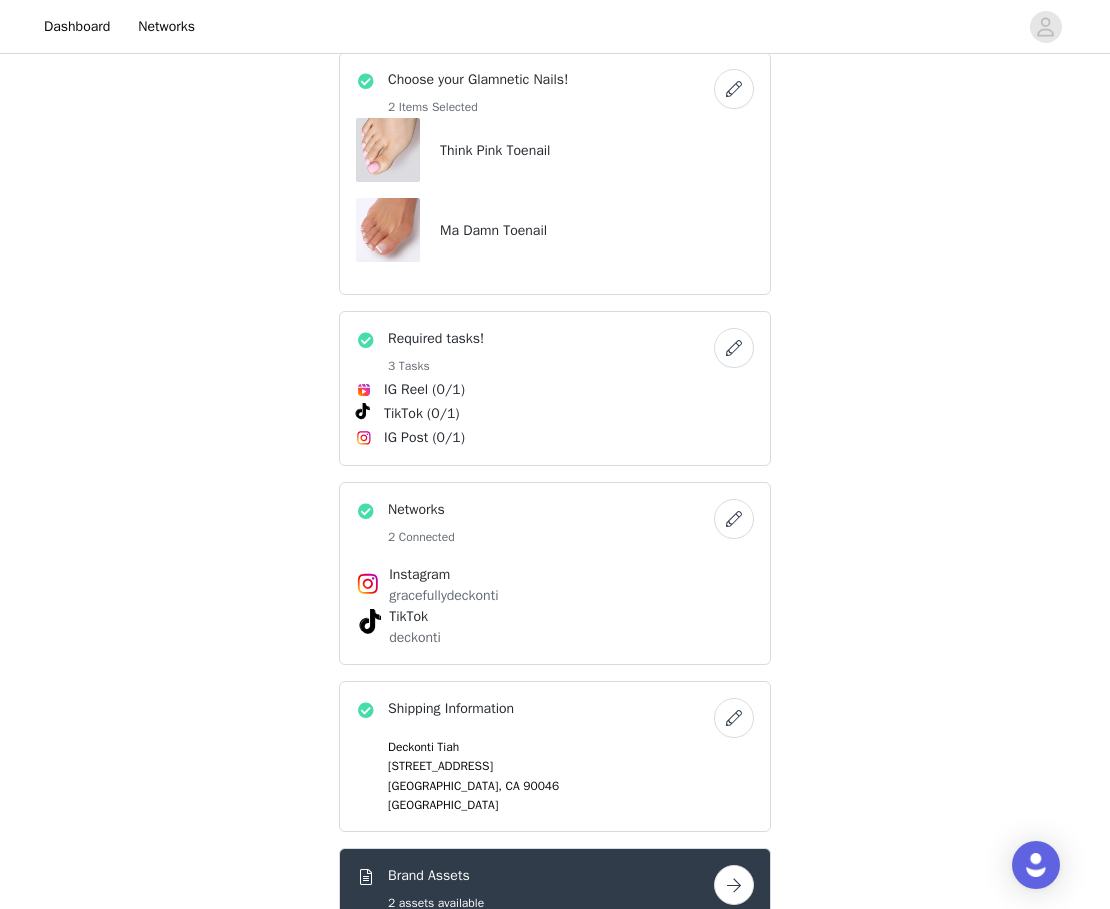 click at bounding box center [734, 519] 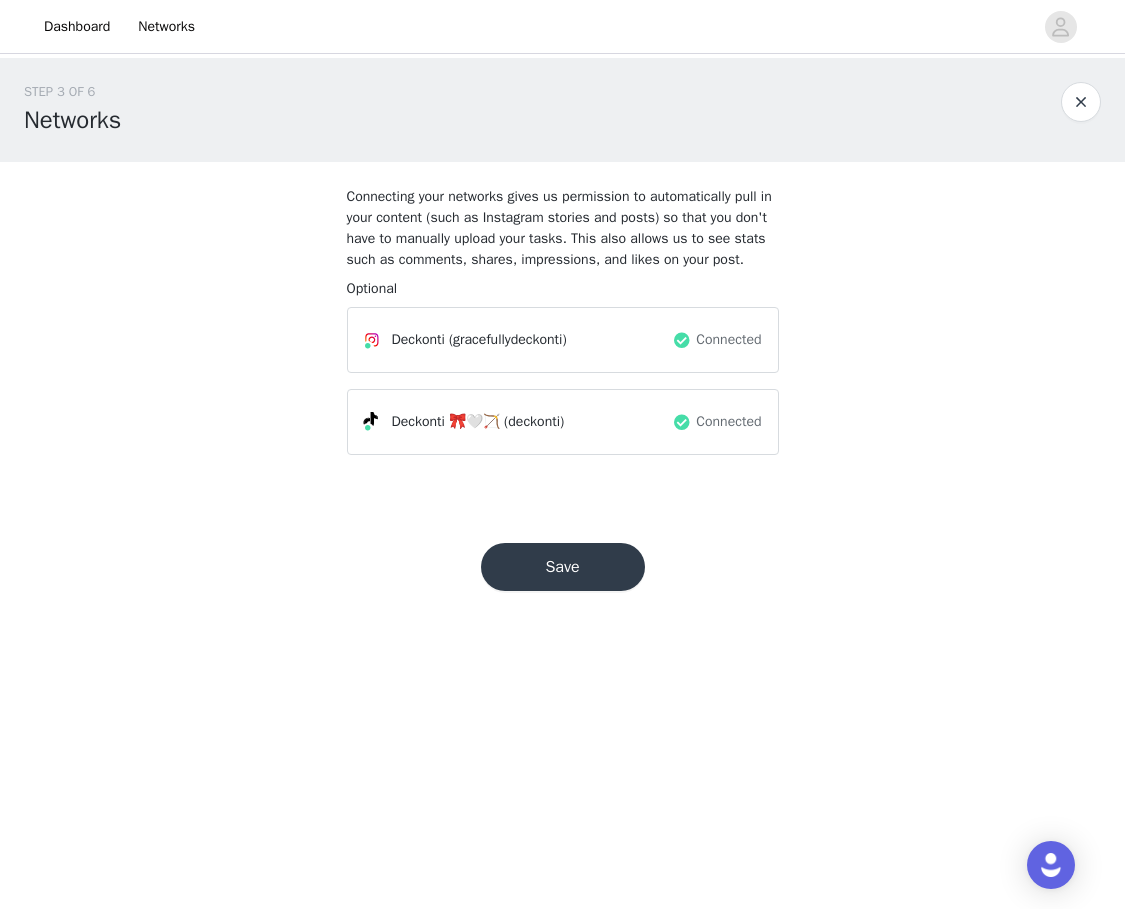 drag, startPoint x: 739, startPoint y: 371, endPoint x: 535, endPoint y: 367, distance: 204.03922 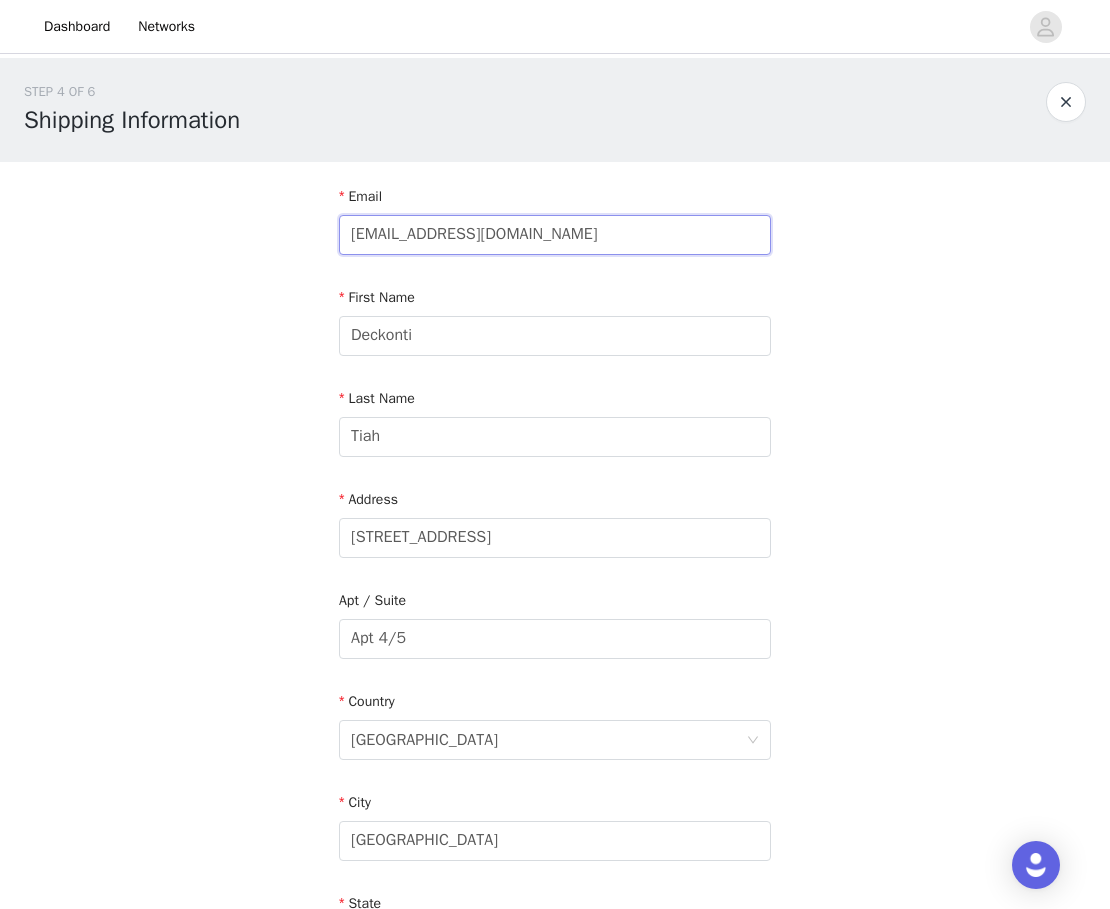 click on "Email Gracefullydeckonti@gmail.com" at bounding box center (555, 224) 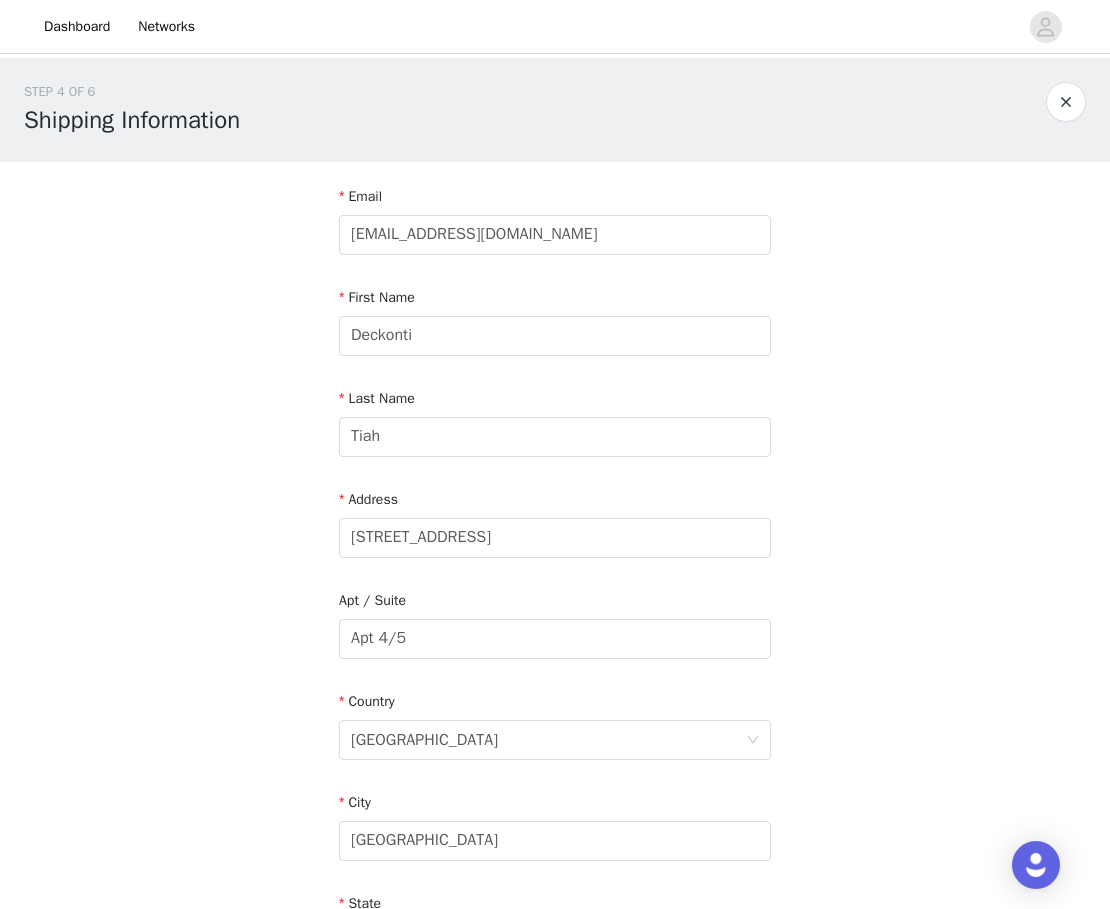 click on "Email" at bounding box center [555, 200] 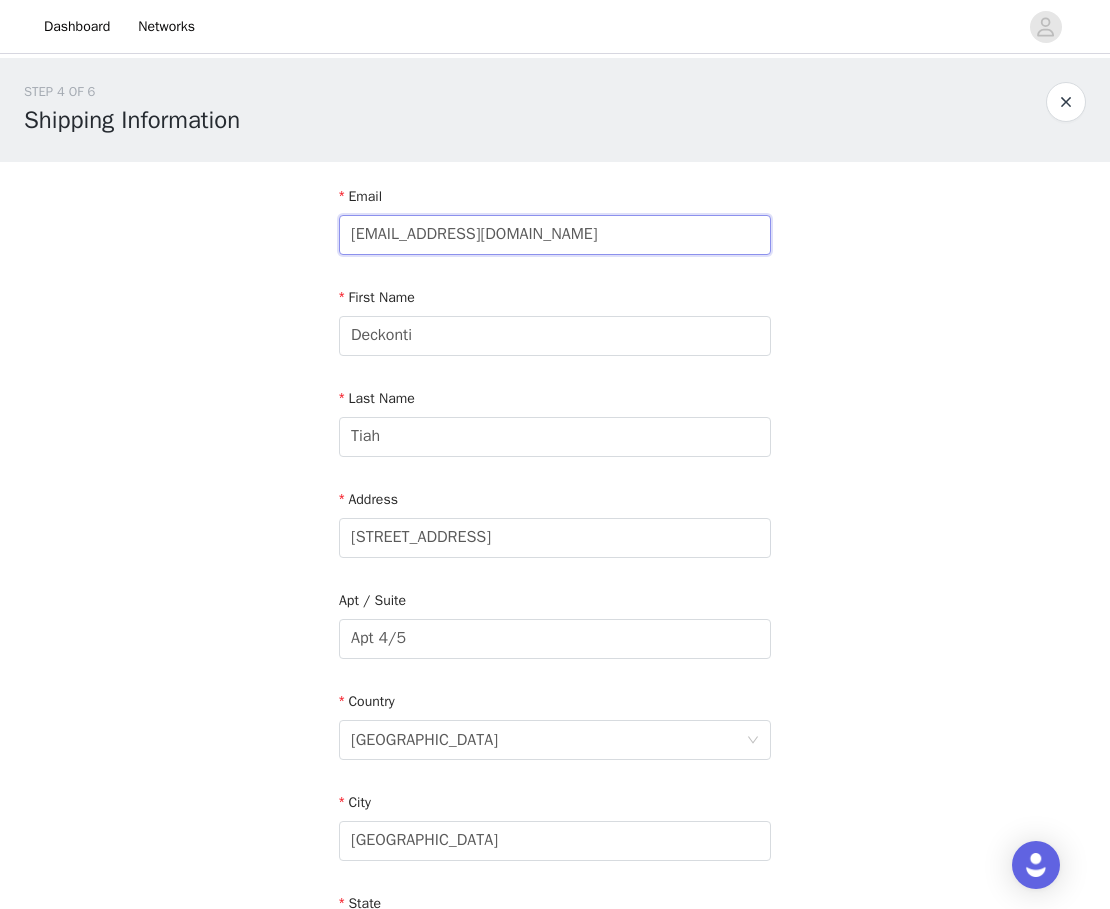 click on "Gracefullydeckonti@gmail.com" at bounding box center (555, 235) 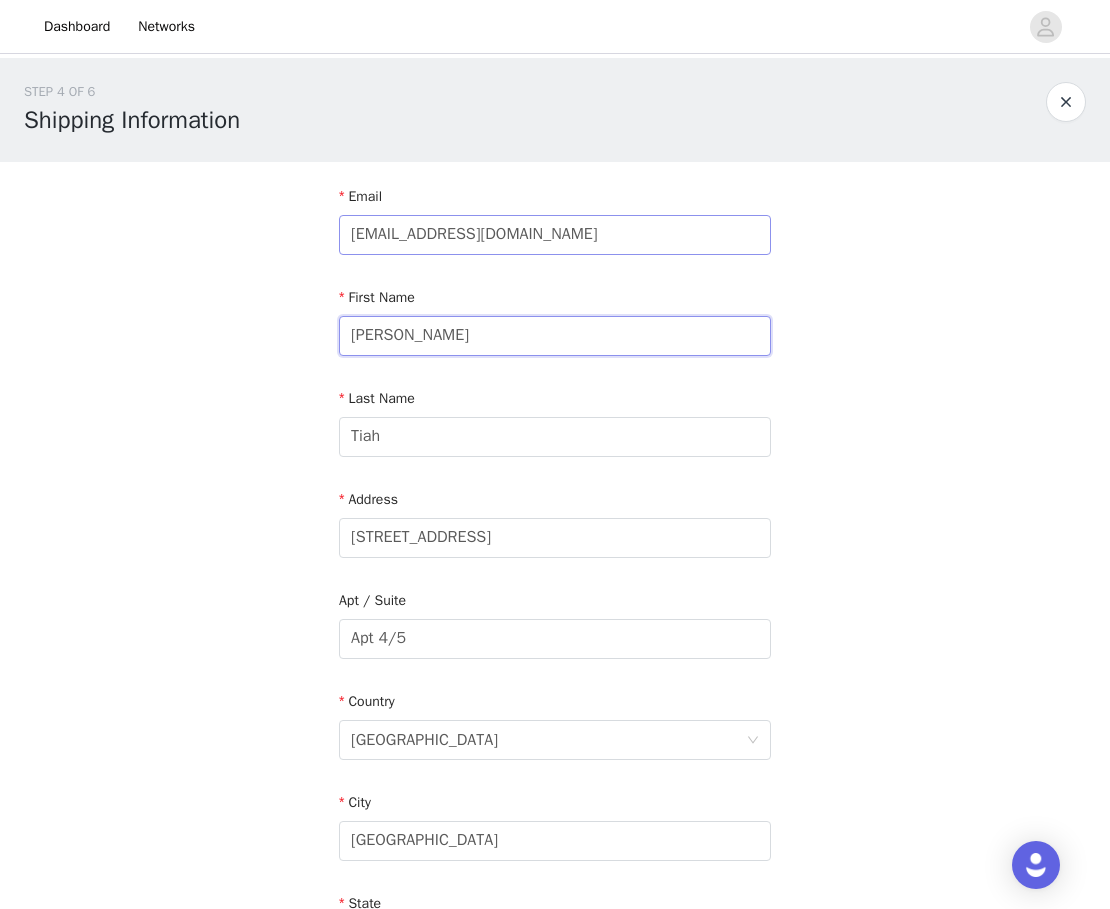 type on "[PERSON_NAME]" 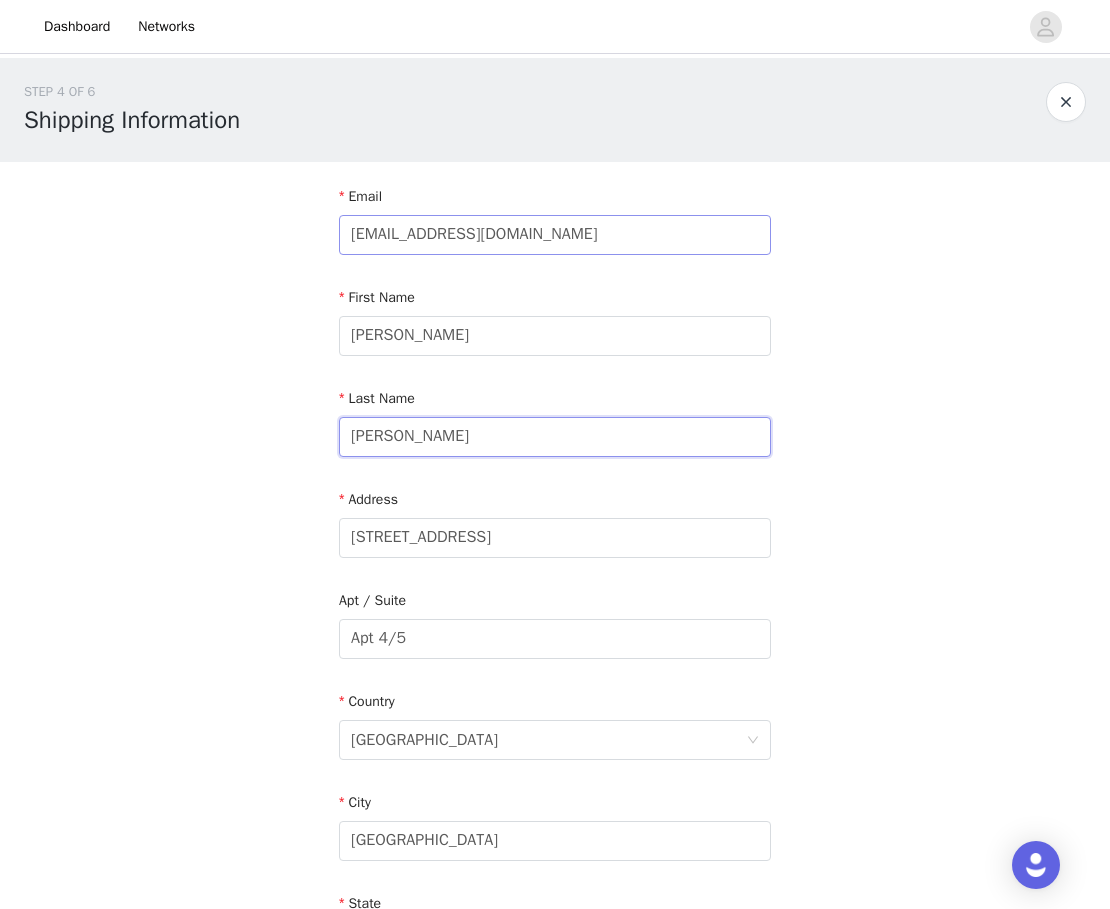 type on "[PERSON_NAME]" 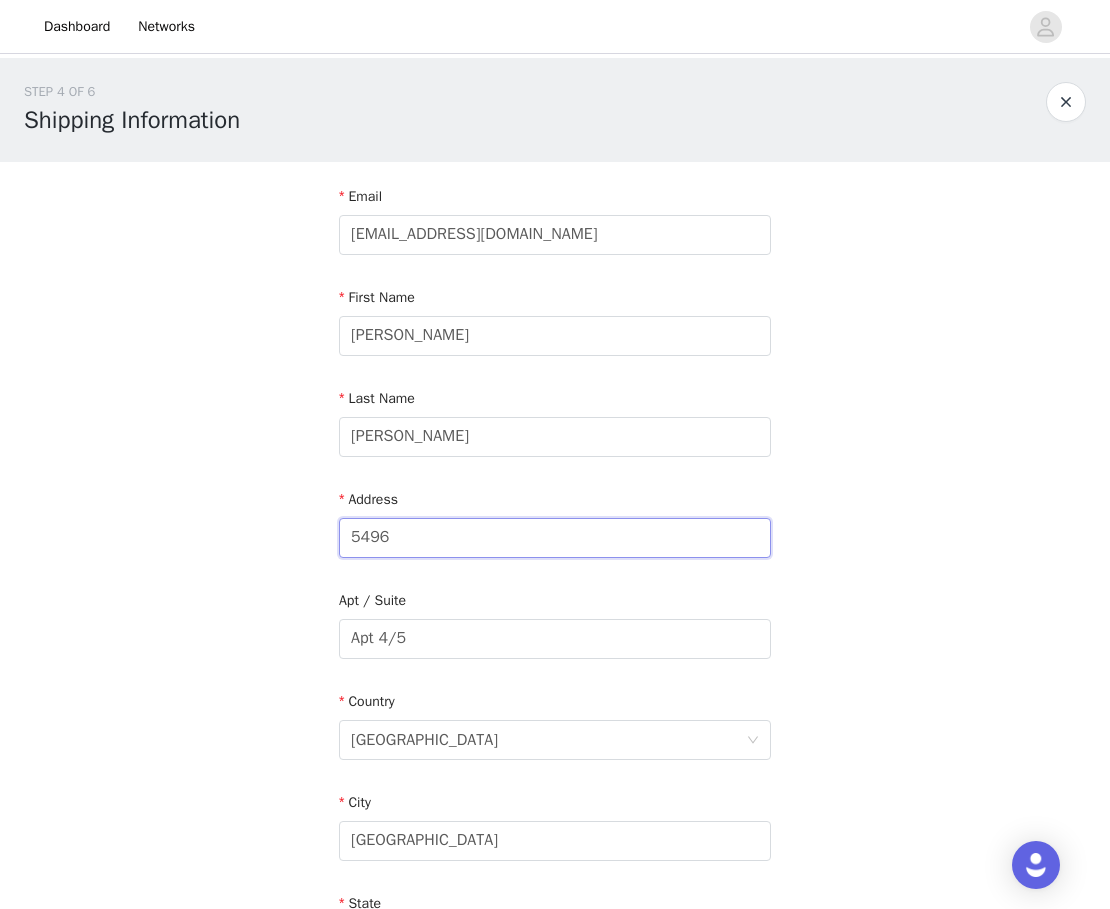 type on "[STREET_ADDRESS]" 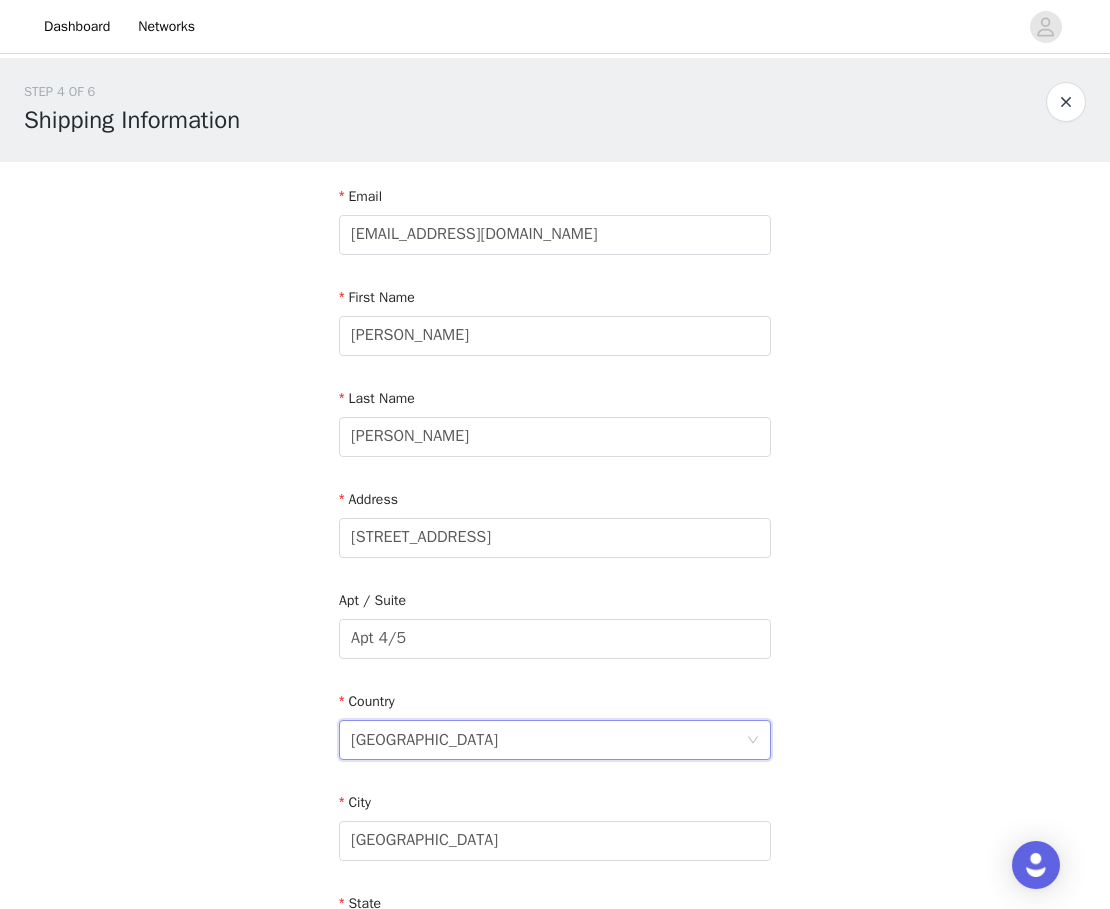 click on "[GEOGRAPHIC_DATA]" at bounding box center [424, 740] 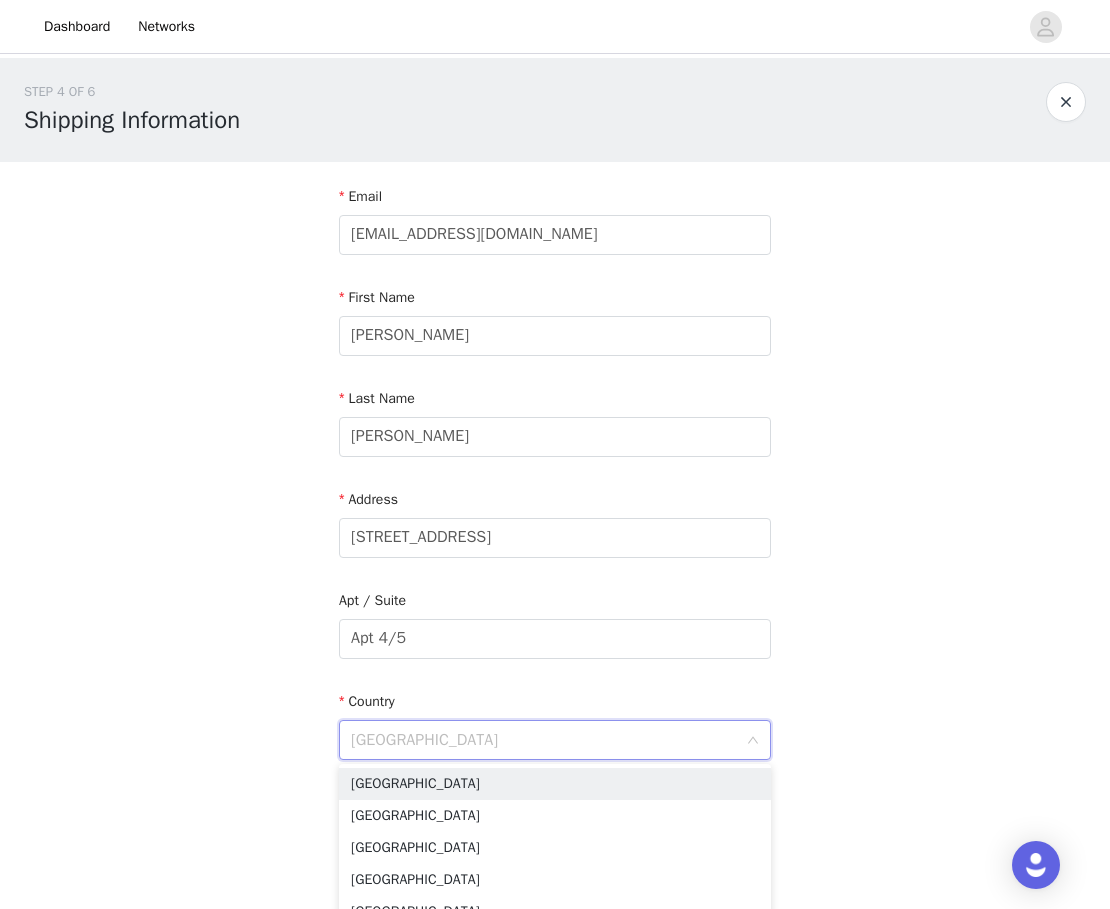 click on "STEP 4 OF 6
Shipping Information
Email ashhyphenlo@gmail.com   First Name Ashley   Last Name Turner   Address 5496 Quail Cove Lane   Apt / Suite Apt 4/5   Country
United States
City Los Angeles   State
California
Zipcode 90046   Phone Number 6095010991" at bounding box center [555, 639] 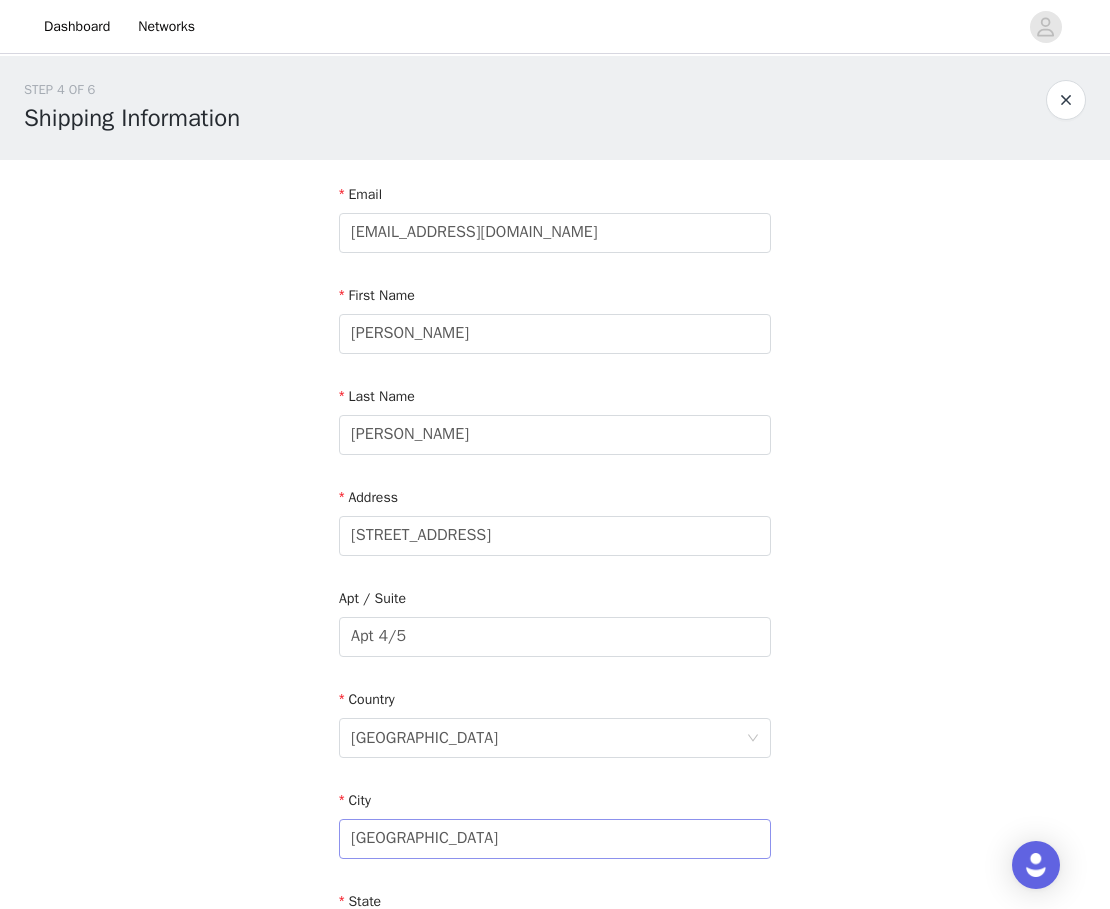 scroll, scrollTop: 4, scrollLeft: 0, axis: vertical 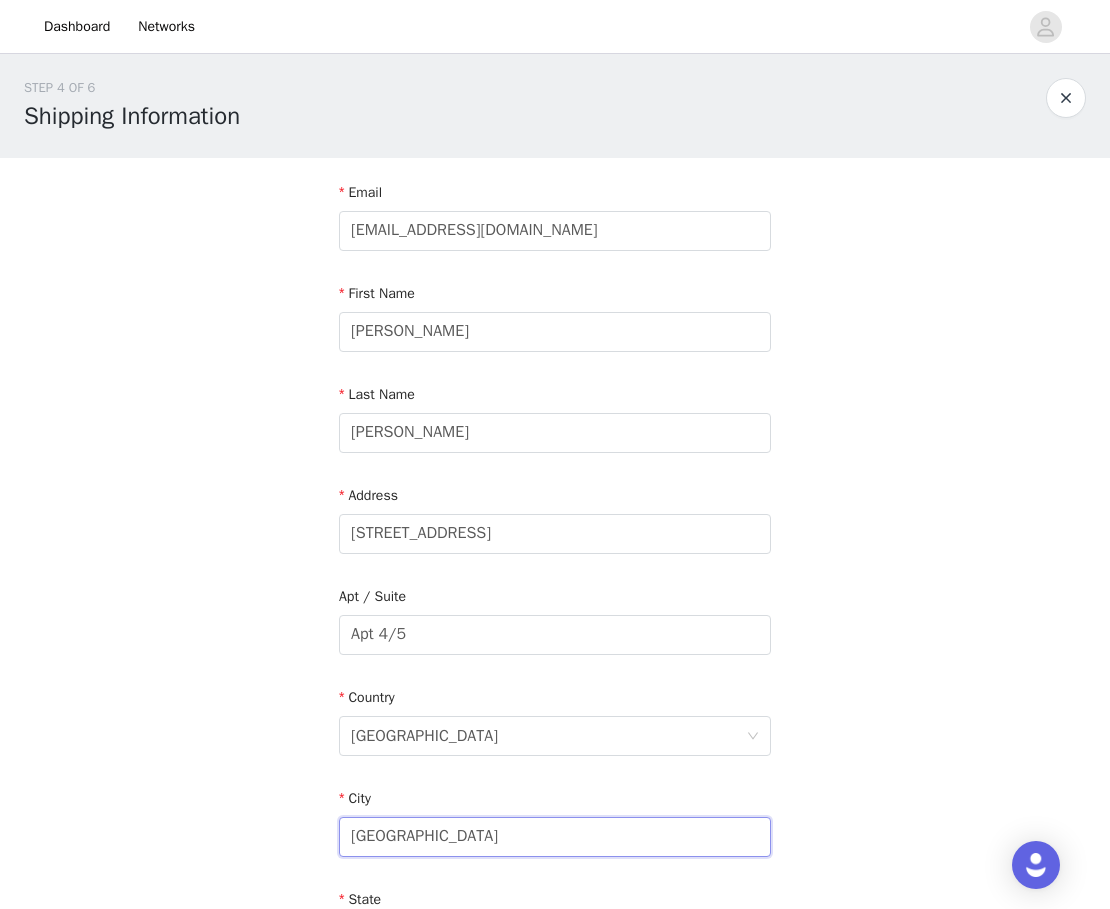 click on "[GEOGRAPHIC_DATA]" at bounding box center [555, 837] 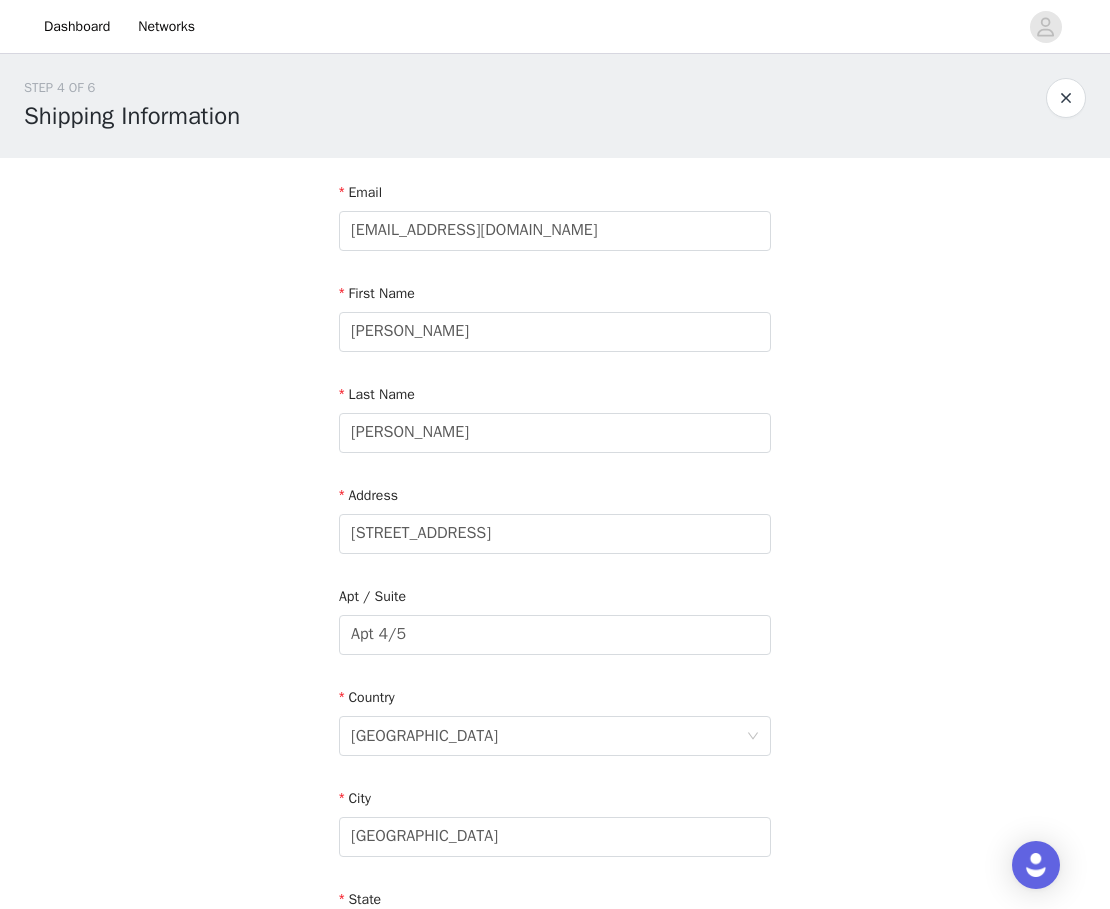 click on "STEP 4 OF 6
Shipping Information
Email ashhyphenlo@gmail.com   First Name Ashley   Last Name Turner   Address 5496 Quail Cove Lane   Apt / Suite Apt 4/5   Country
United States
City Houston   State
California
Zipcode 90046   Phone Number 6095010991" at bounding box center (555, 635) 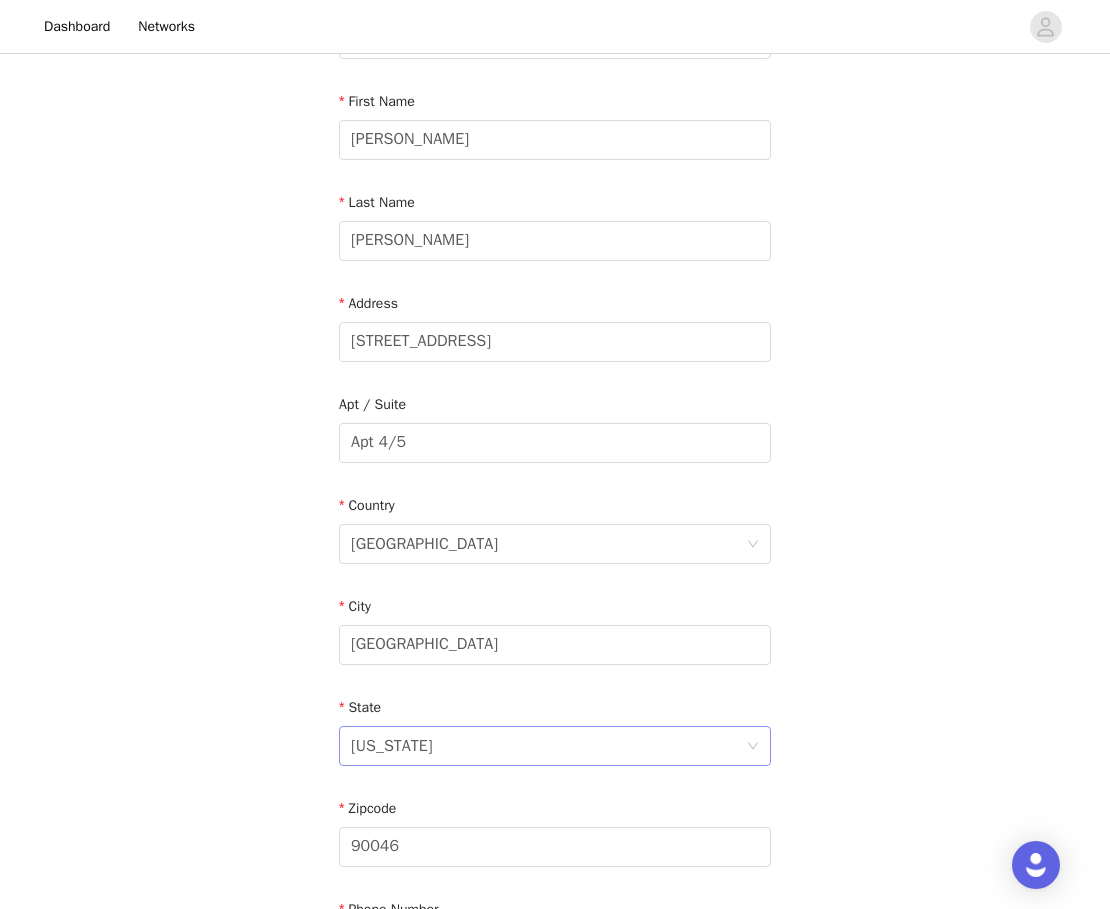 scroll, scrollTop: 197, scrollLeft: 0, axis: vertical 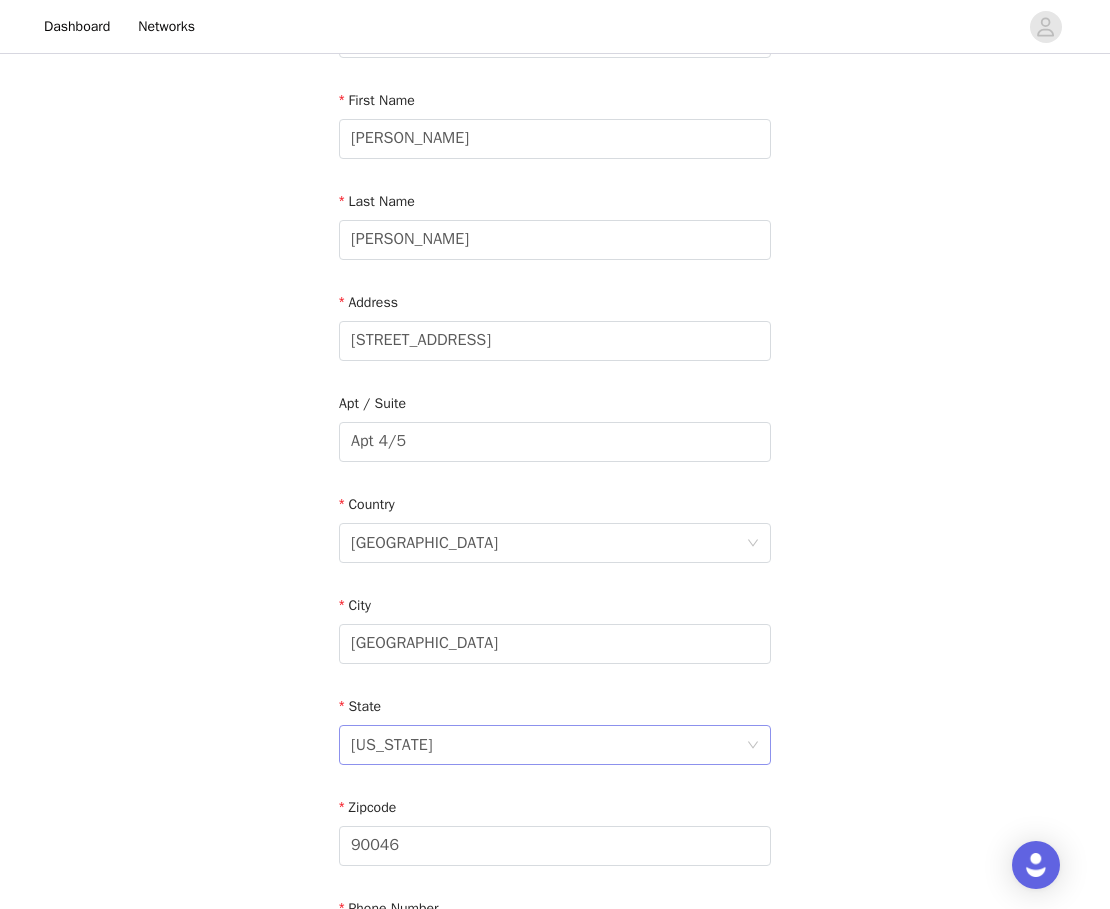 click on "California" at bounding box center [548, 745] 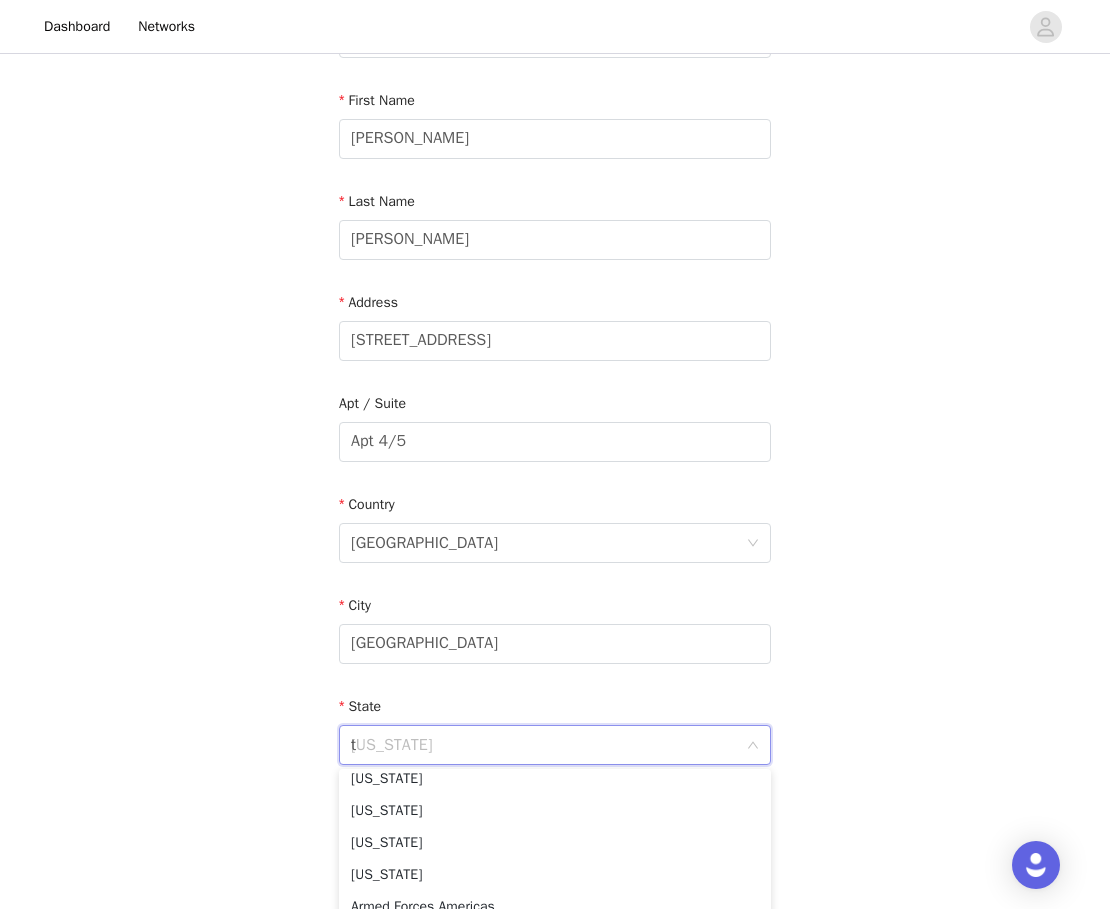 scroll, scrollTop: 4, scrollLeft: 0, axis: vertical 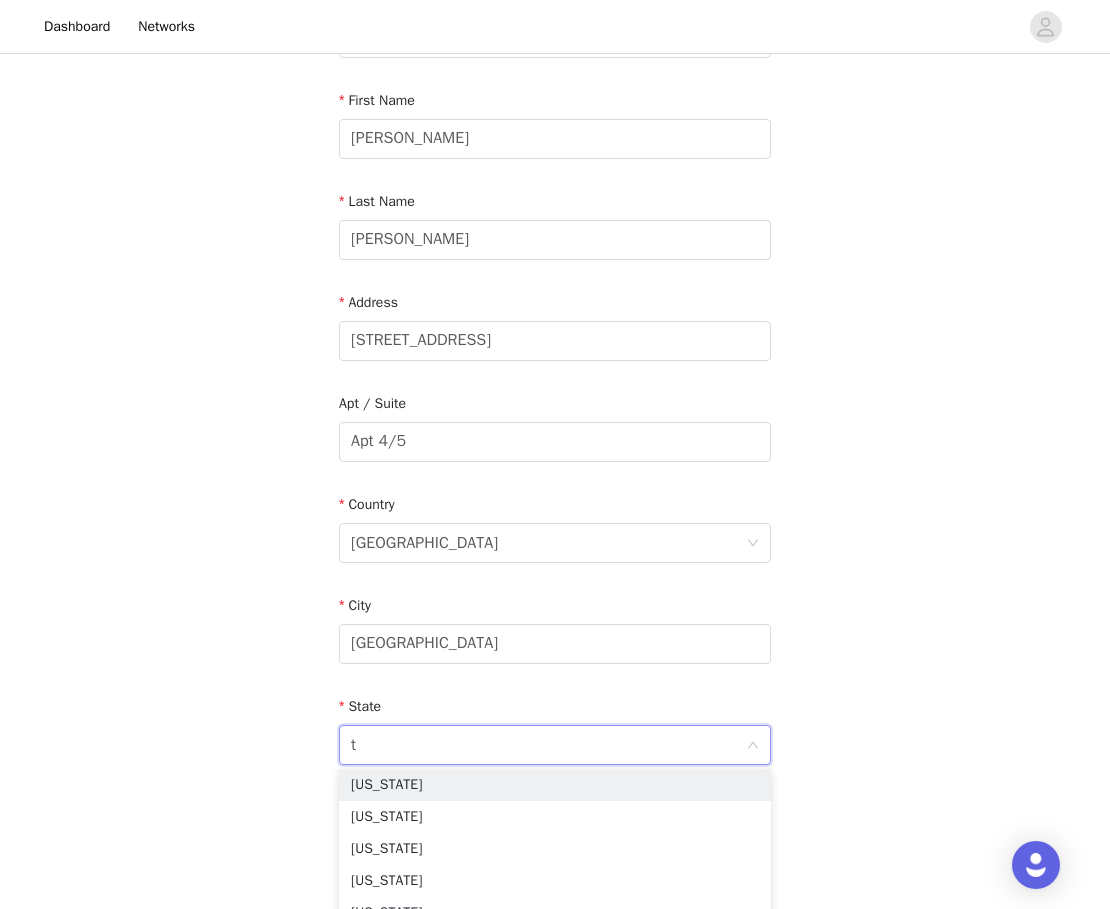 type on "te" 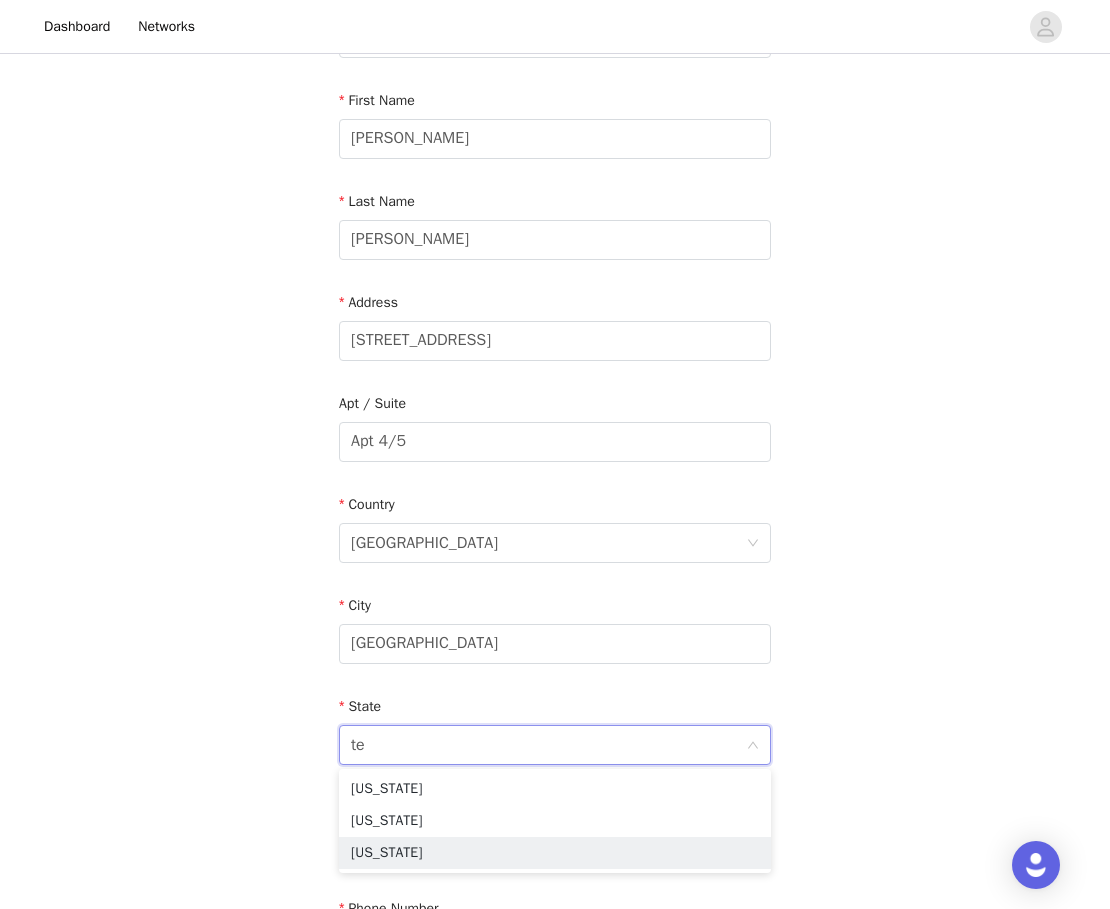 click on "[US_STATE]" at bounding box center (555, 853) 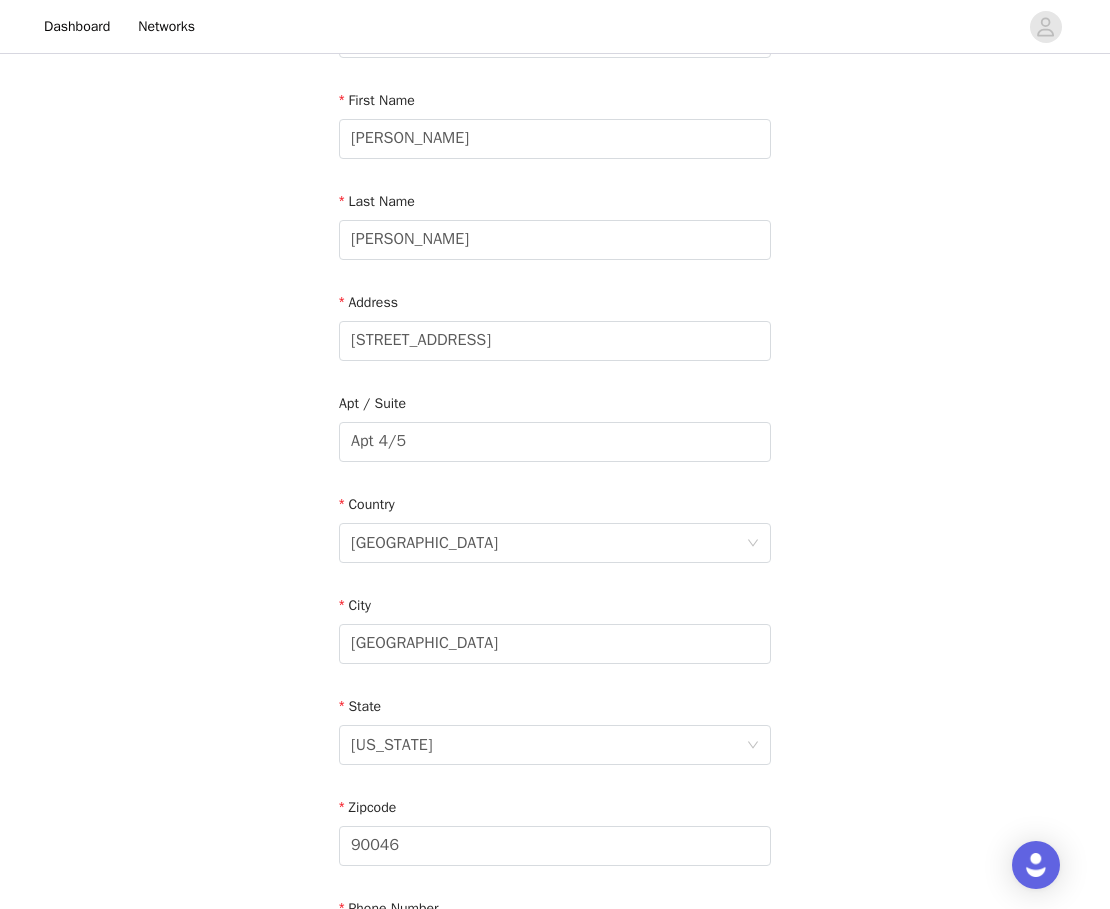 click on "STEP 4 OF 6
Shipping Information
Email ashhyphenlo@gmail.com   First Name Ashley   Last Name Turner   Address 5496 Quail Cove Lane   Apt / Suite Apt 4/5   Country
United States
City Houston   State
Texas
Zipcode 90046   Phone Number 6095010991" at bounding box center [555, 442] 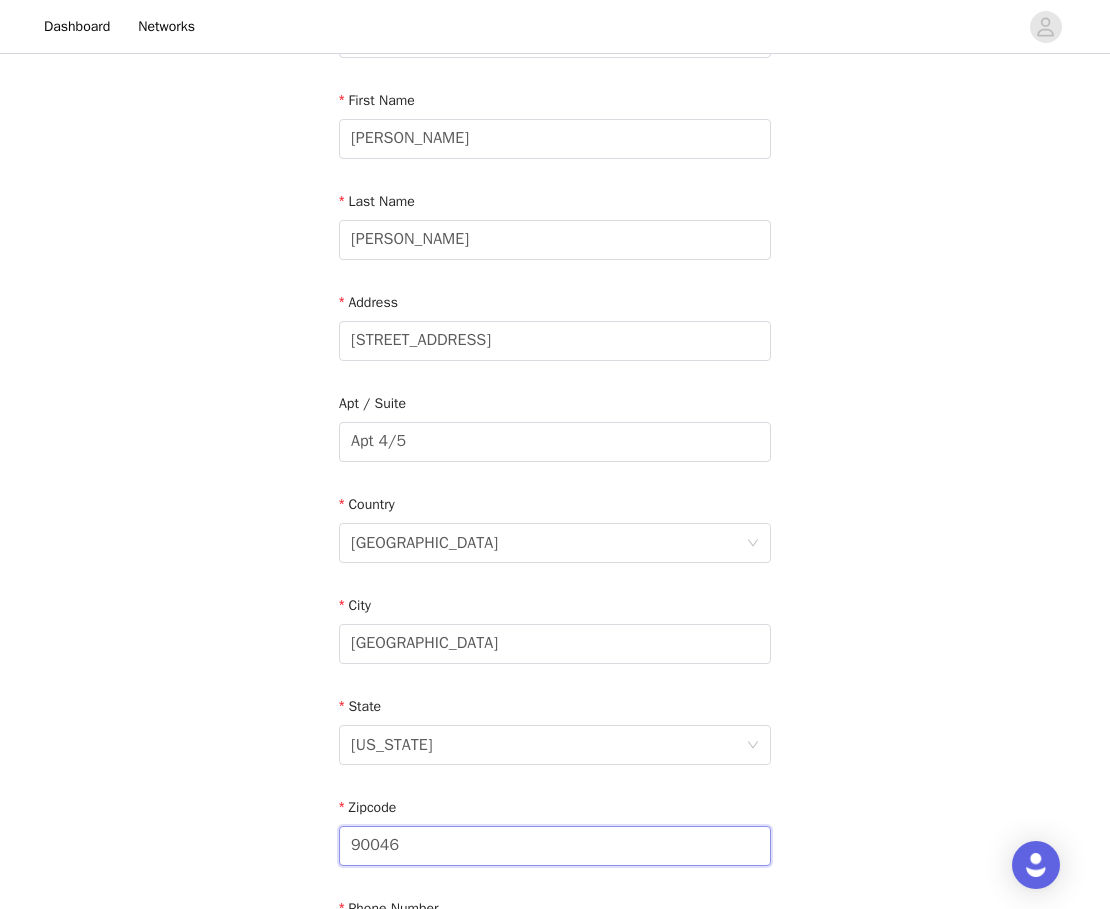 click on "90046" at bounding box center (555, 846) 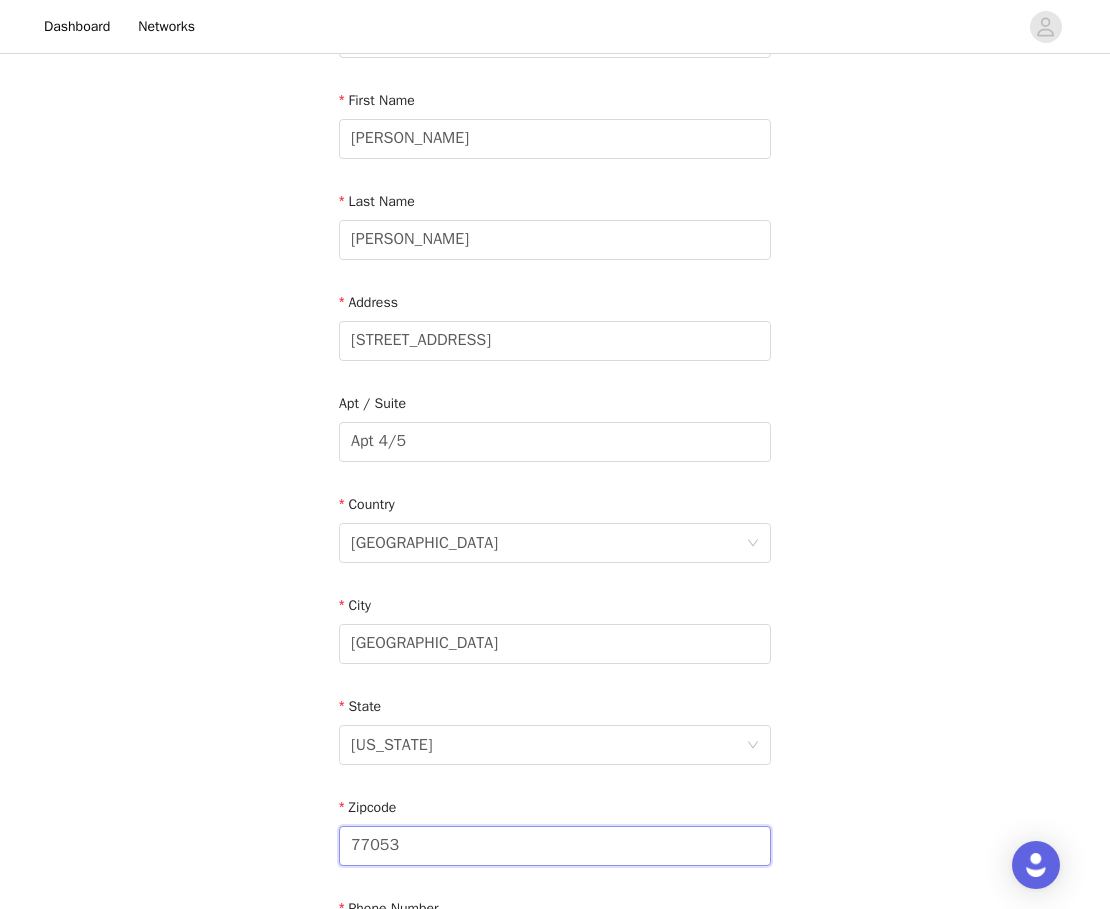 type on "77053" 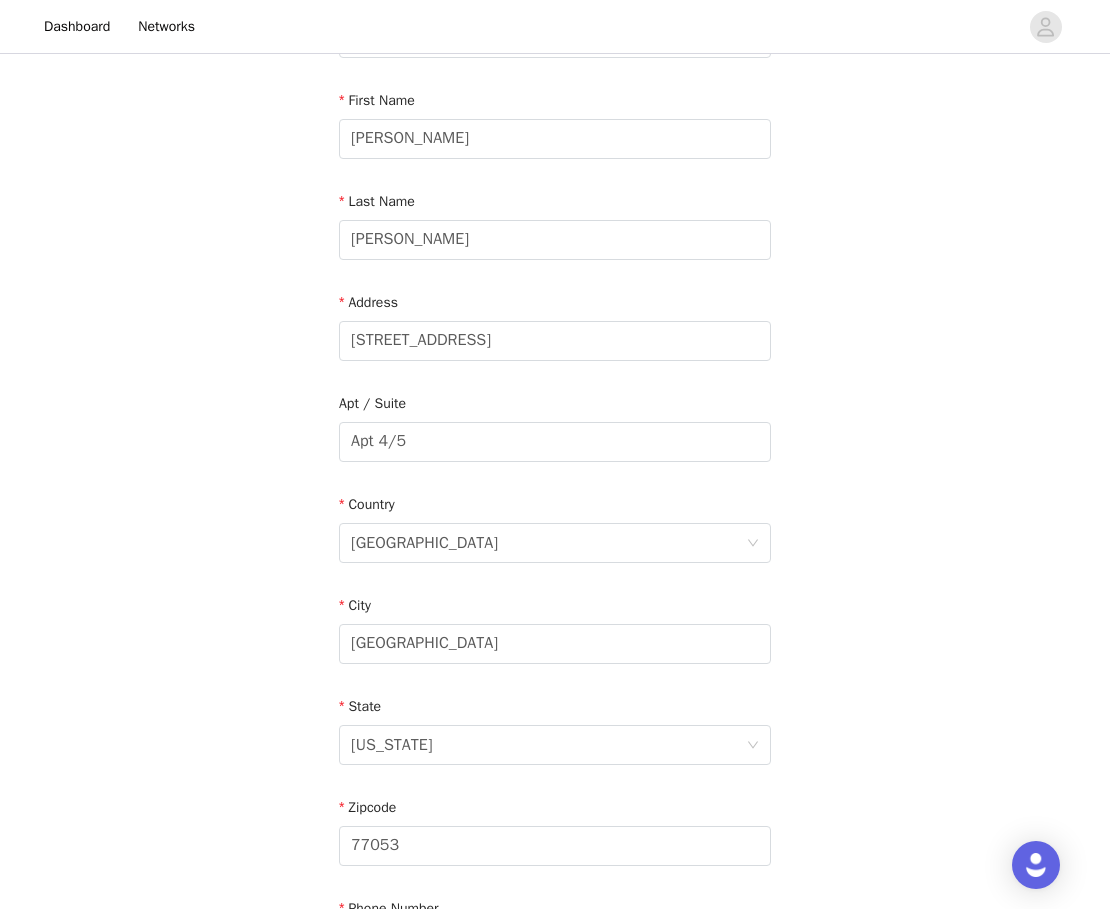 click on "STEP 4 OF 6
Shipping Information
Email ashhyphenlo@gmail.com   First Name Ashley   Last Name Turner   Address 5496 Quail Cove Lane   Apt / Suite Apt 4/5   Country
United States
City Houston   State
Texas
Zipcode 77053   Phone Number 6095010991" at bounding box center [555, 442] 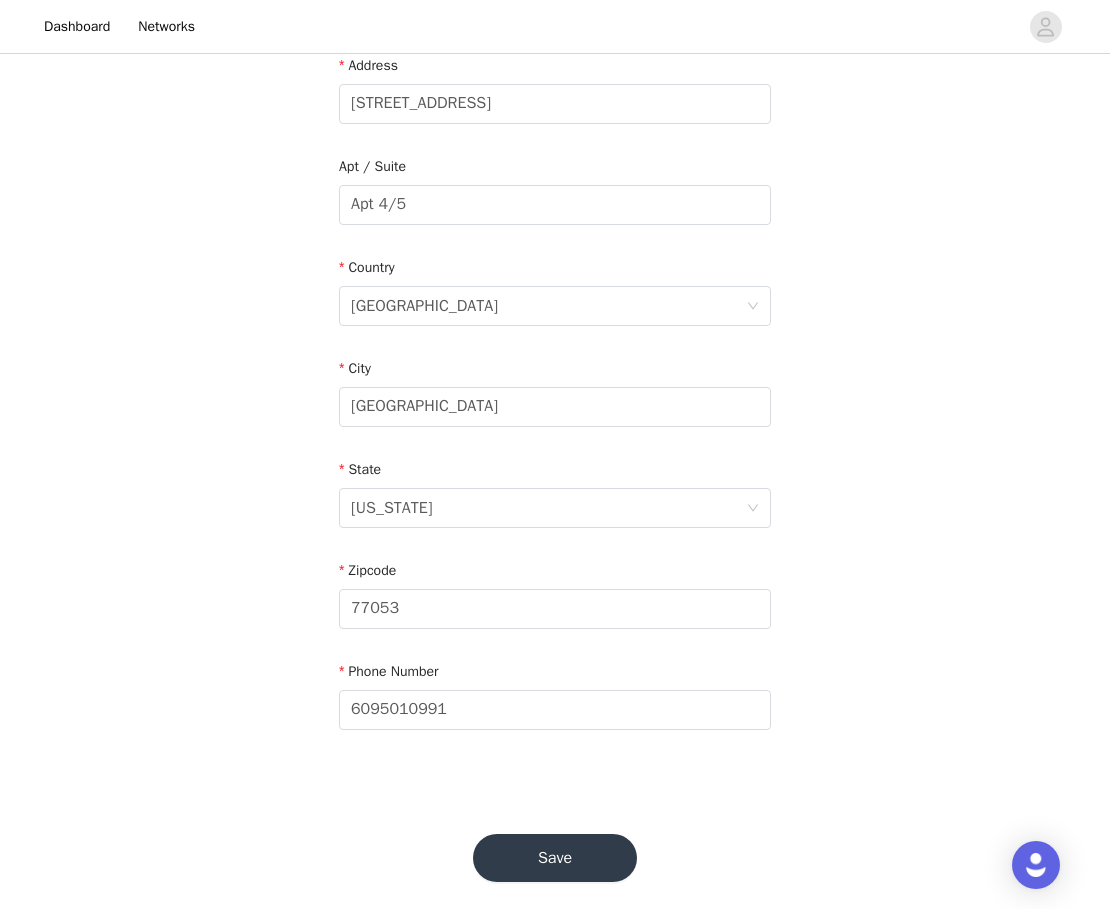 scroll, scrollTop: 454, scrollLeft: 0, axis: vertical 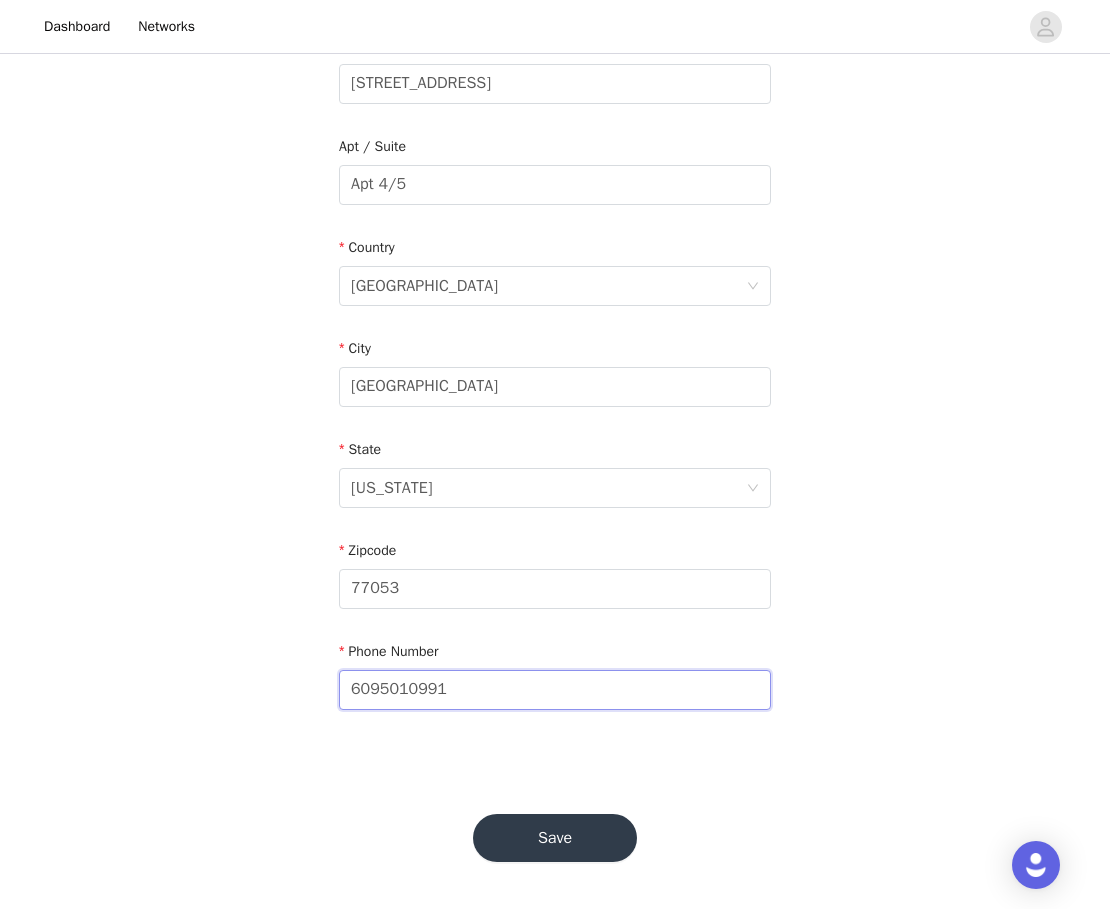 click on "6095010991" at bounding box center (555, 690) 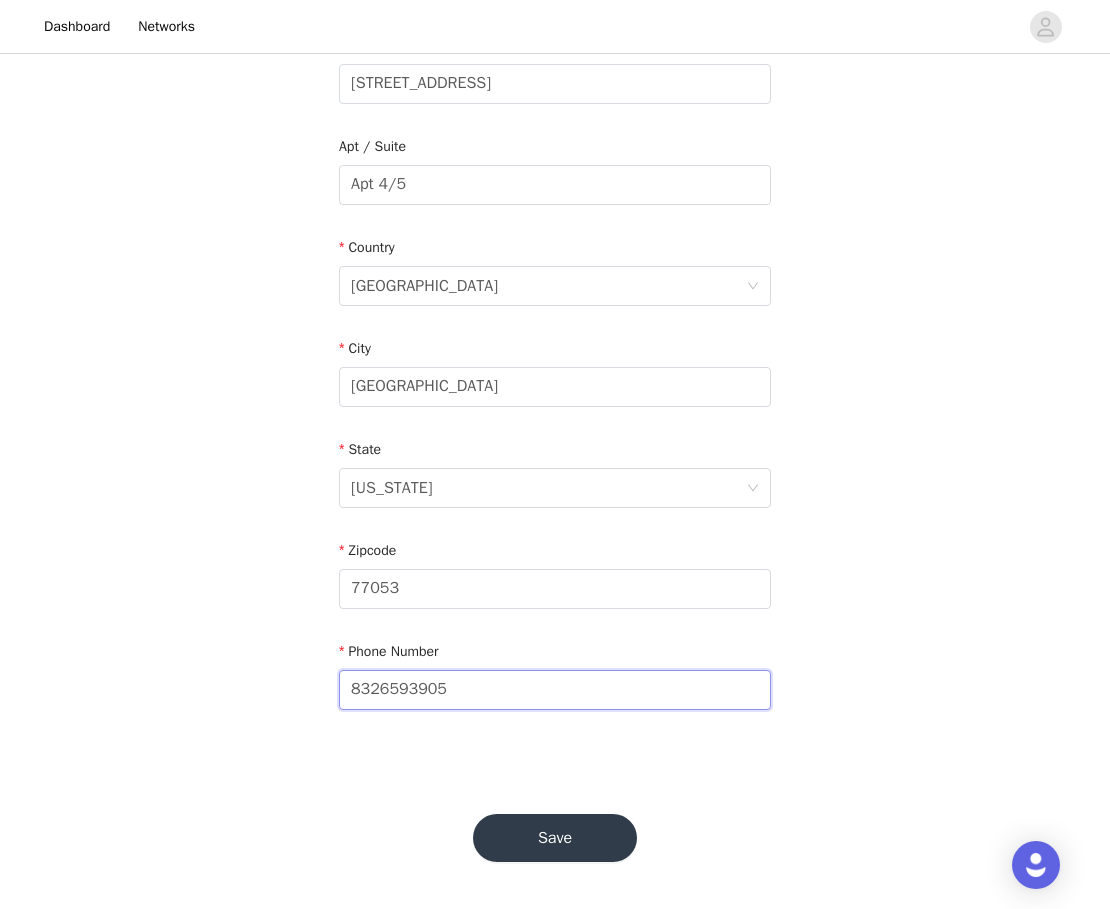 type on "8326593905" 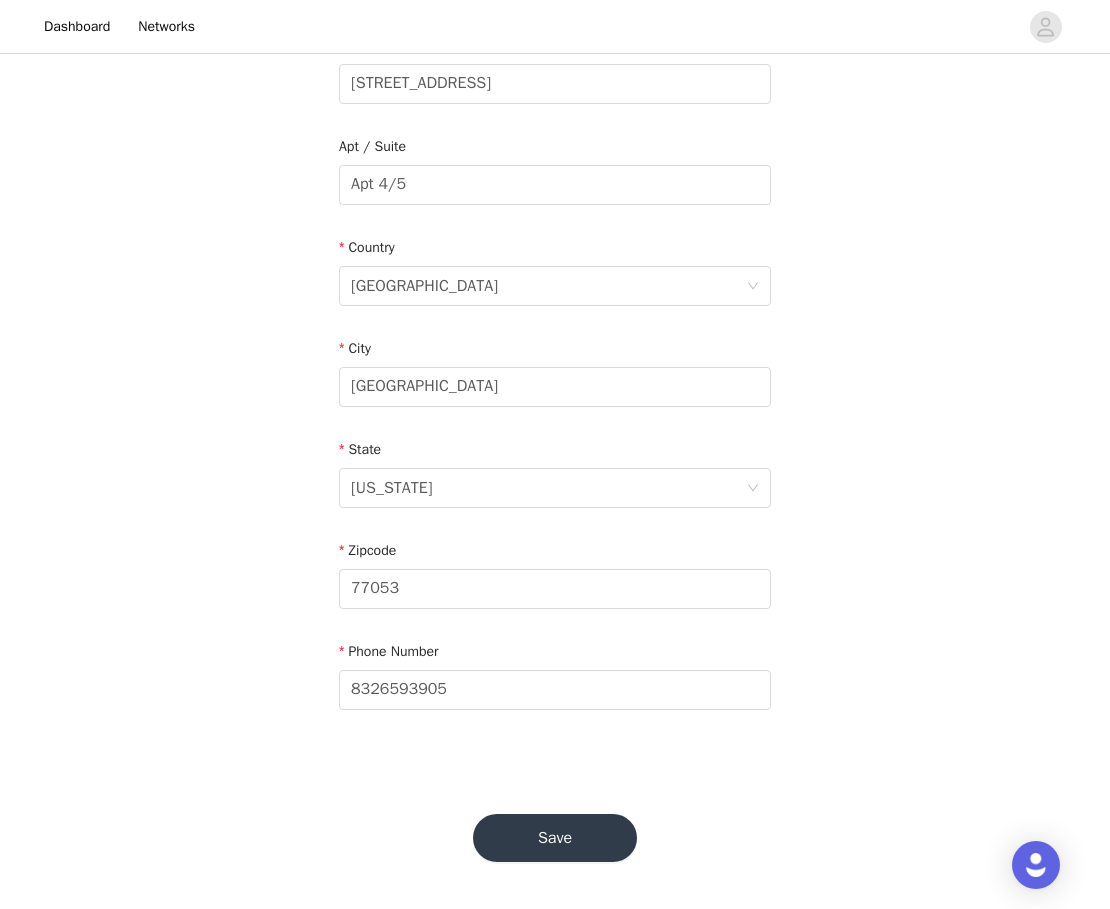 click on "Save" at bounding box center (555, 838) 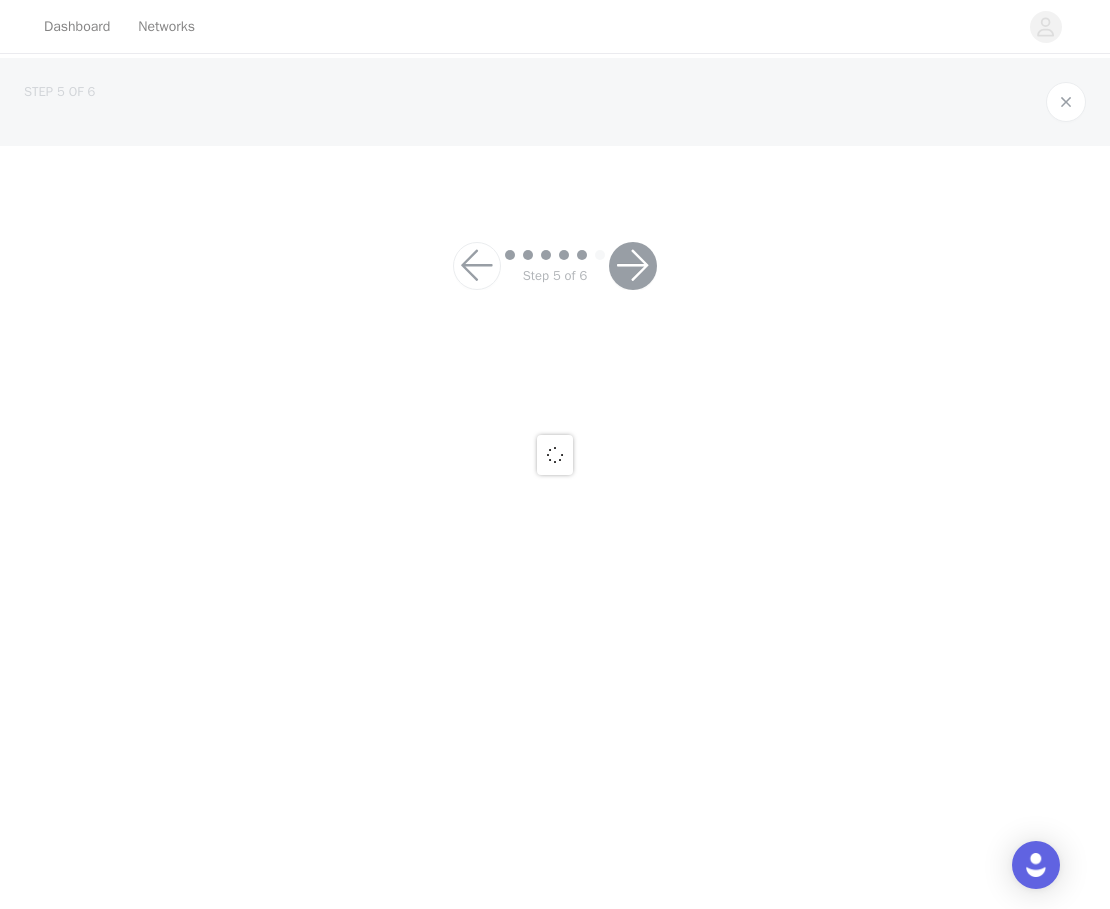 scroll, scrollTop: 0, scrollLeft: 0, axis: both 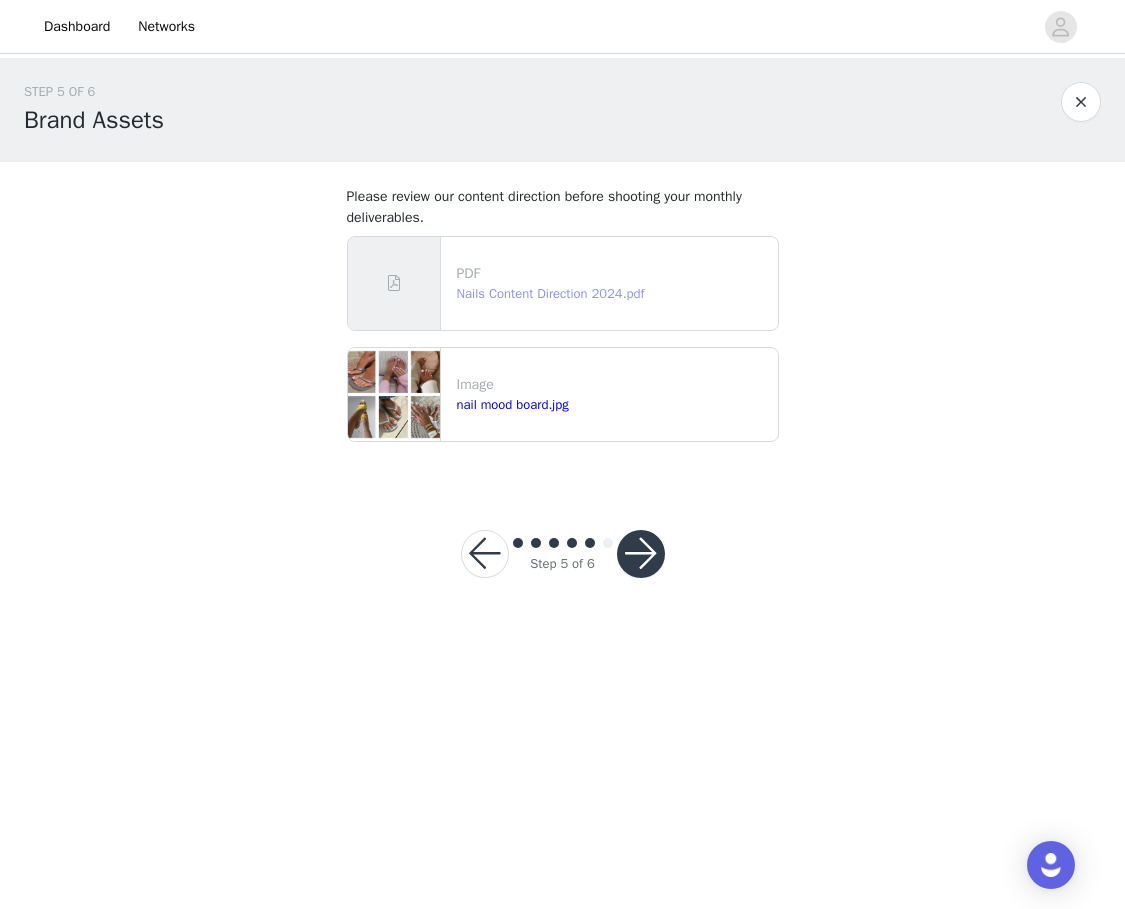 click on "Nails Content Direction 2024.pdf" at bounding box center (551, 293) 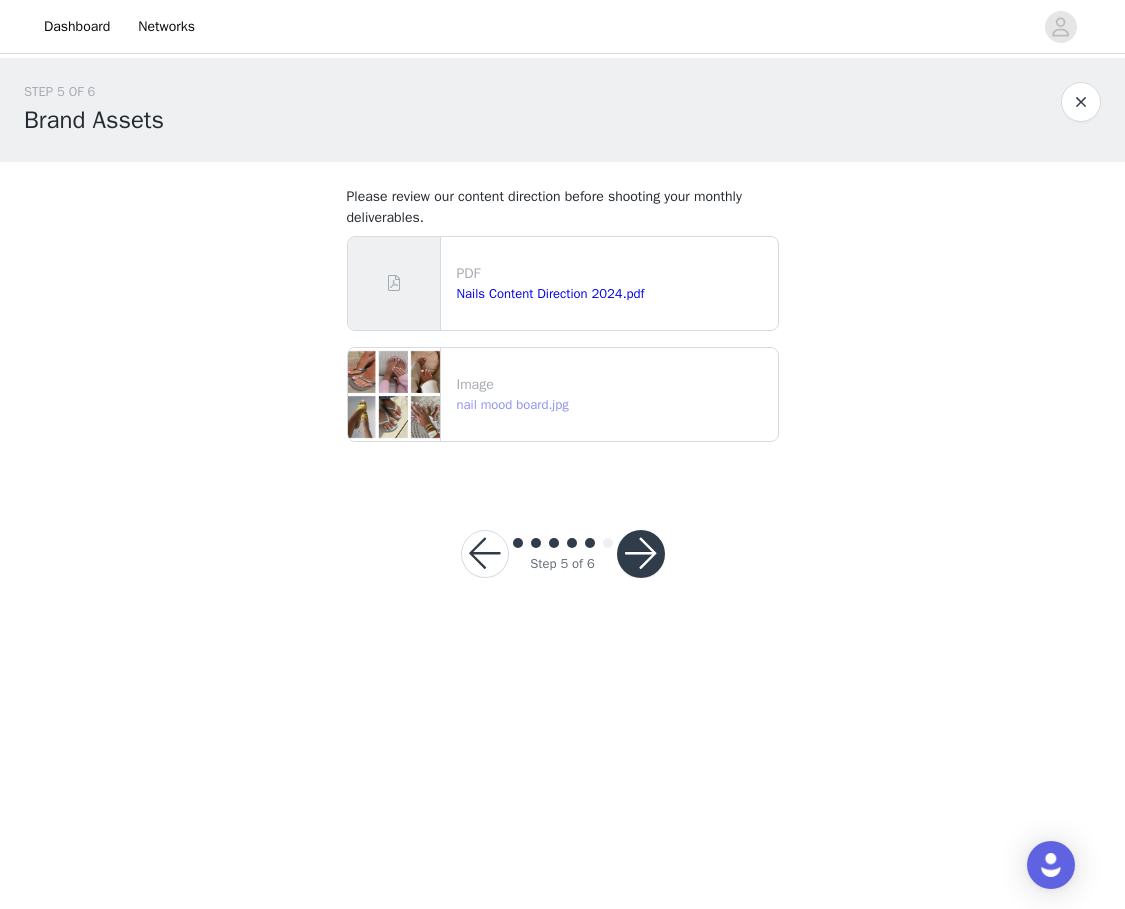 click on "nail mood board.jpg" at bounding box center (513, 404) 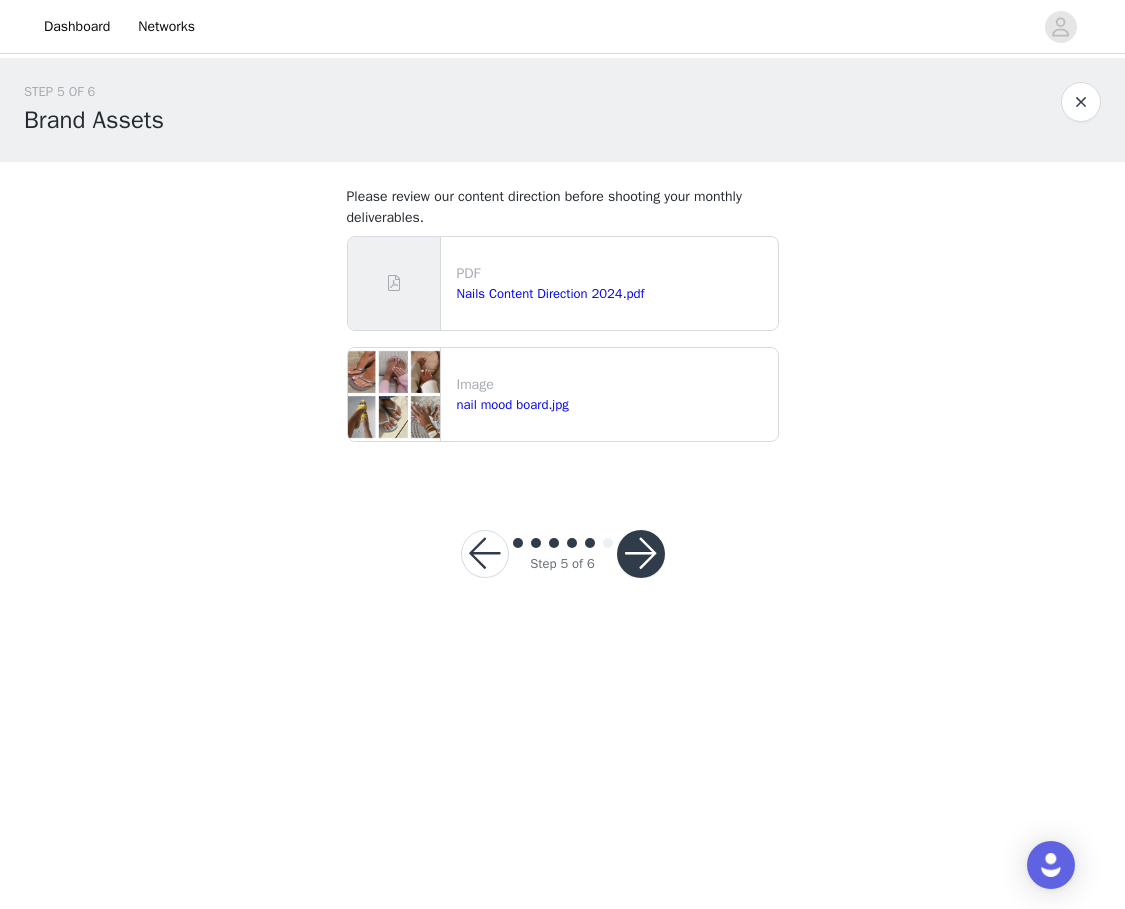 click at bounding box center [641, 554] 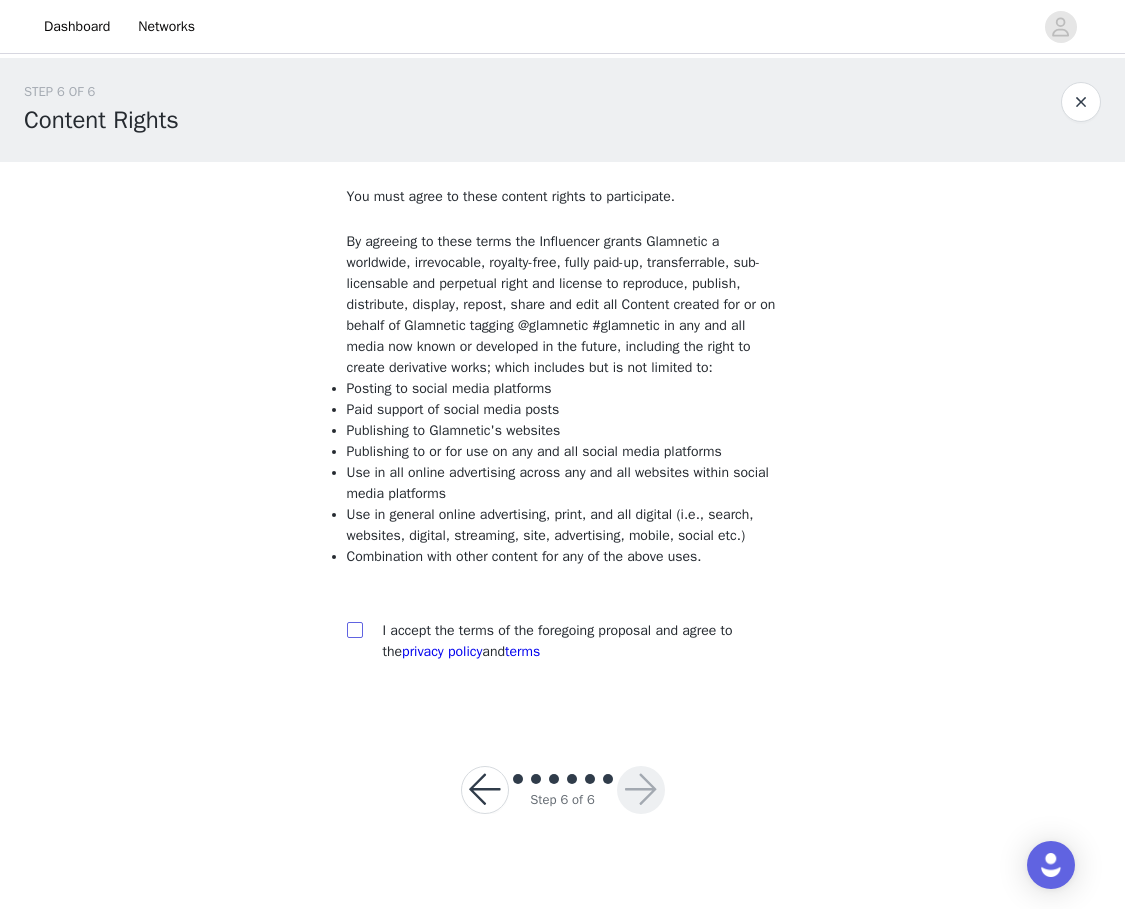 click at bounding box center [354, 629] 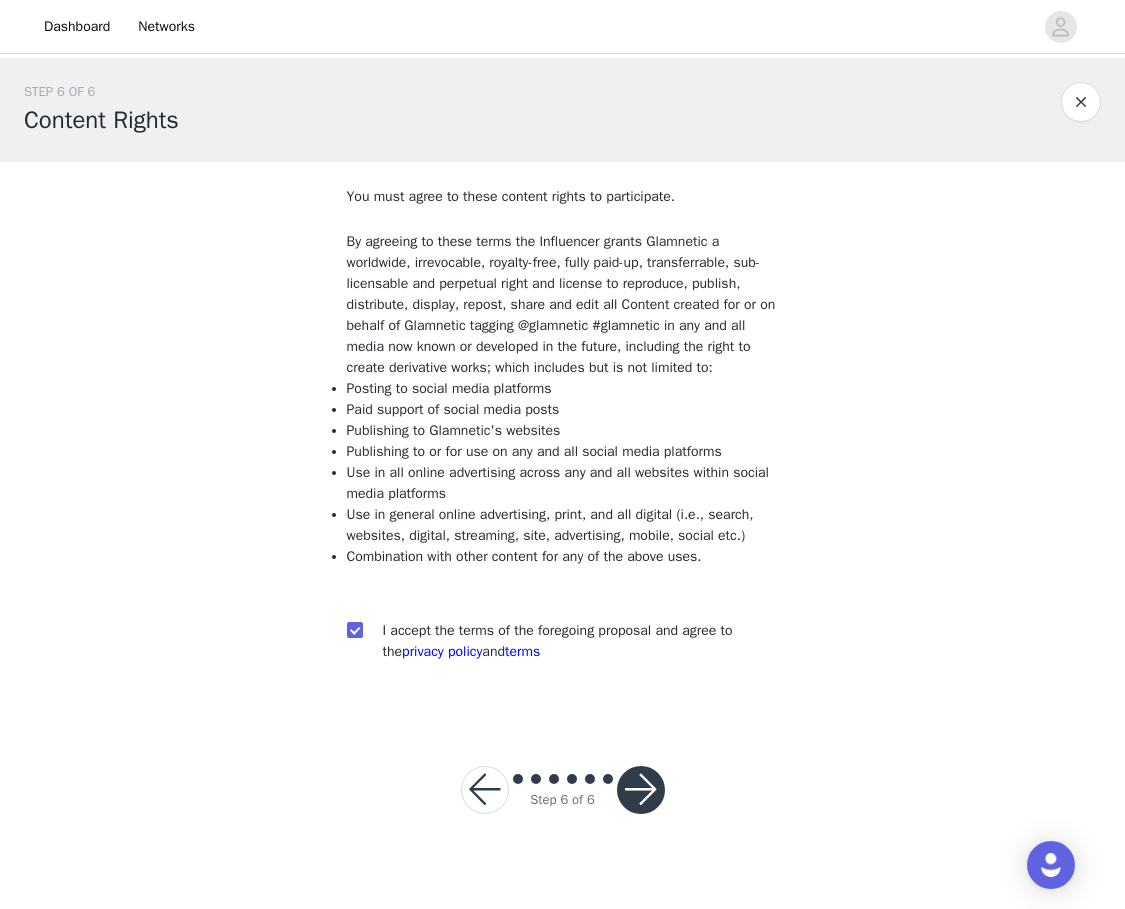 click at bounding box center [641, 790] 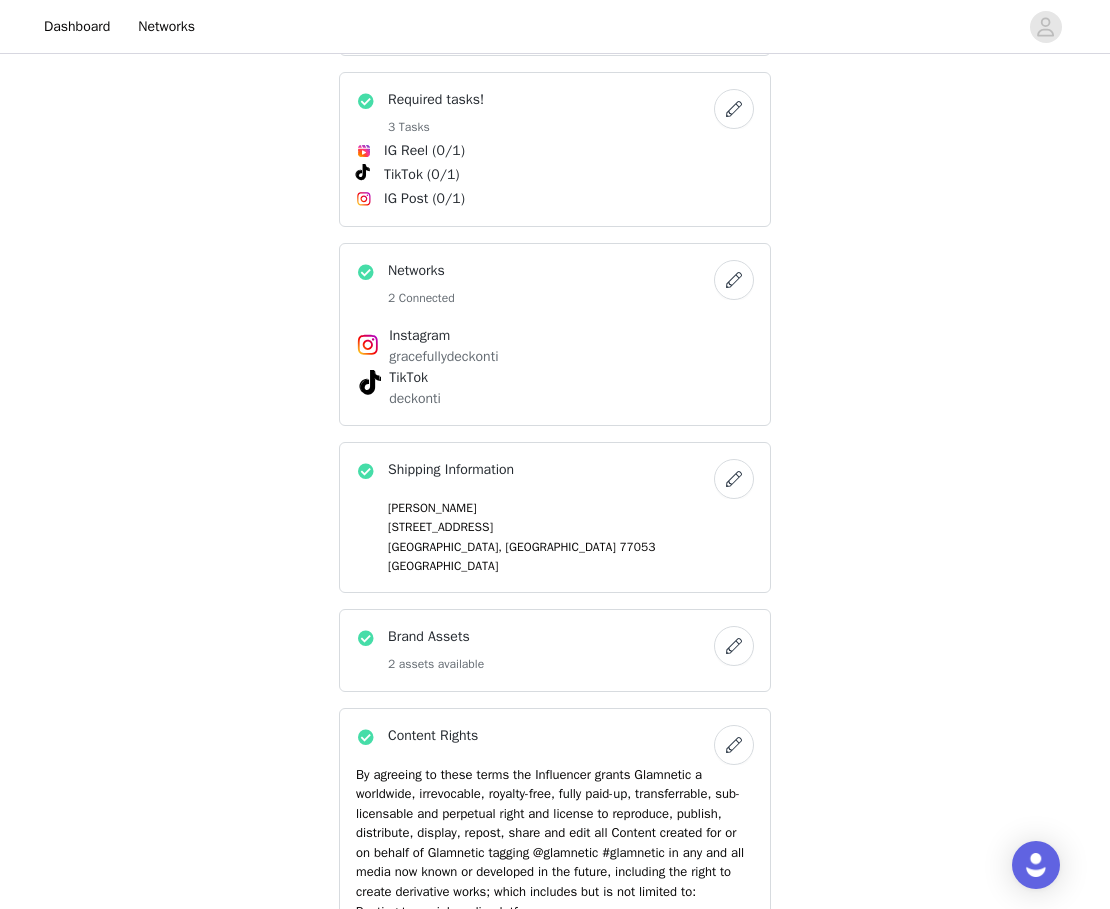 scroll, scrollTop: 919, scrollLeft: 0, axis: vertical 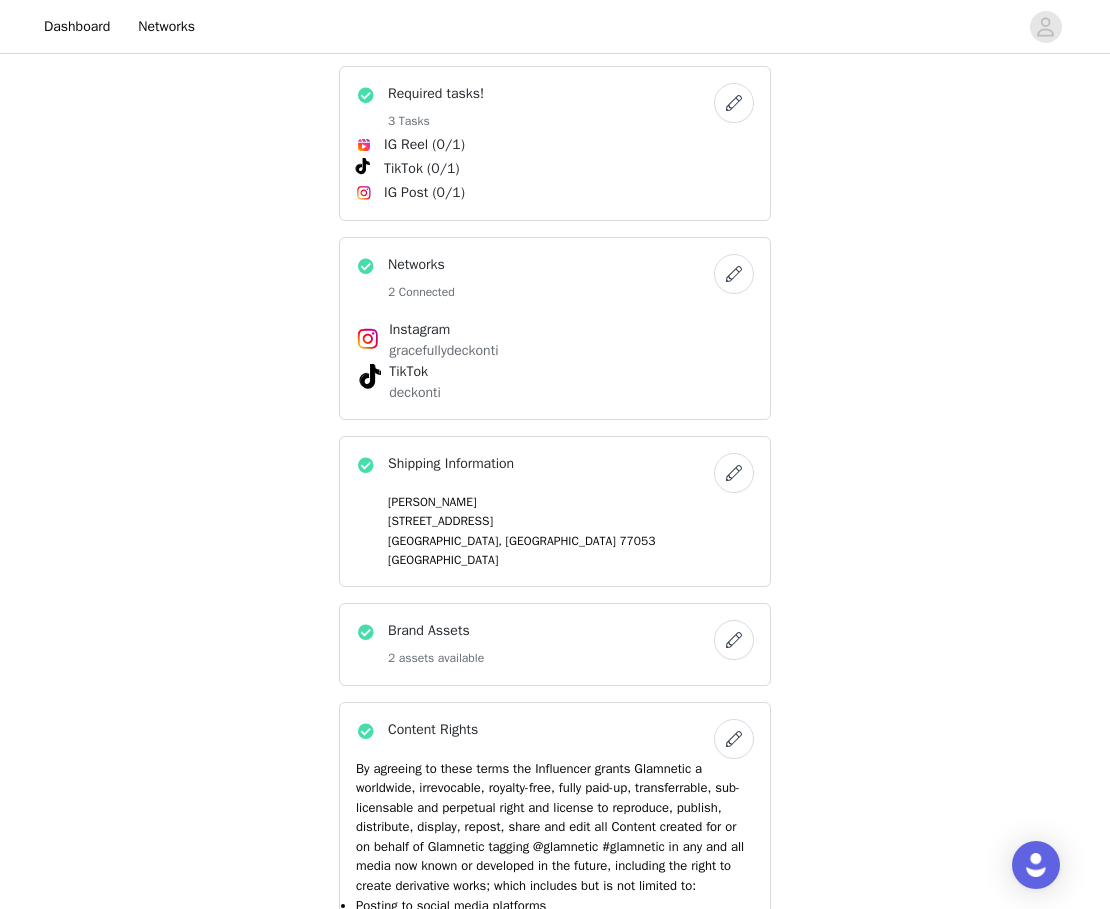 click on "TikTok" at bounding box center (555, 371) 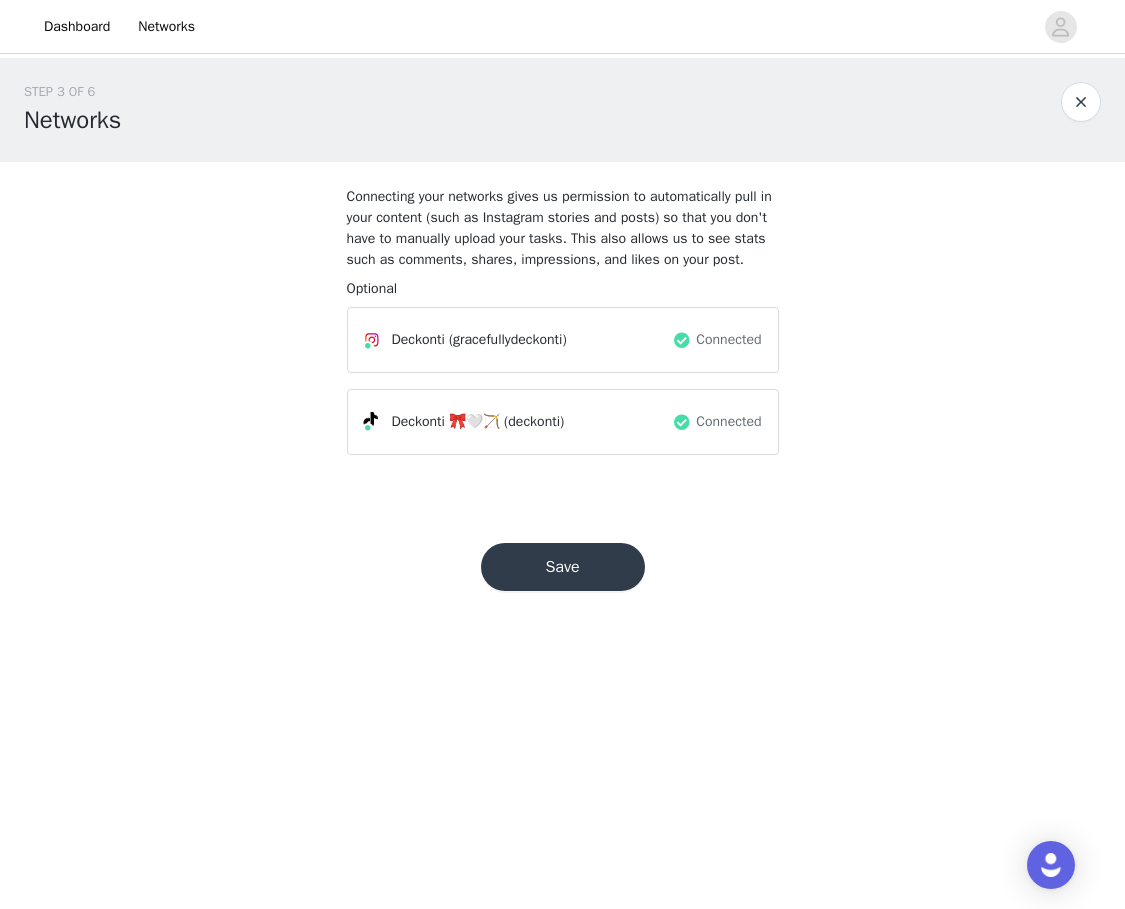 drag, startPoint x: 714, startPoint y: 337, endPoint x: 715, endPoint y: 349, distance: 12.0415945 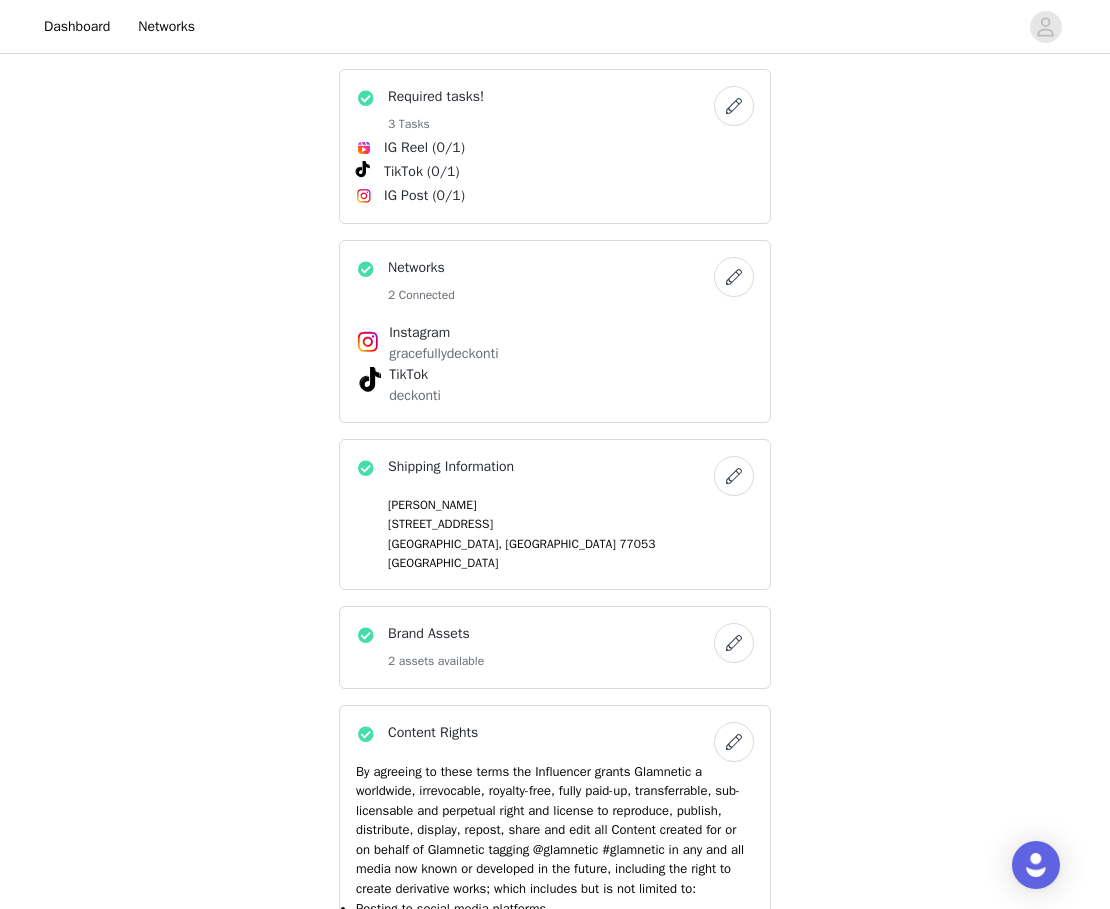 scroll, scrollTop: 934, scrollLeft: 0, axis: vertical 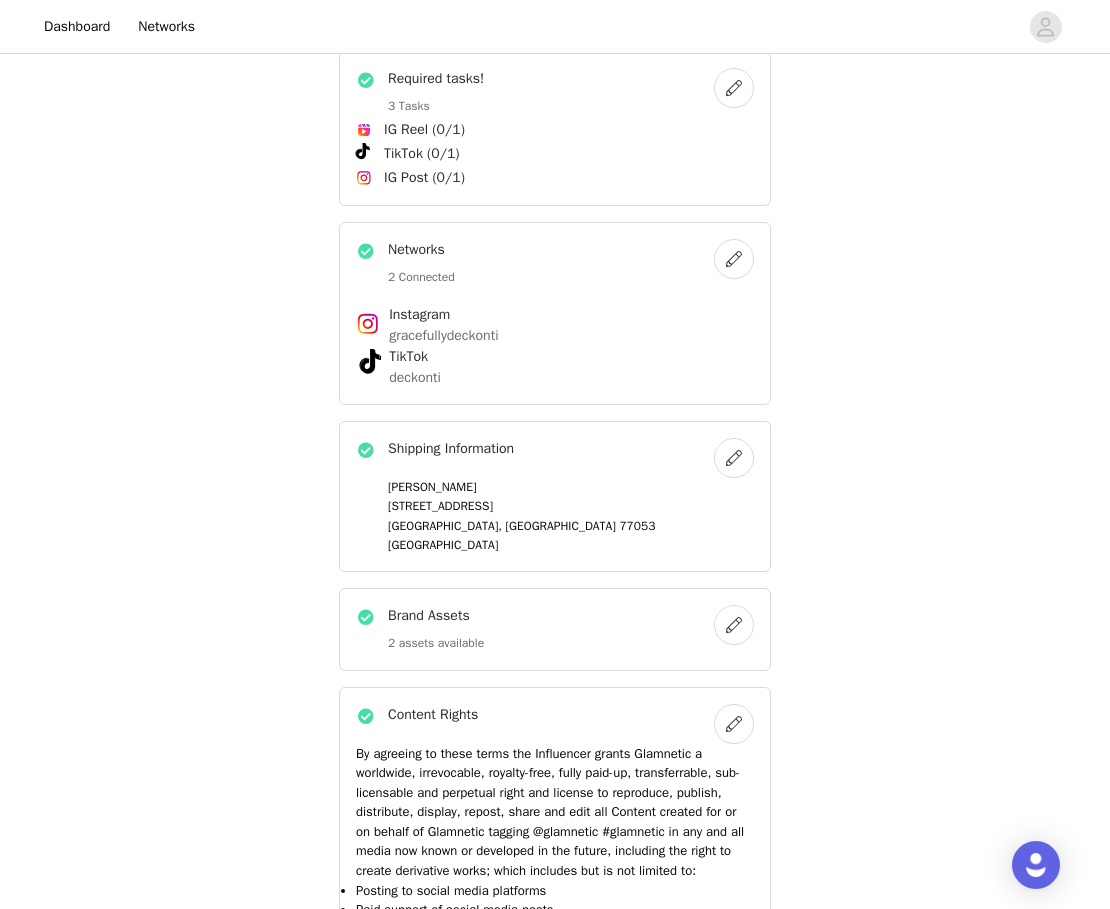click at bounding box center [734, 259] 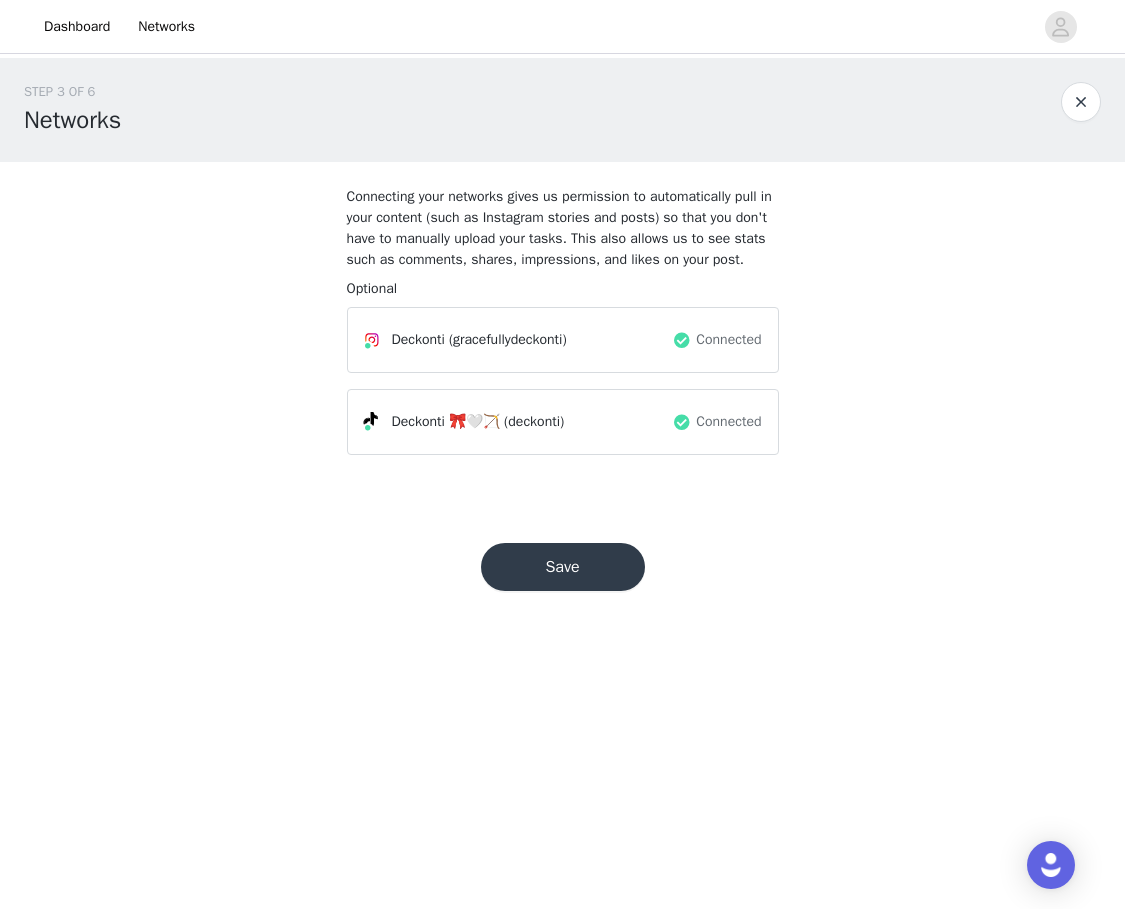 click on "Connecting your networks gives us permission to automatically pull in your content (such as Instagram stories and posts) so that you don't have to manually upload your tasks. This also allows us to see stats such as comments, shares, impressions, and likes on your post." at bounding box center [563, 228] 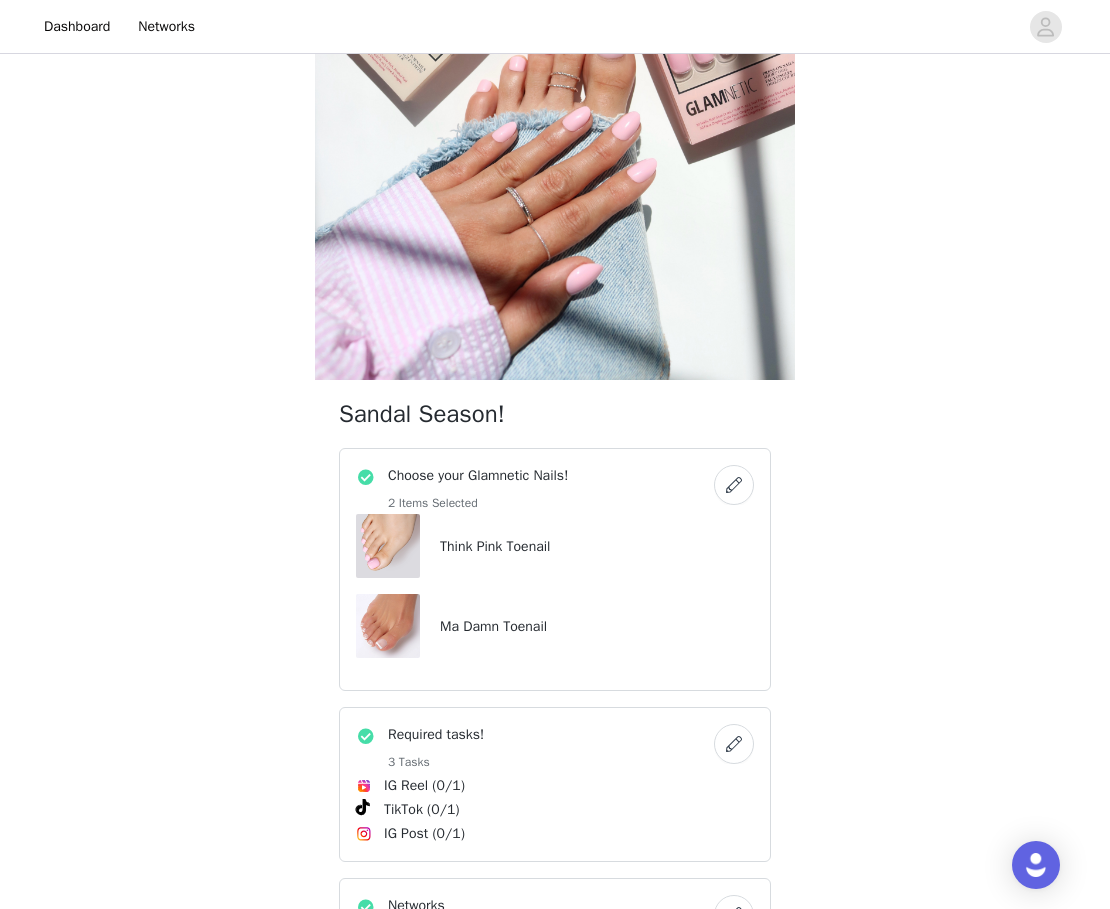scroll, scrollTop: 159, scrollLeft: 0, axis: vertical 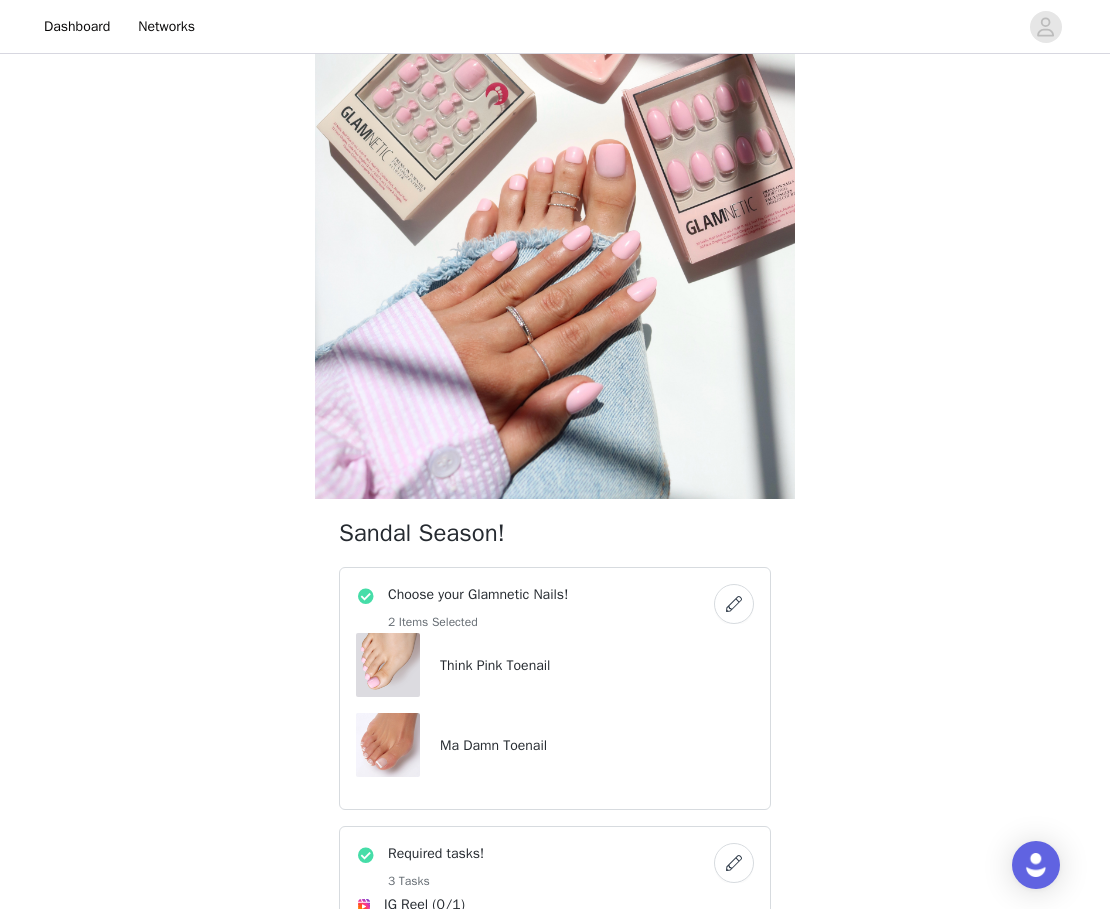 click on "Think Pink Toenail" at bounding box center [555, 665] 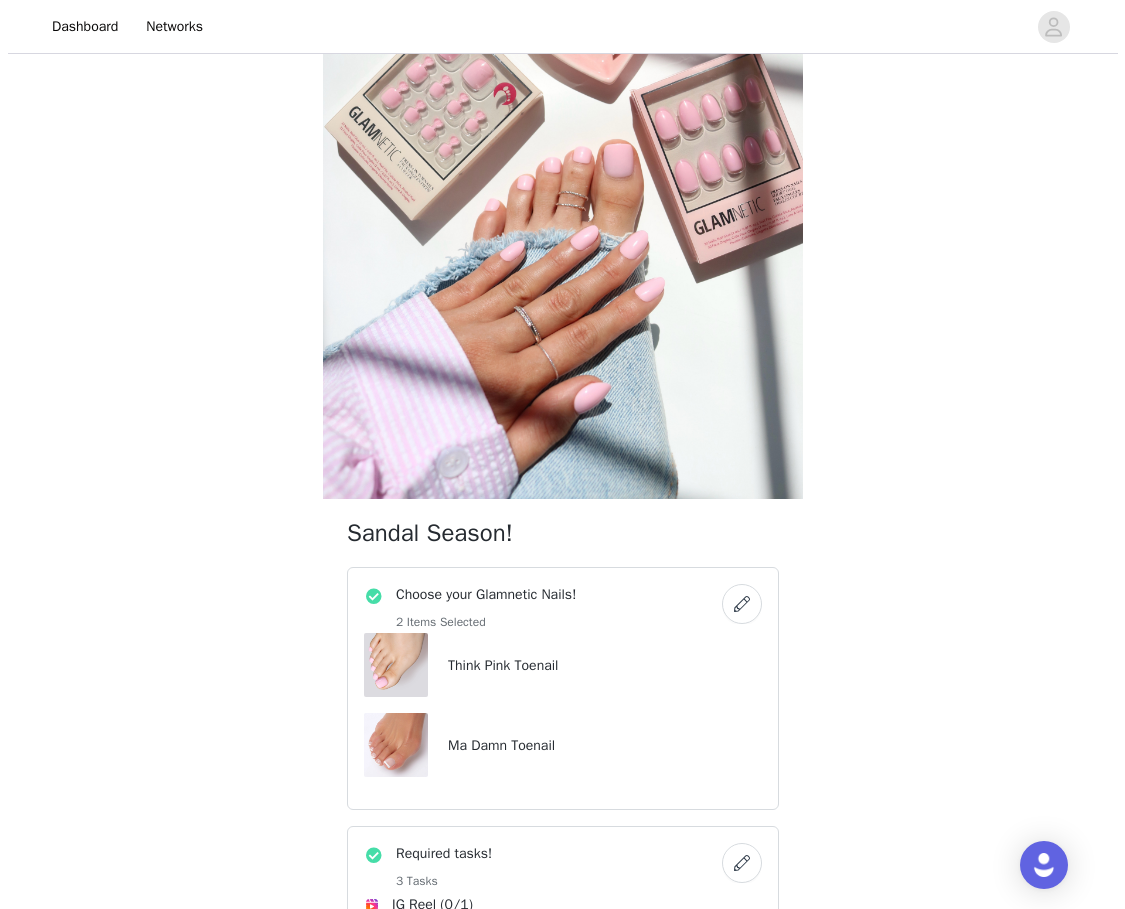 scroll, scrollTop: 0, scrollLeft: 0, axis: both 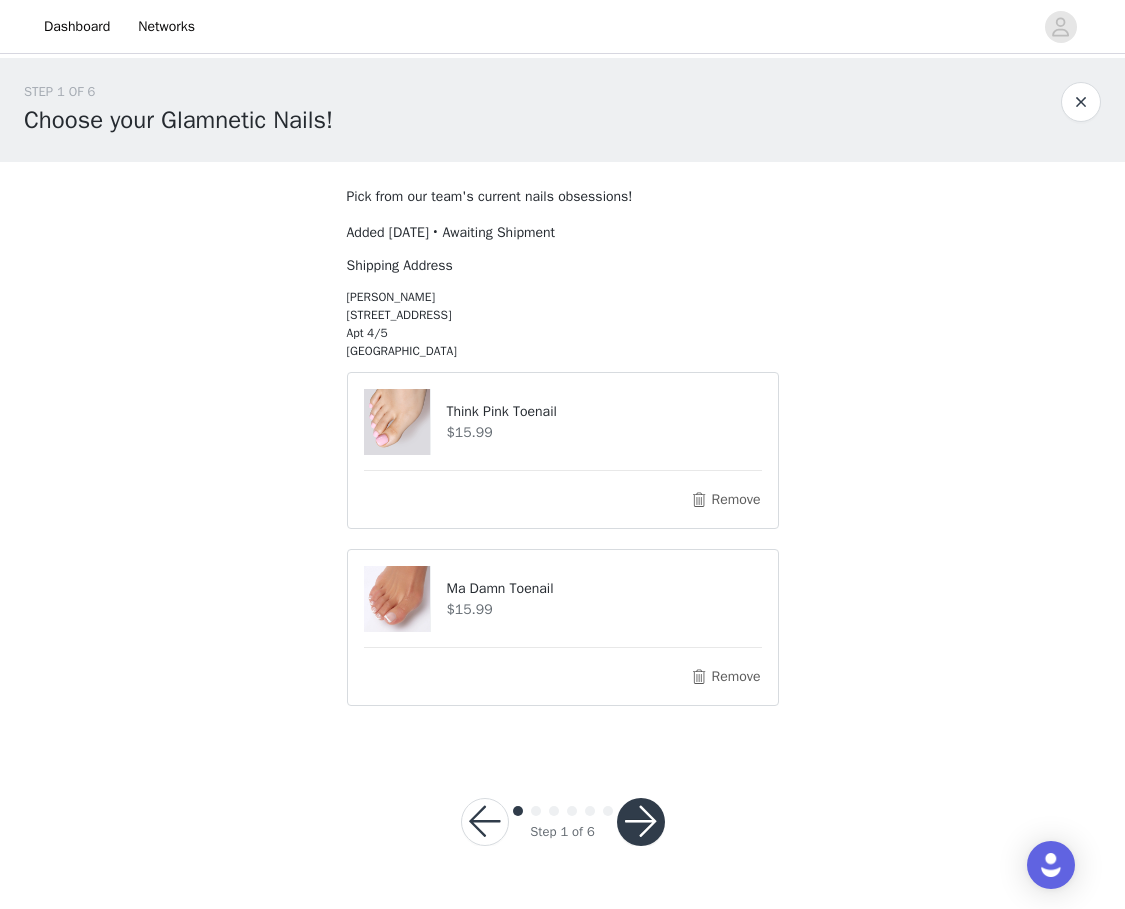 click on "Ashley Turner
5496 Quail Cove Lane
Apt 4/5
Houston TX, 77053" at bounding box center [563, 324] 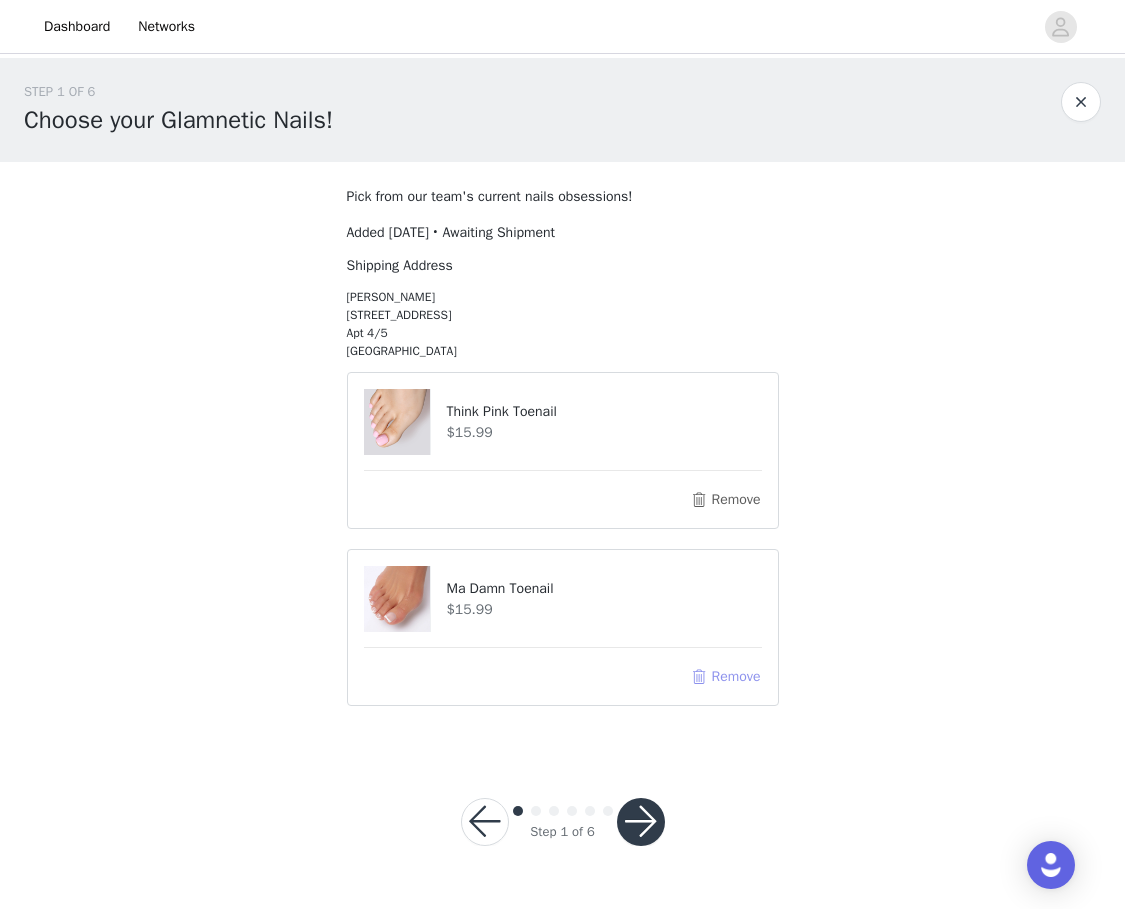 click on "Remove" at bounding box center [725, 677] 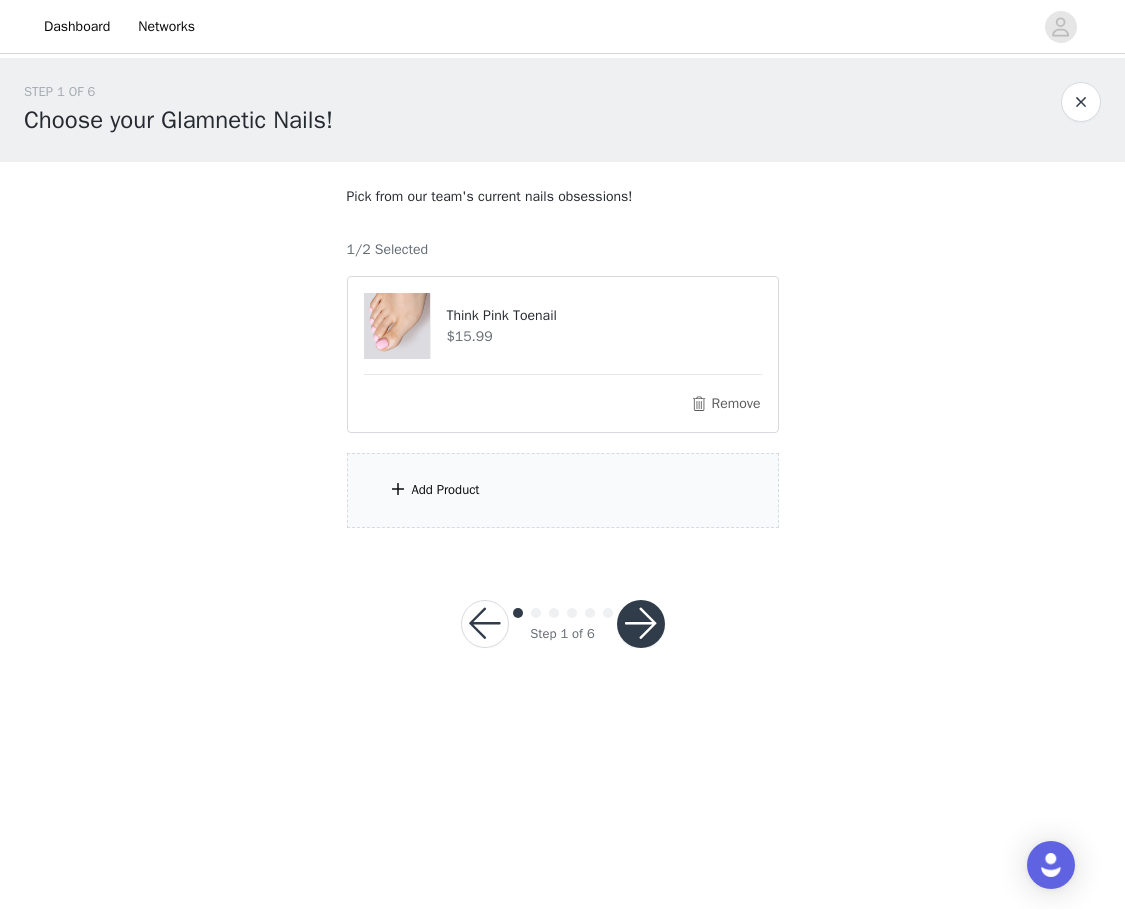 click on "Add Product" at bounding box center [563, 490] 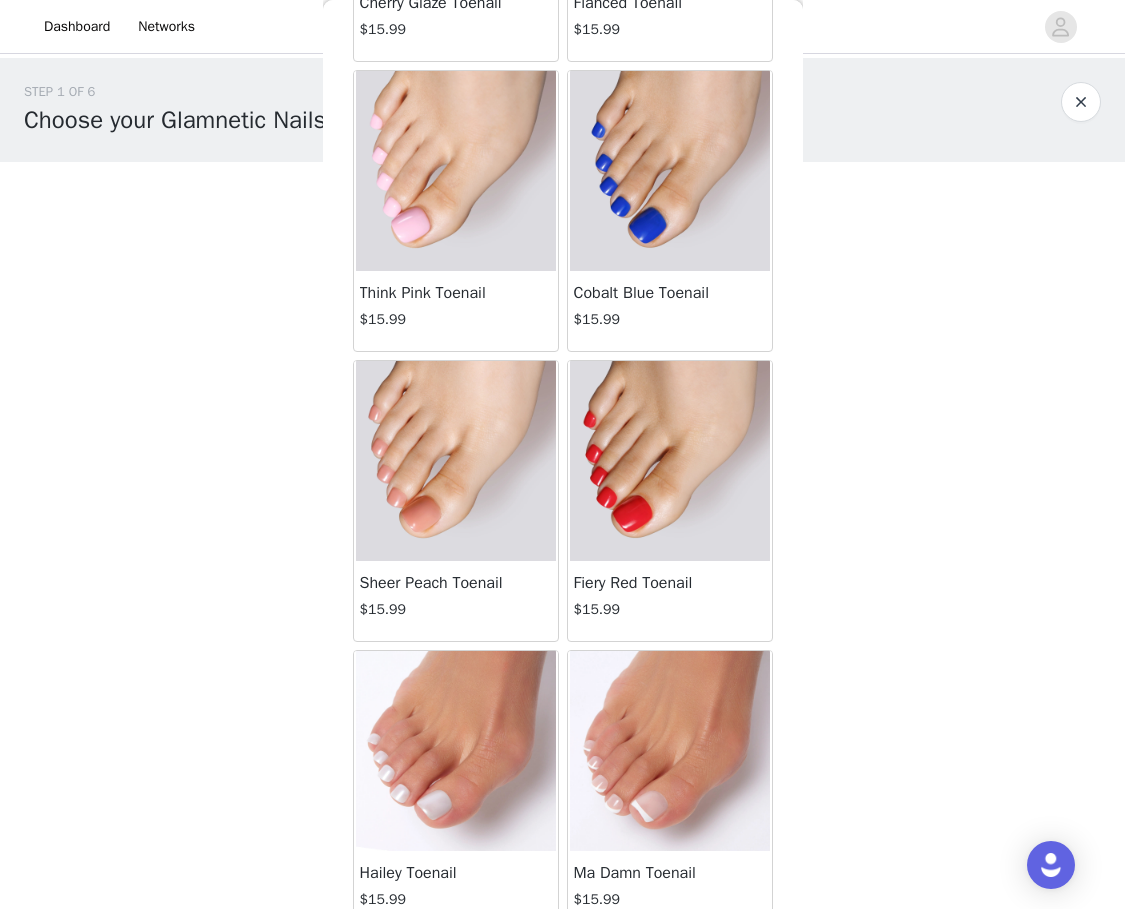 scroll, scrollTop: 927, scrollLeft: 0, axis: vertical 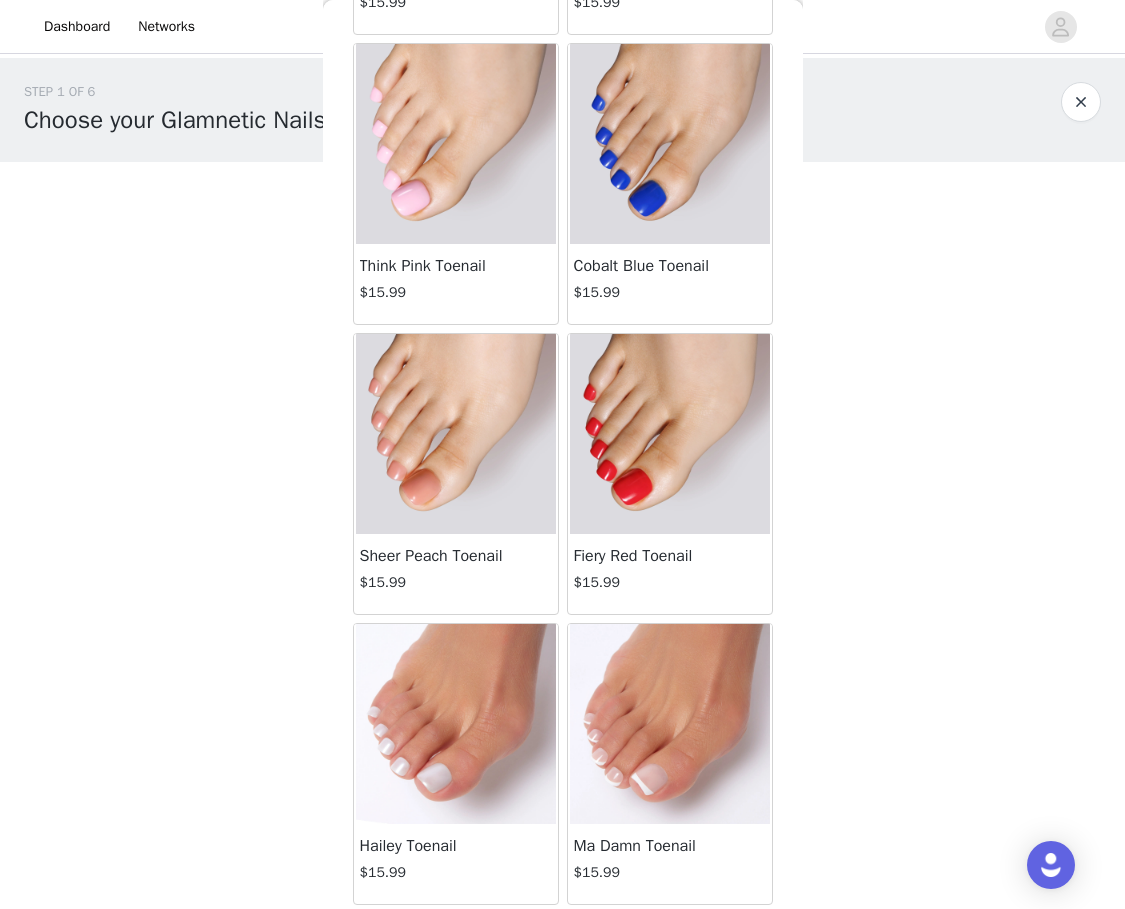 click at bounding box center (670, 724) 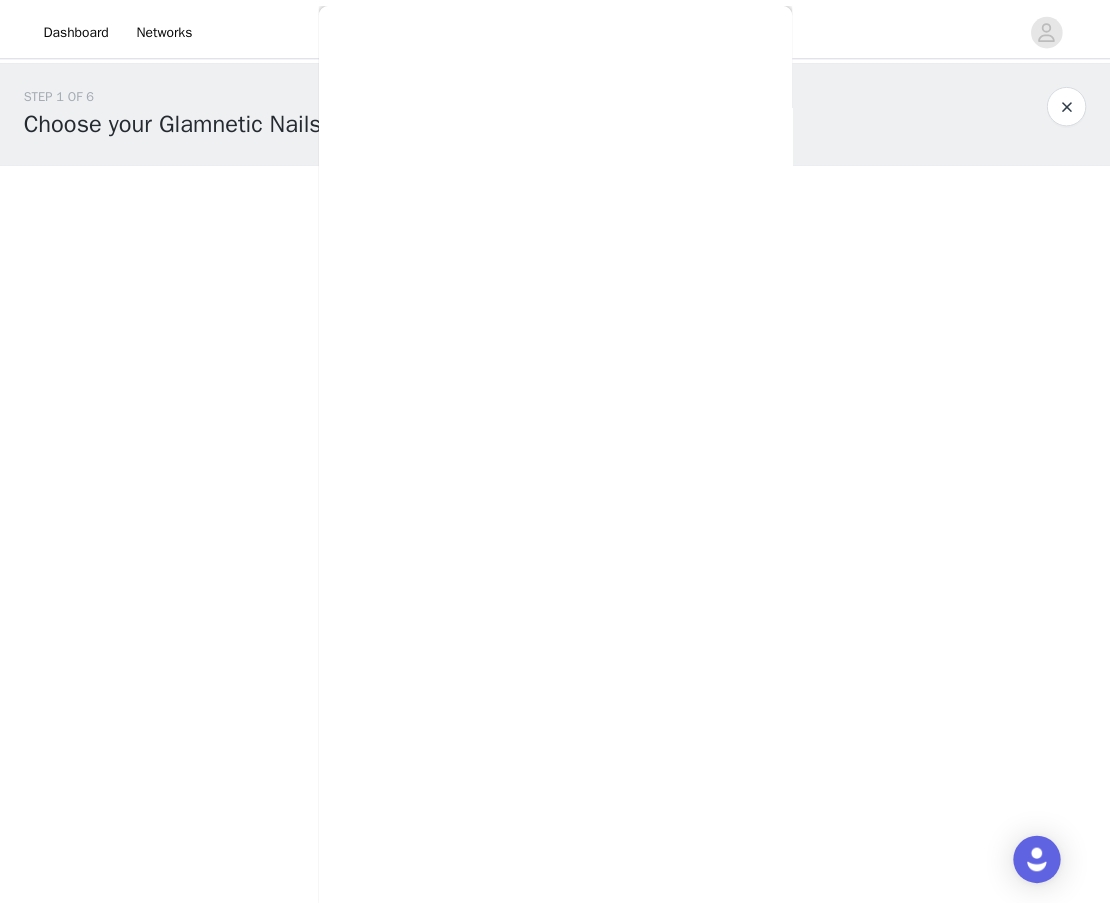 scroll, scrollTop: 446, scrollLeft: 0, axis: vertical 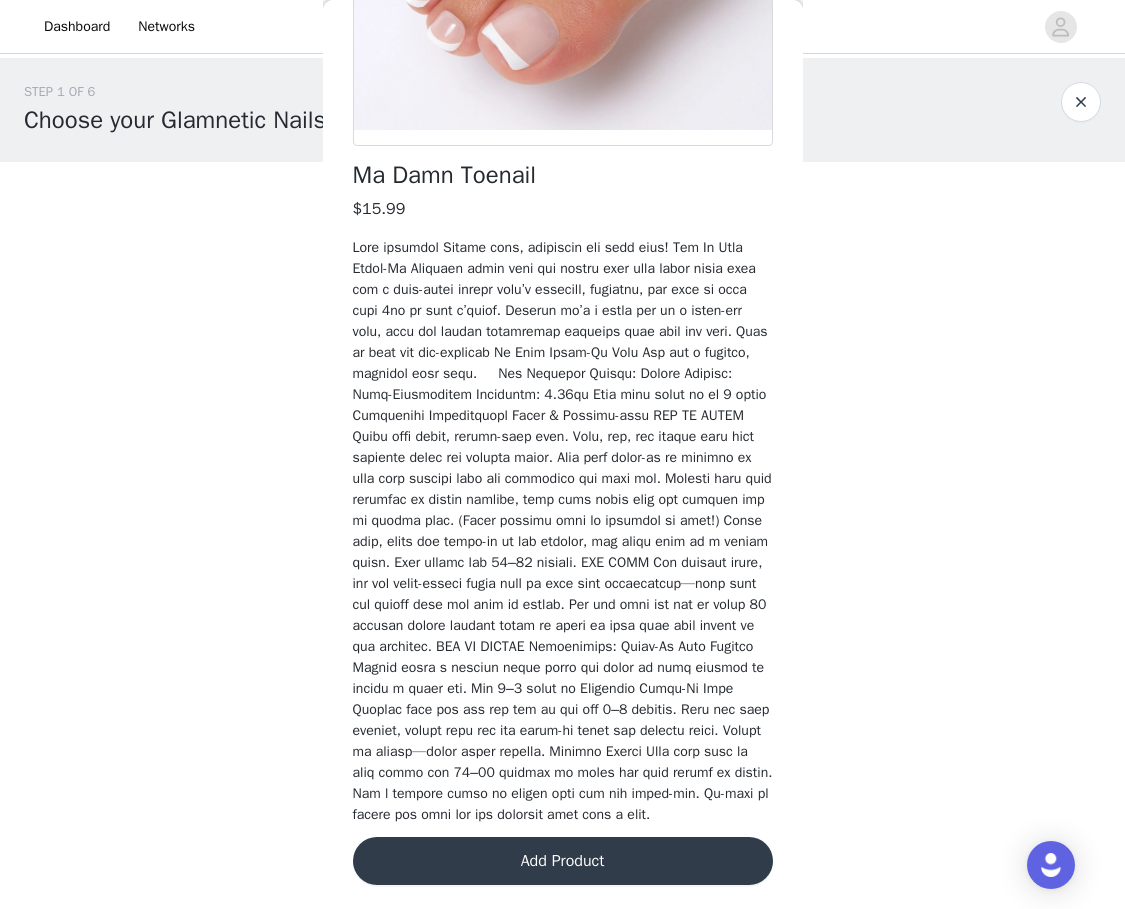 click on "Add Product" at bounding box center [563, 861] 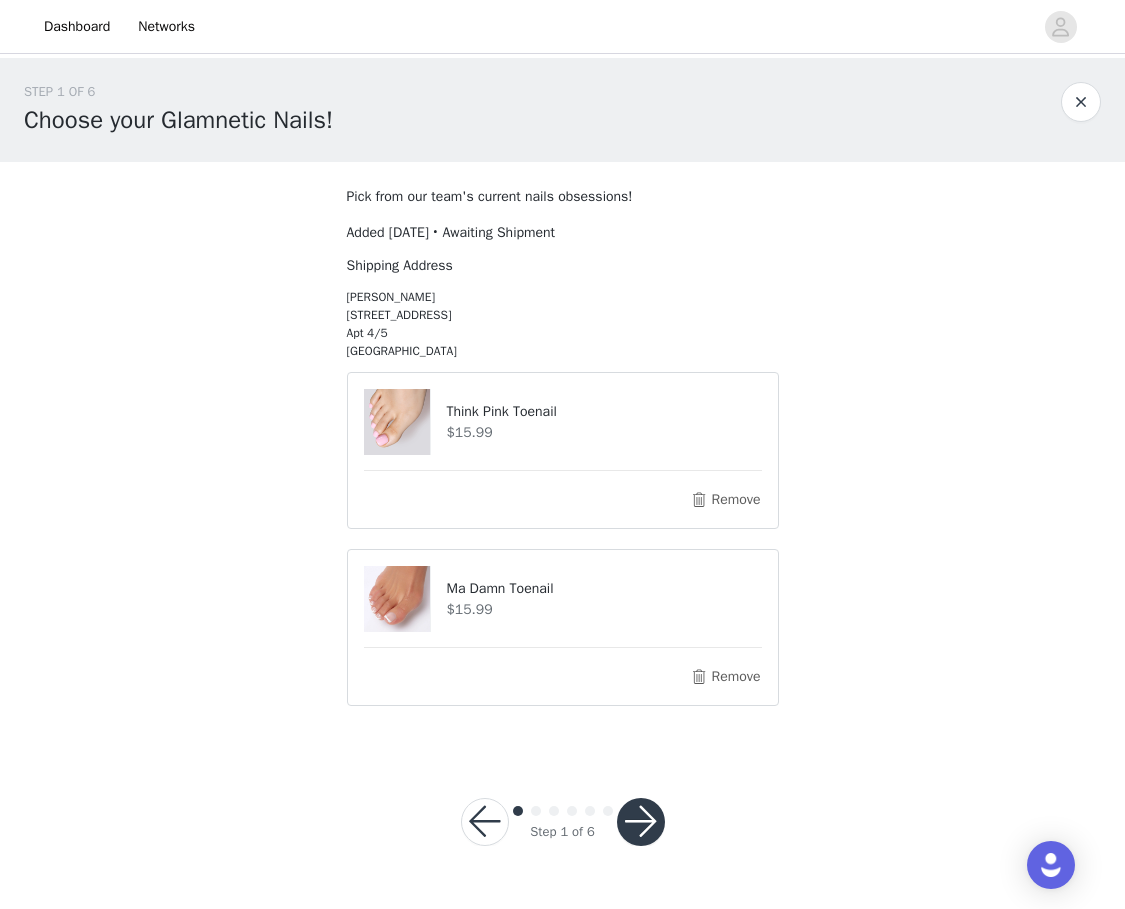 click at bounding box center [641, 822] 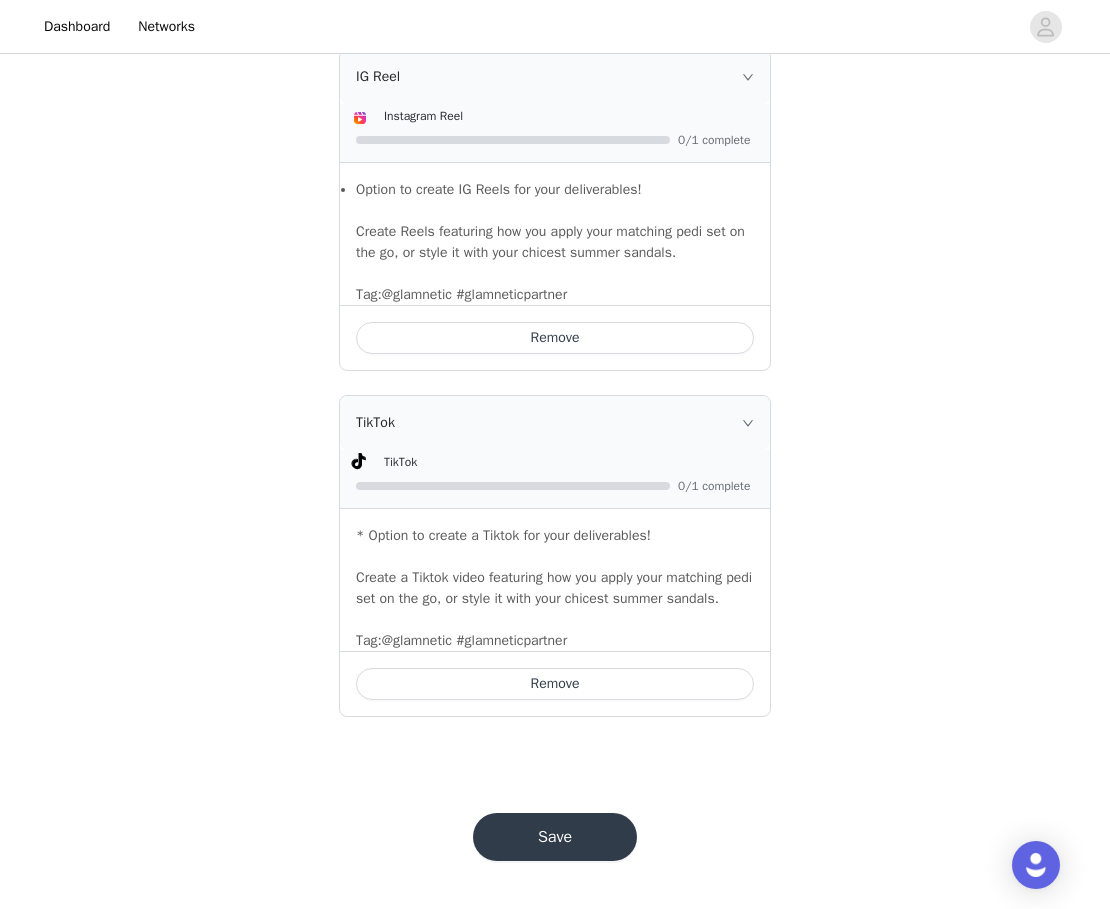 scroll, scrollTop: 952, scrollLeft: 0, axis: vertical 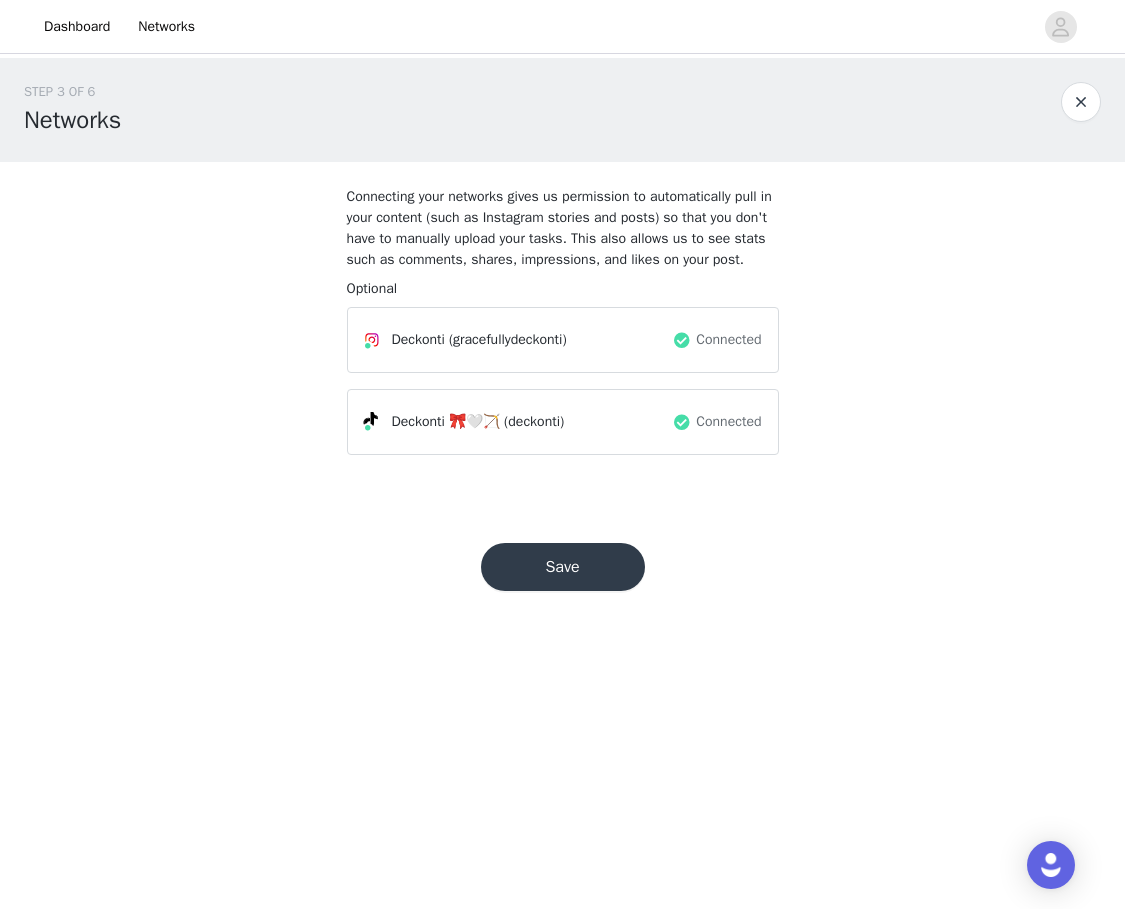 click on "Connected" at bounding box center [716, 340] 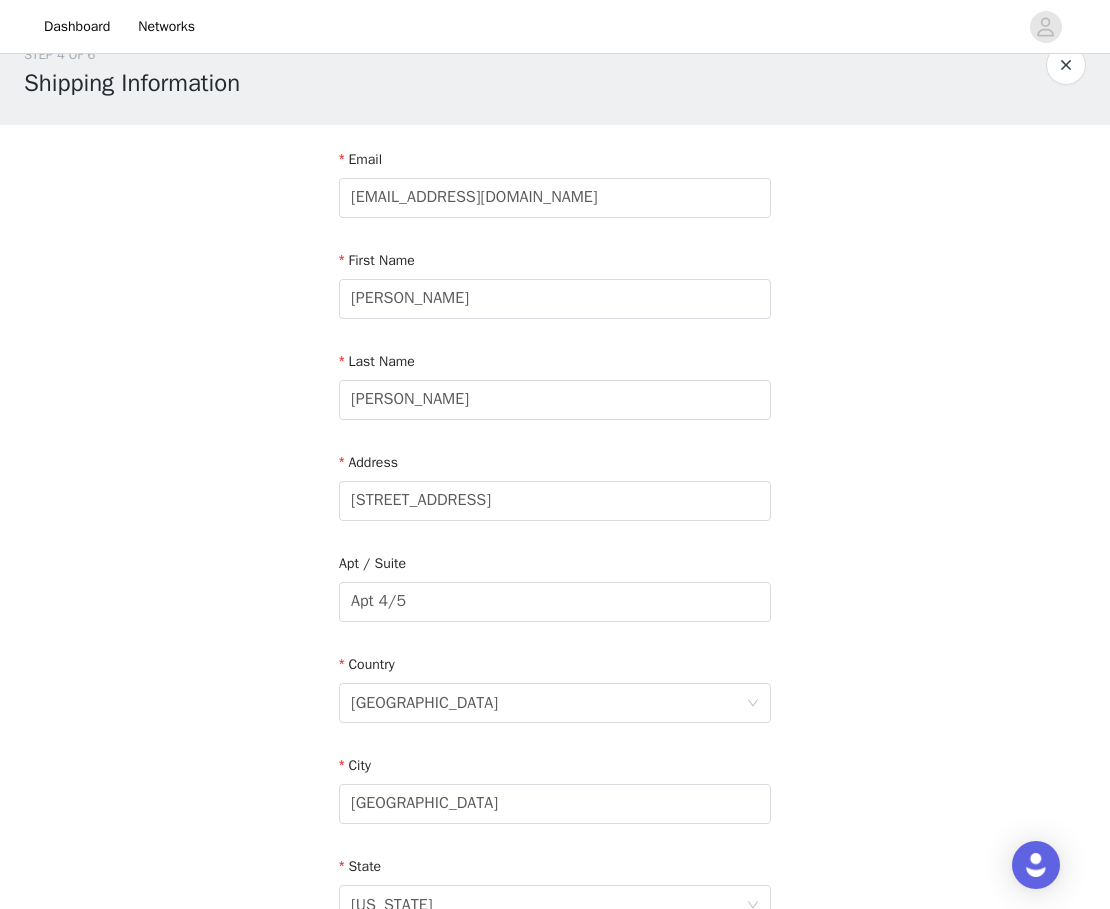 scroll, scrollTop: 75, scrollLeft: 0, axis: vertical 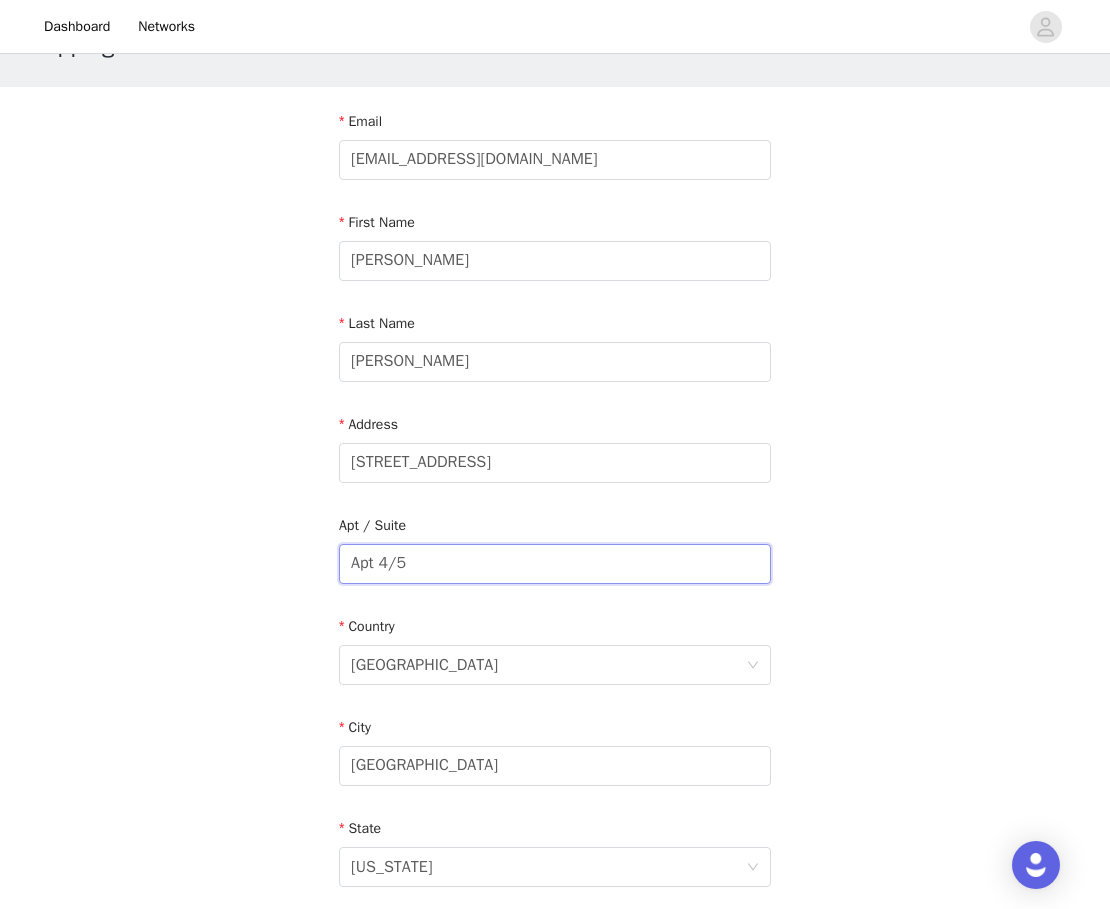 click on "Apt 4/5" at bounding box center (555, 564) 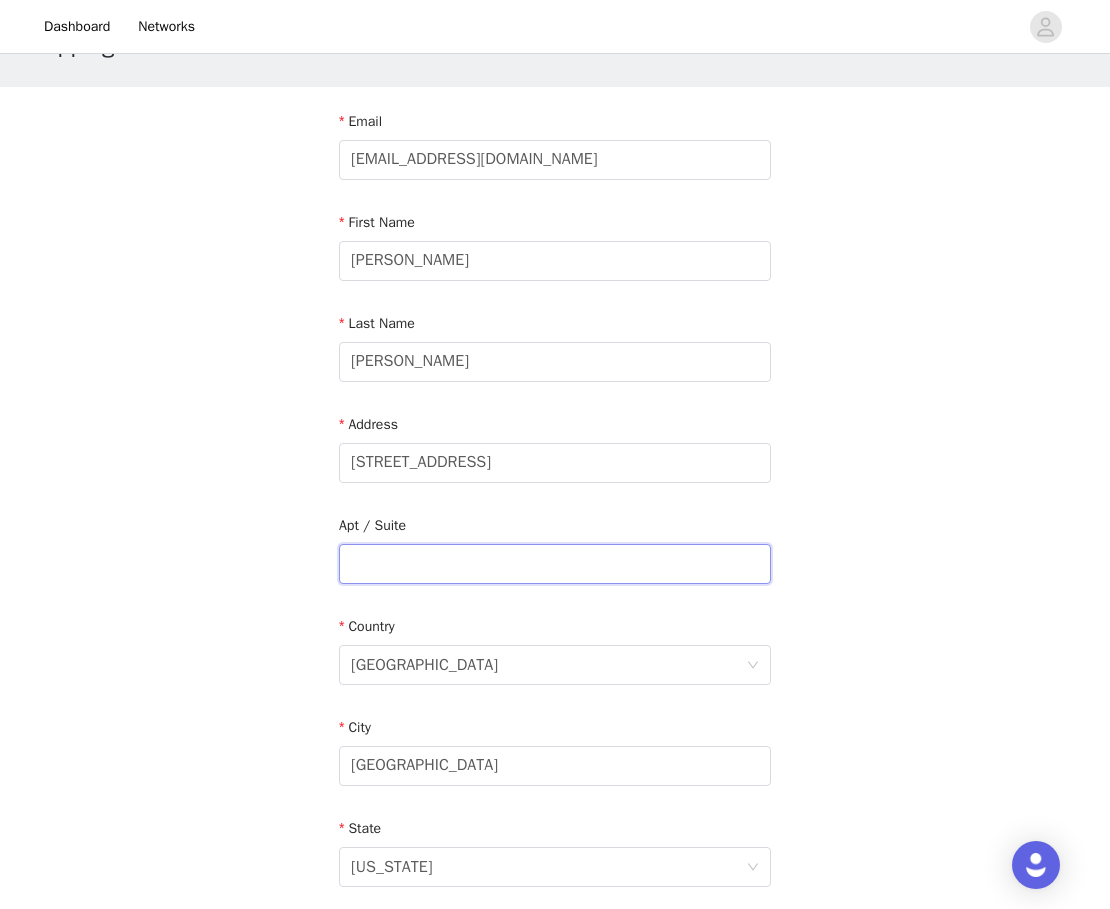 type 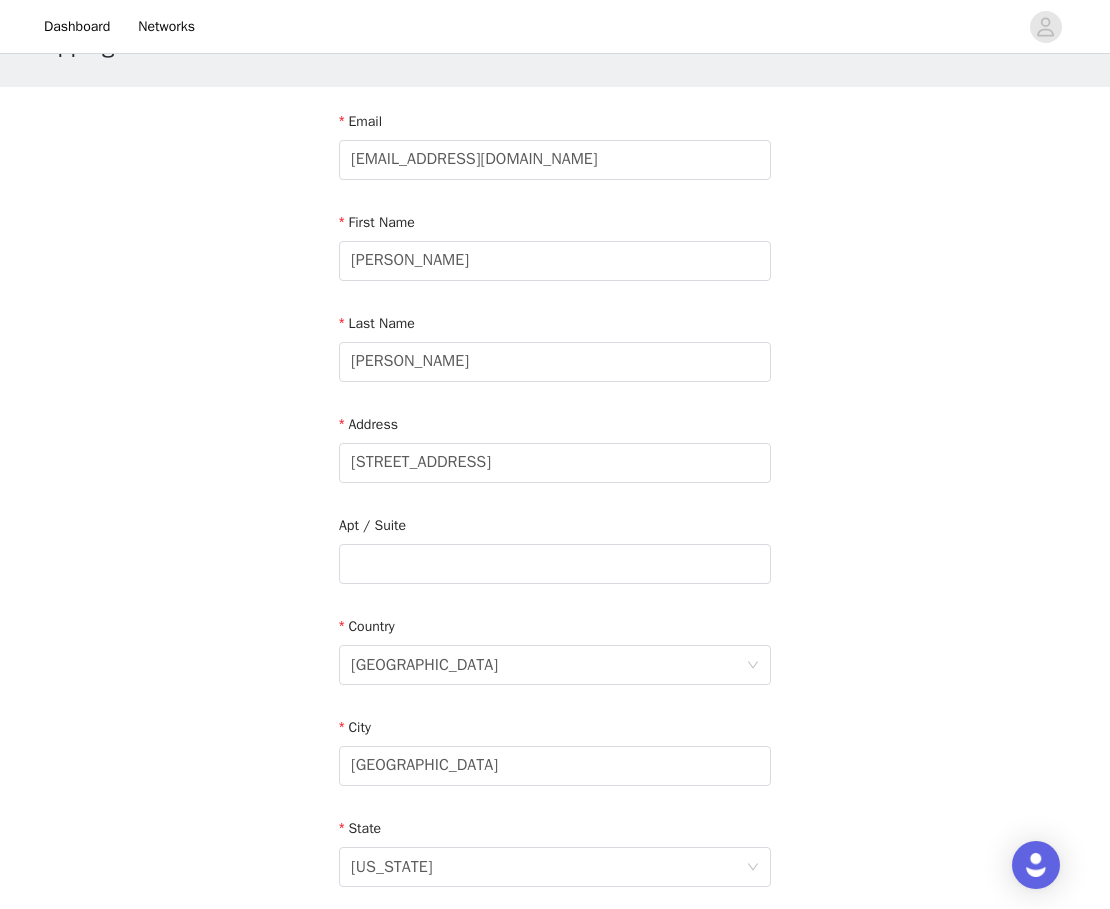 click on "STEP 4 OF 6
Shipping Information
Email ashhyphenlo@gmail.com   First Name Ashley   Last Name Turner   Address 5496 Quail Cove Lane   Apt / Suite   Country
United States
City Houston   State
Texas
Zipcode 77053   Phone Number 8326593905" at bounding box center [555, 564] 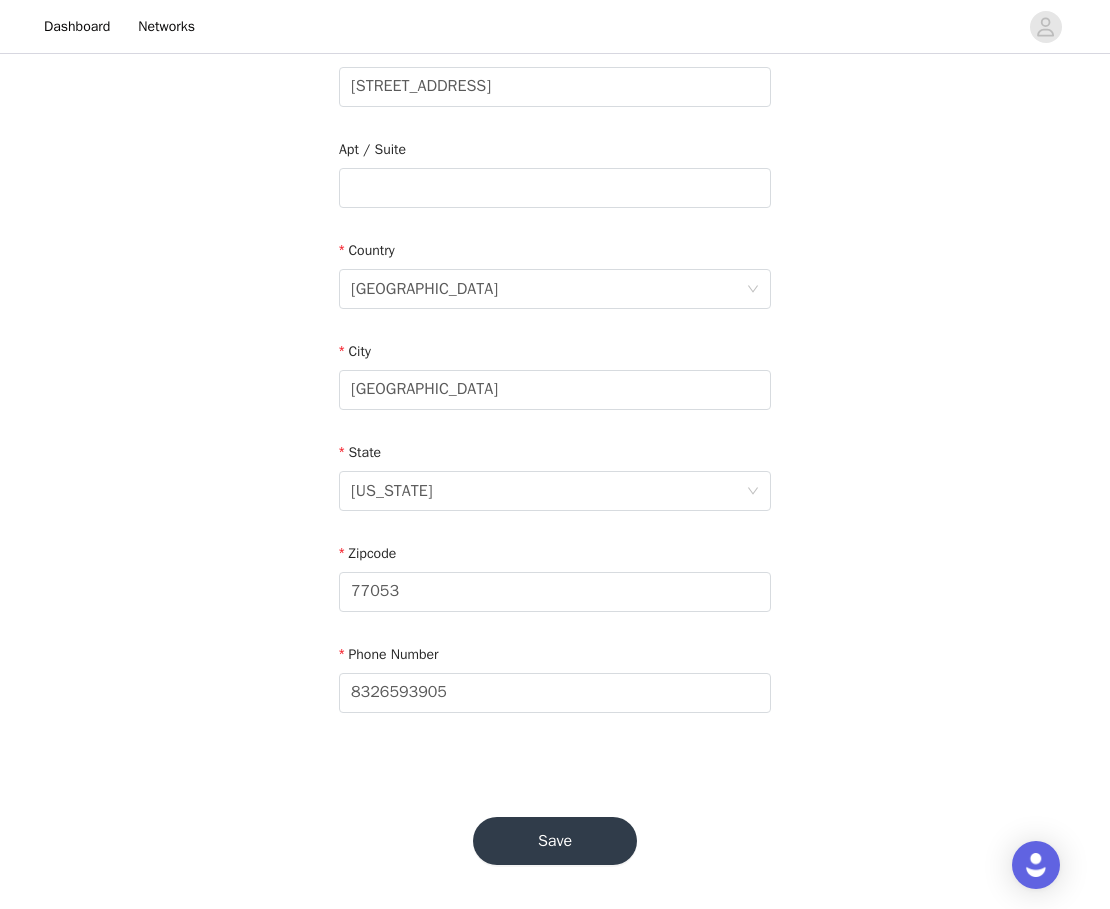 scroll, scrollTop: 454, scrollLeft: 0, axis: vertical 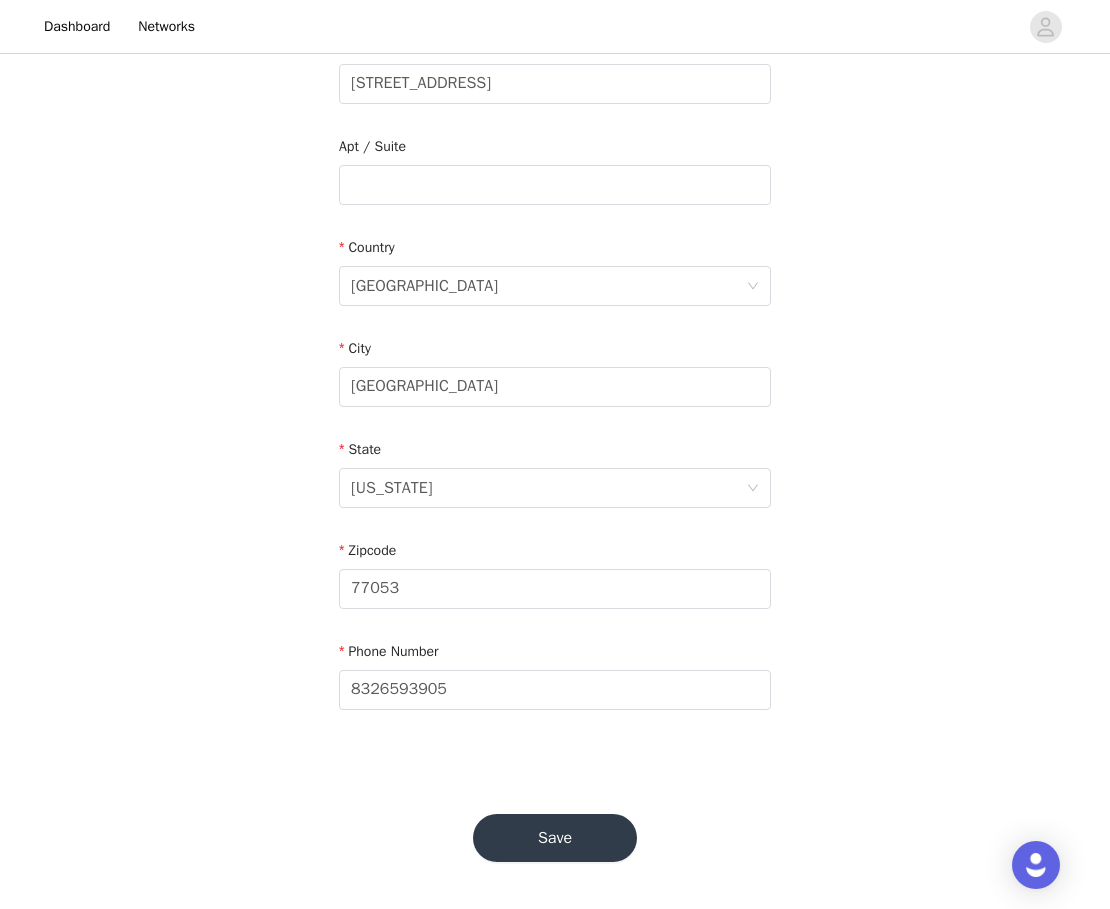 click on "Save" at bounding box center (555, 838) 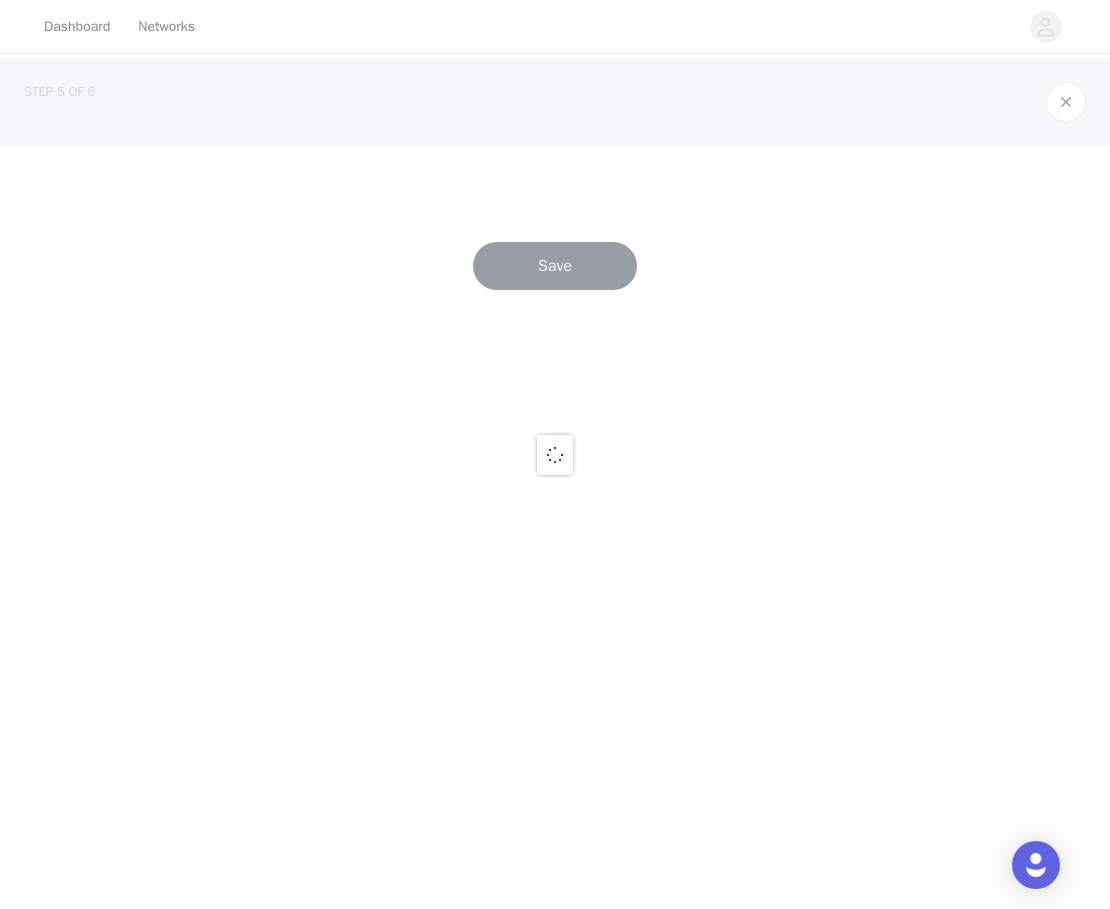 scroll, scrollTop: 0, scrollLeft: 0, axis: both 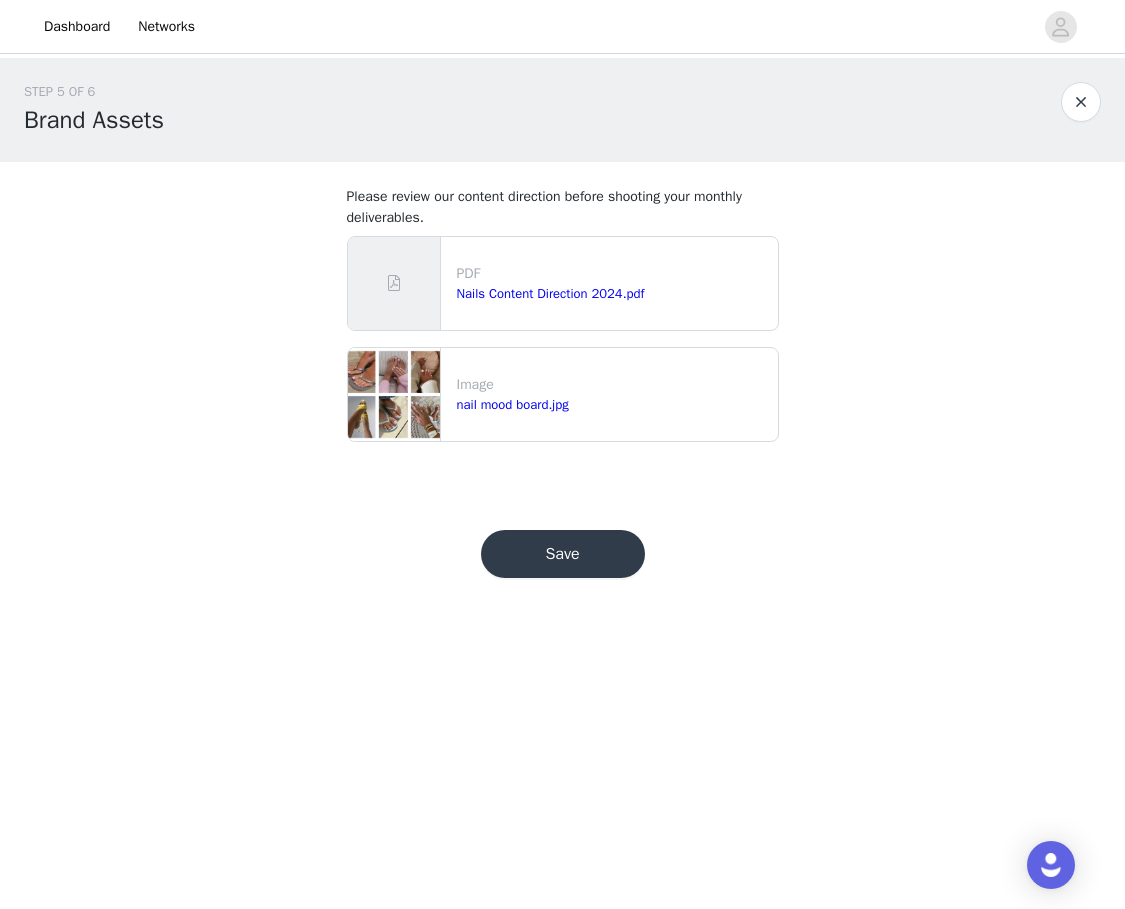 click on "Save" at bounding box center [563, 554] 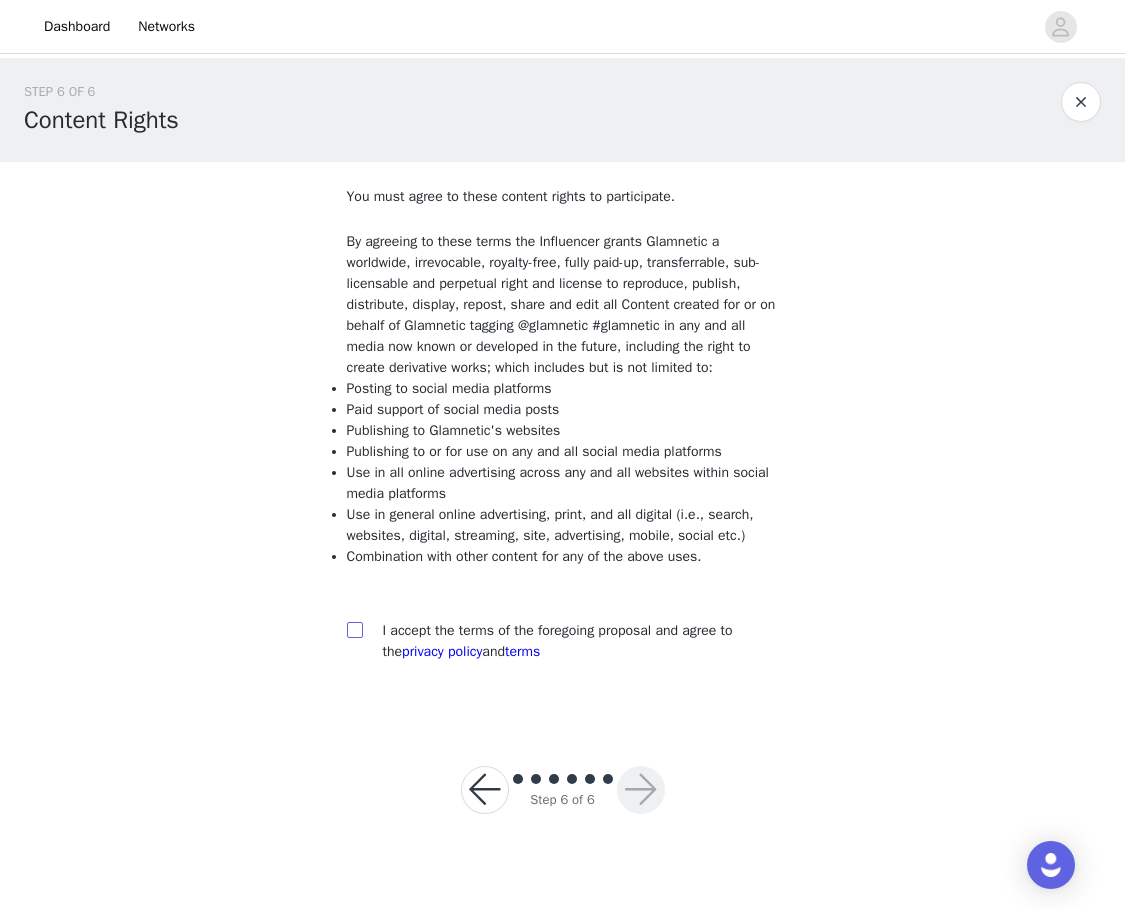 click at bounding box center (355, 630) 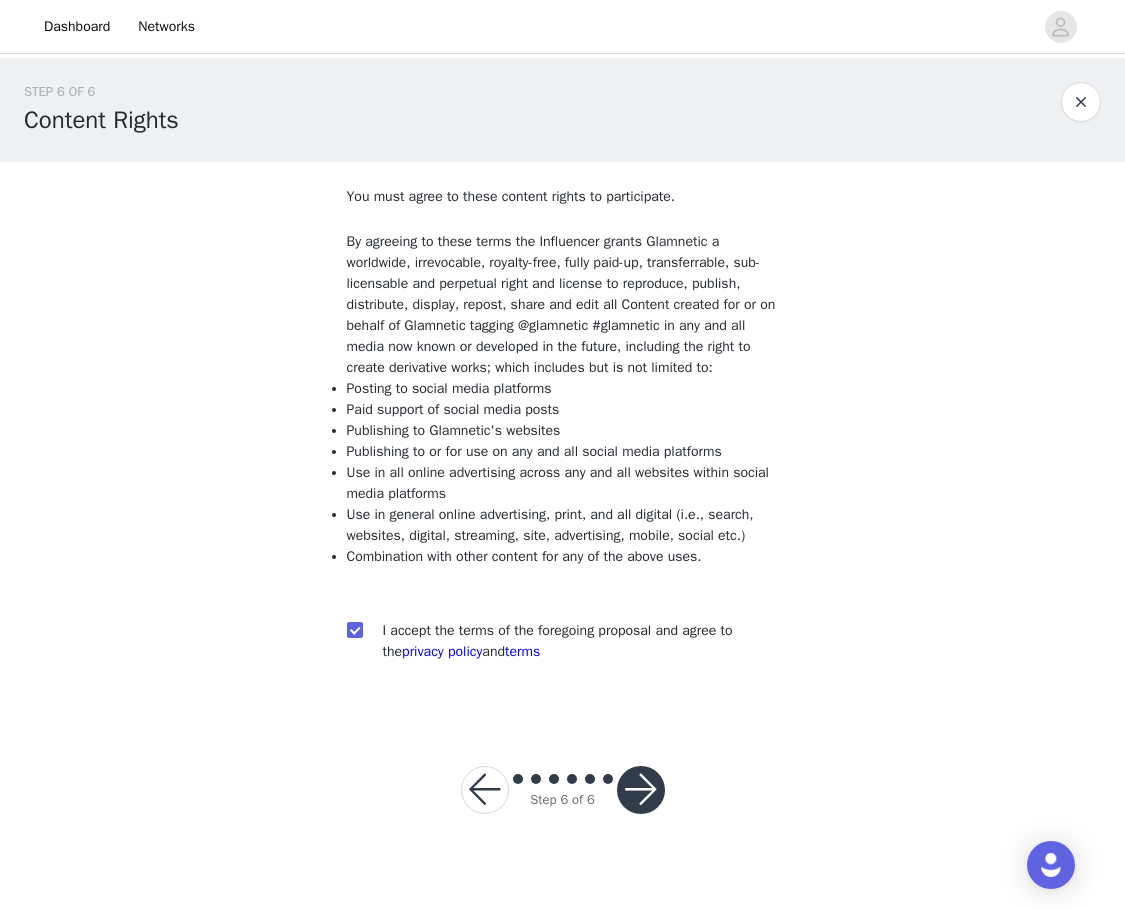 click at bounding box center (641, 790) 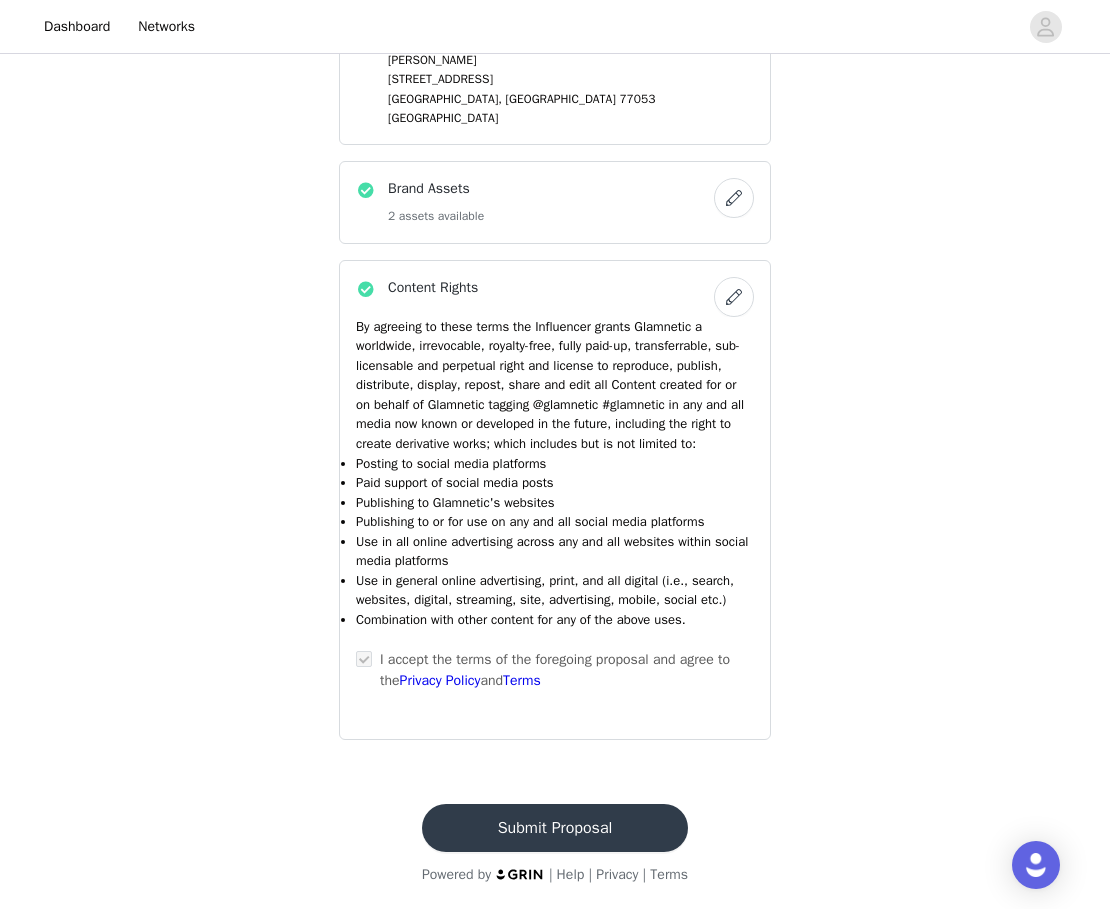 scroll, scrollTop: 1399, scrollLeft: 0, axis: vertical 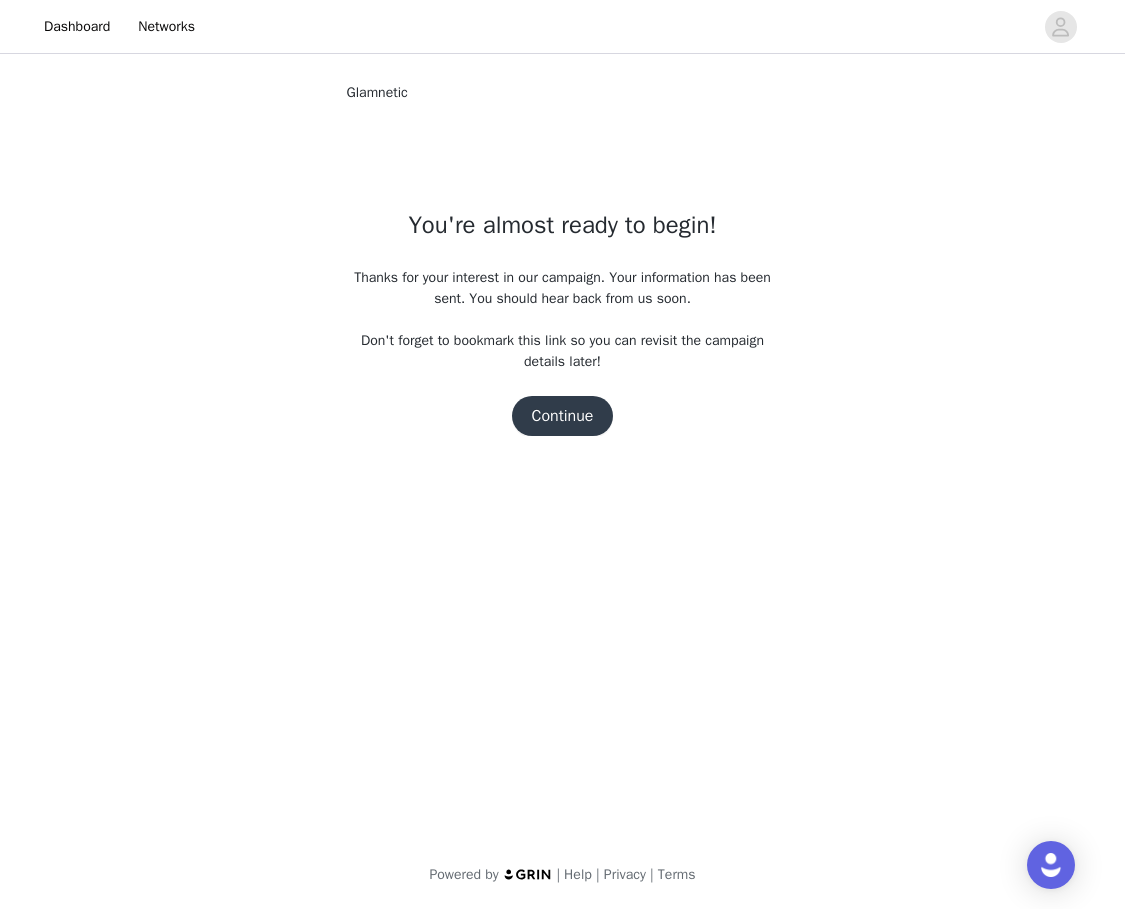 click on "Continue" at bounding box center [563, 416] 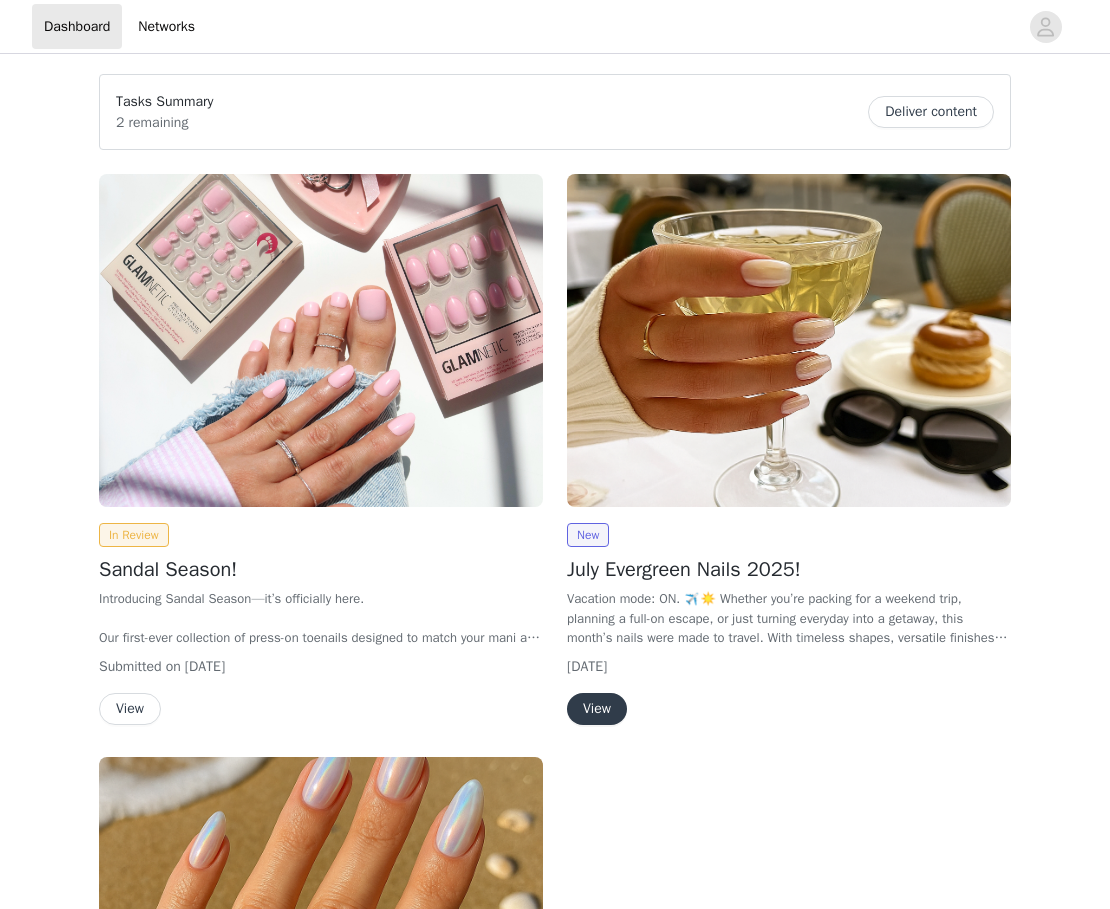 scroll, scrollTop: 0, scrollLeft: 0, axis: both 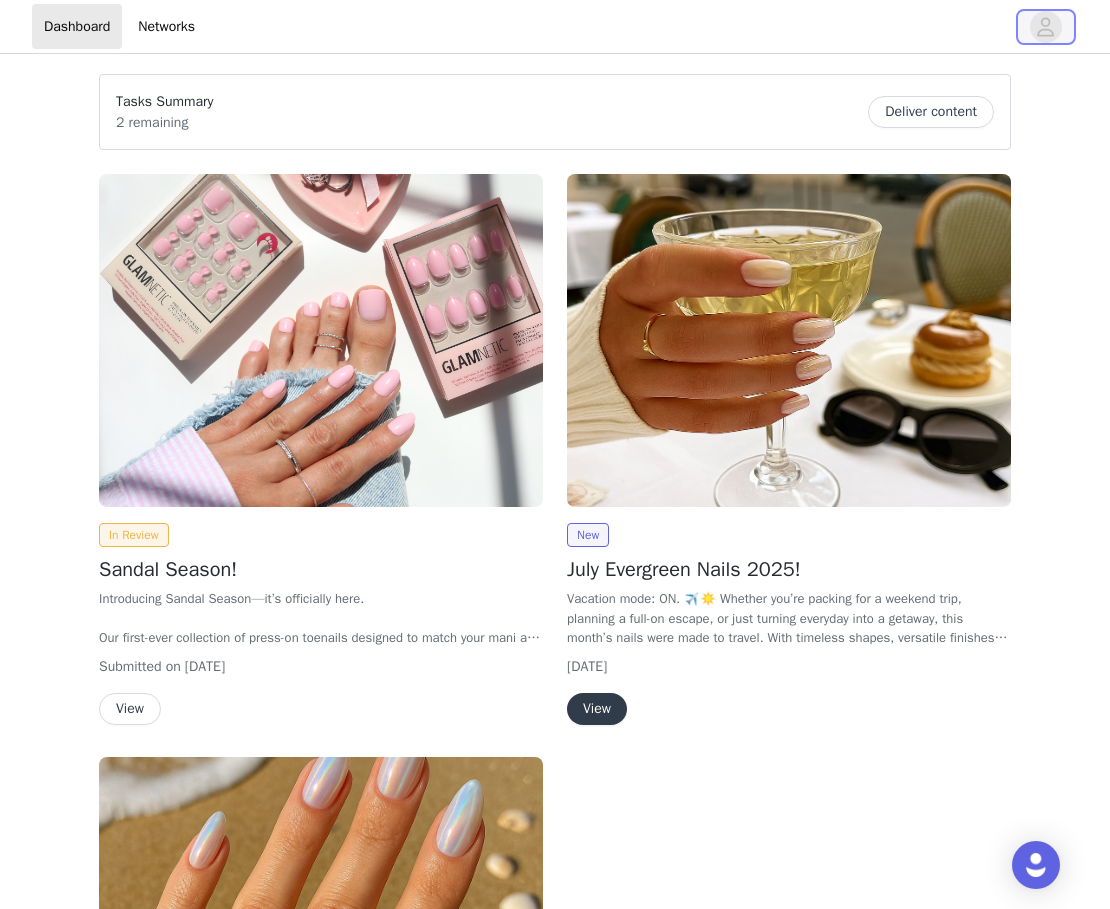 click at bounding box center (1046, 27) 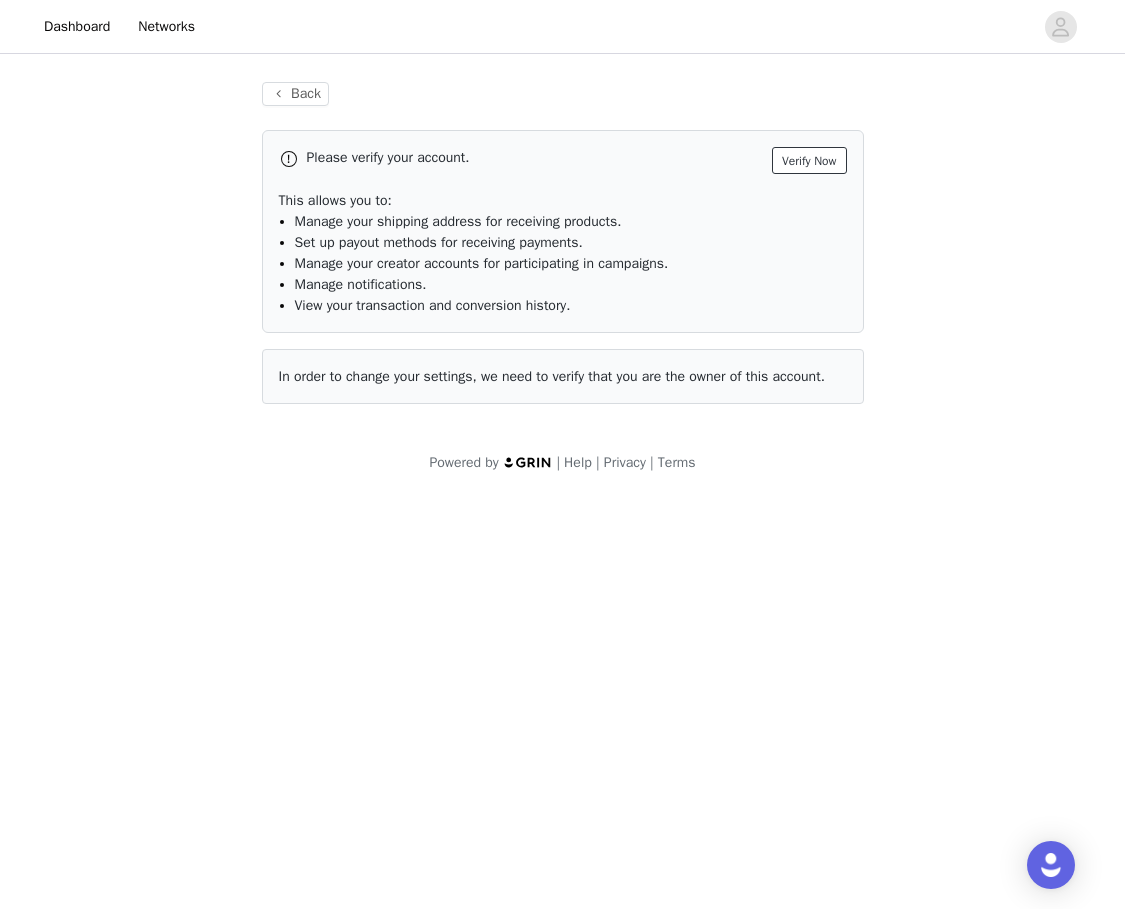 click on "Verify Now" at bounding box center (809, 160) 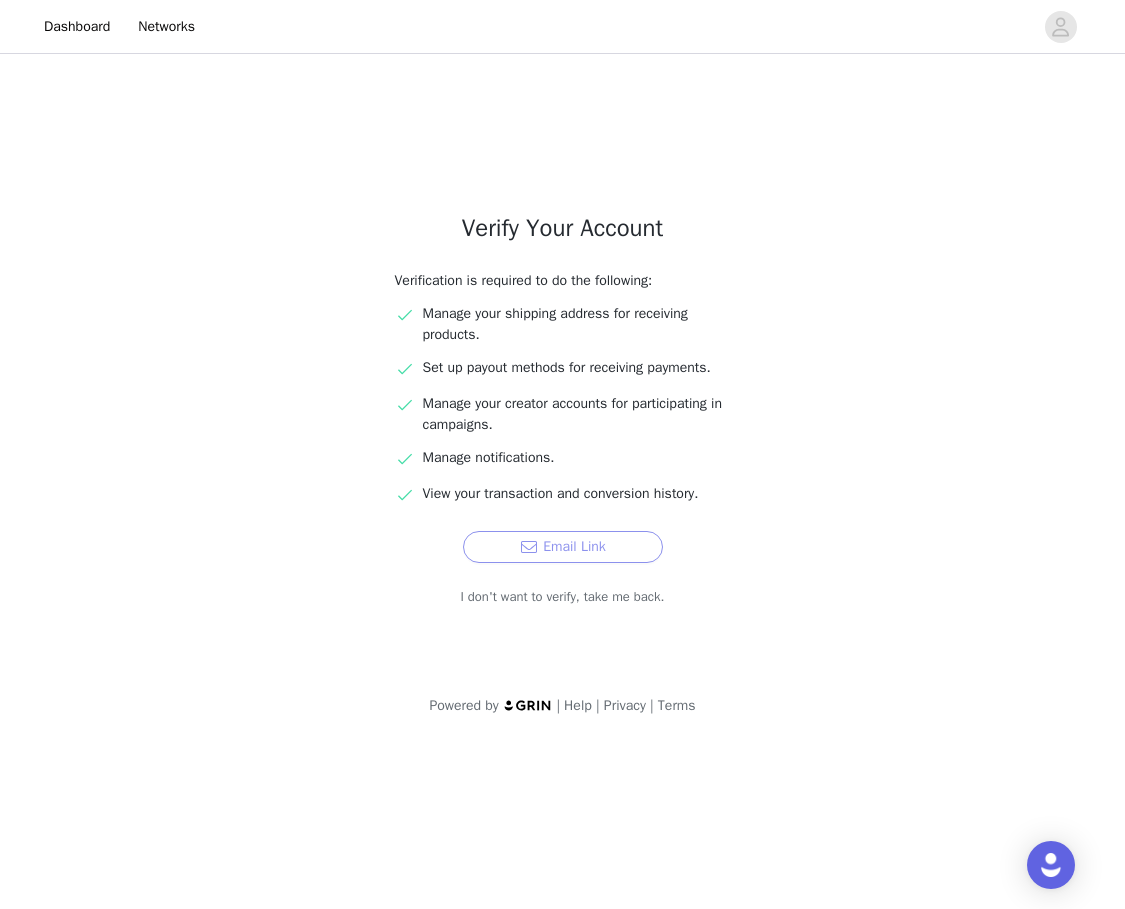click on "Email Link" at bounding box center (563, 547) 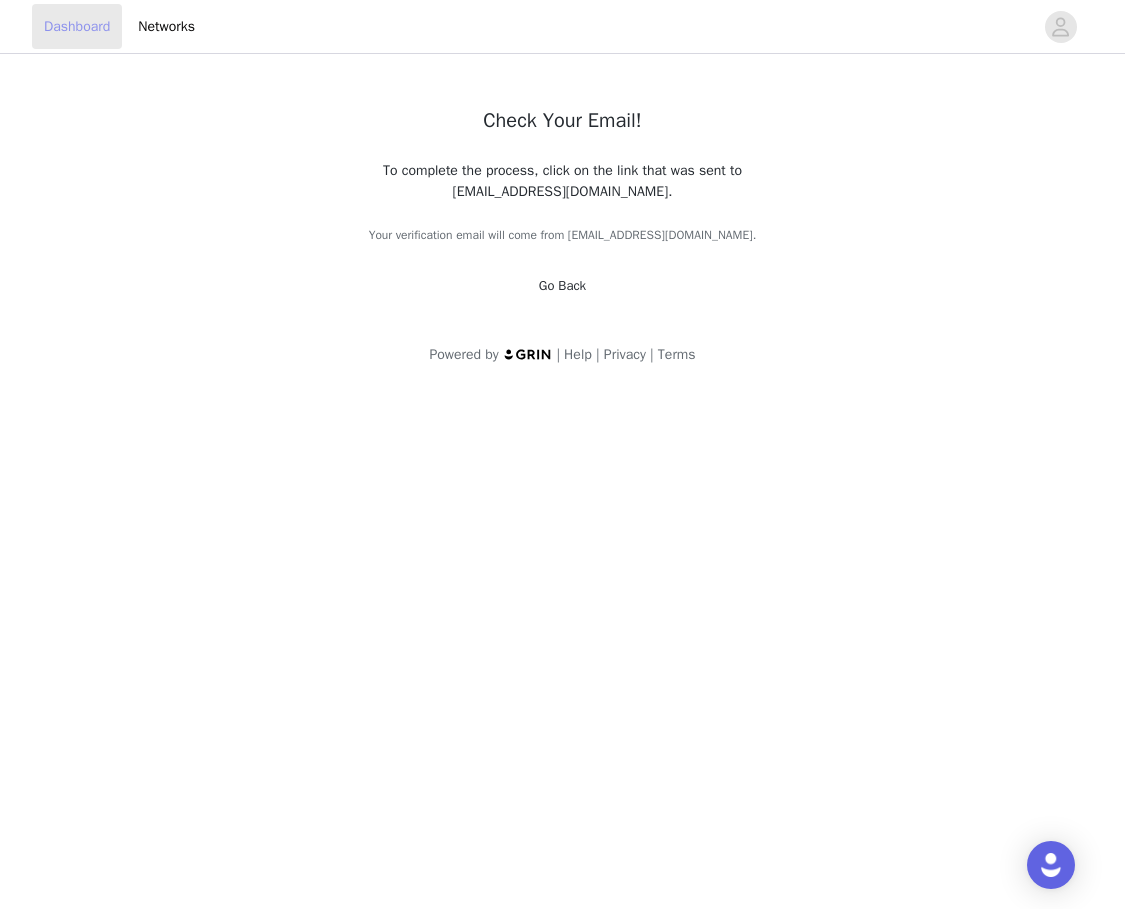 click on "Dashboard" at bounding box center (77, 26) 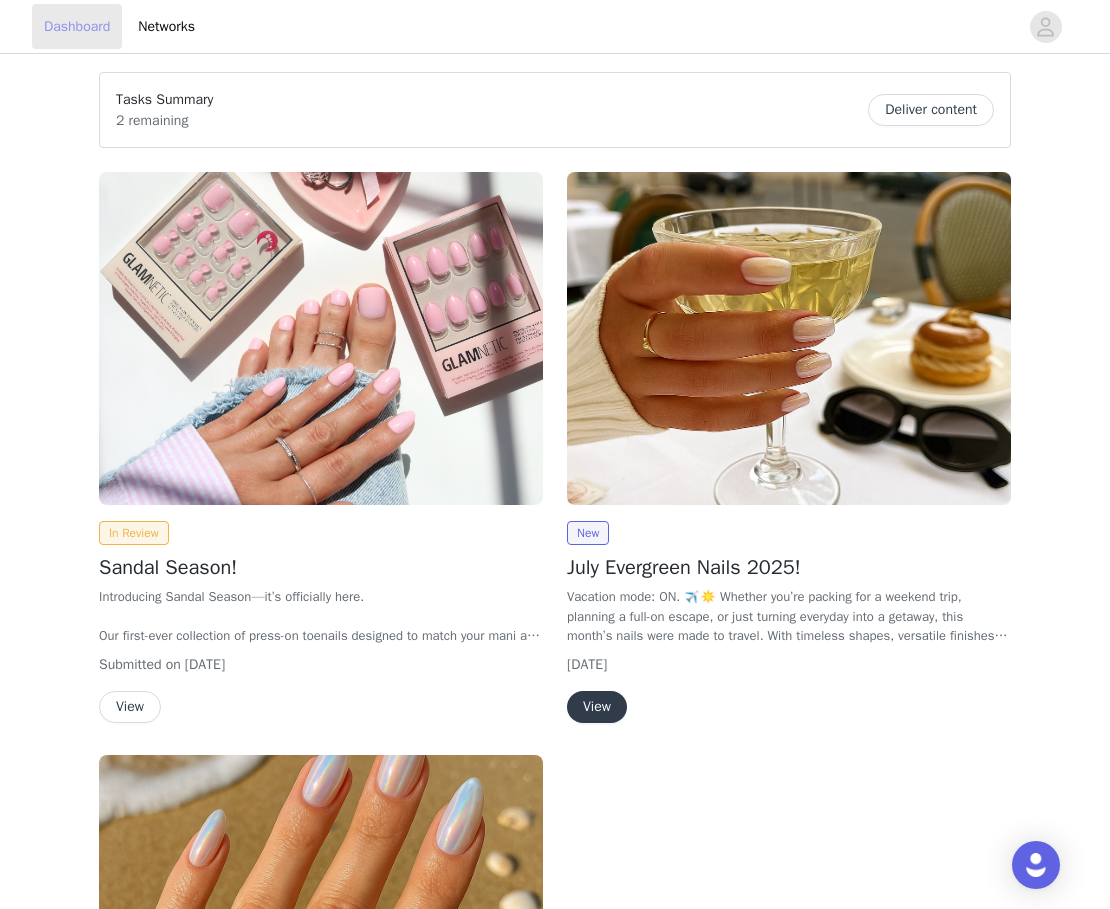 scroll, scrollTop: 0, scrollLeft: 0, axis: both 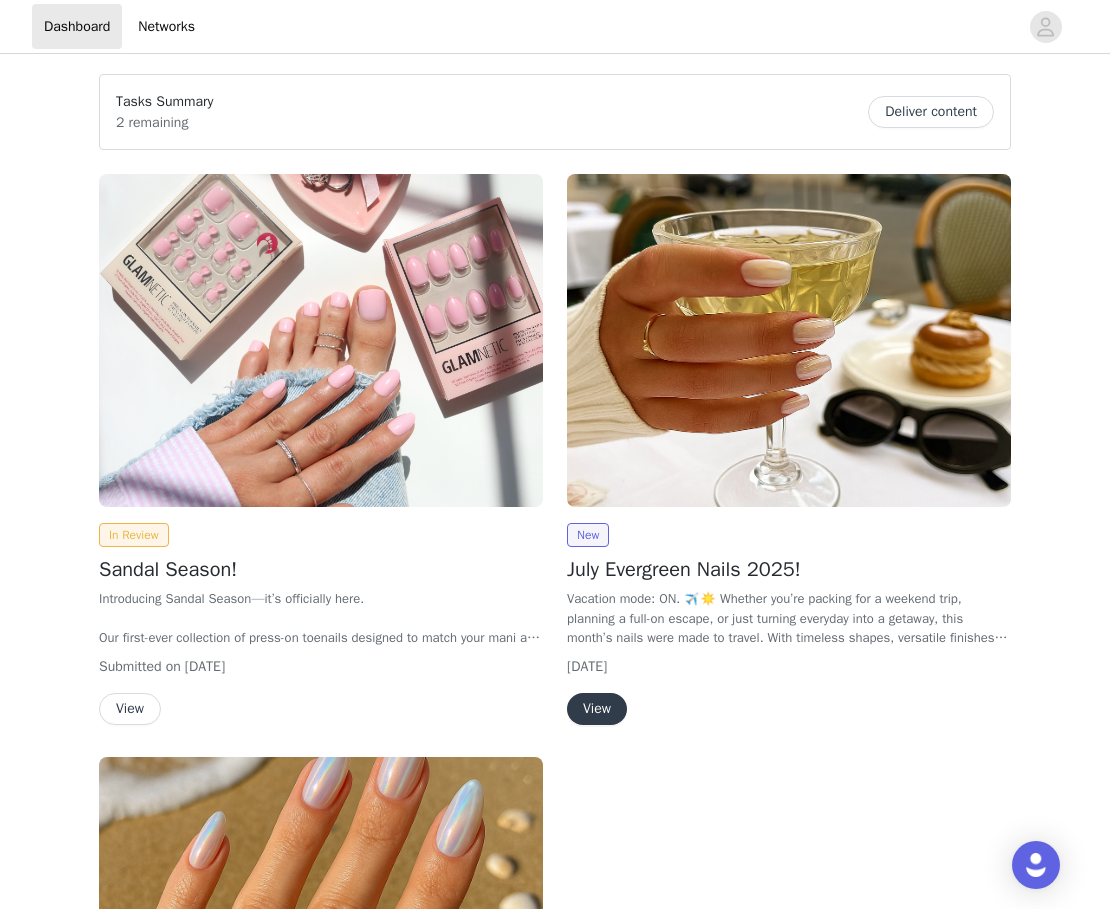 click at bounding box center (789, 340) 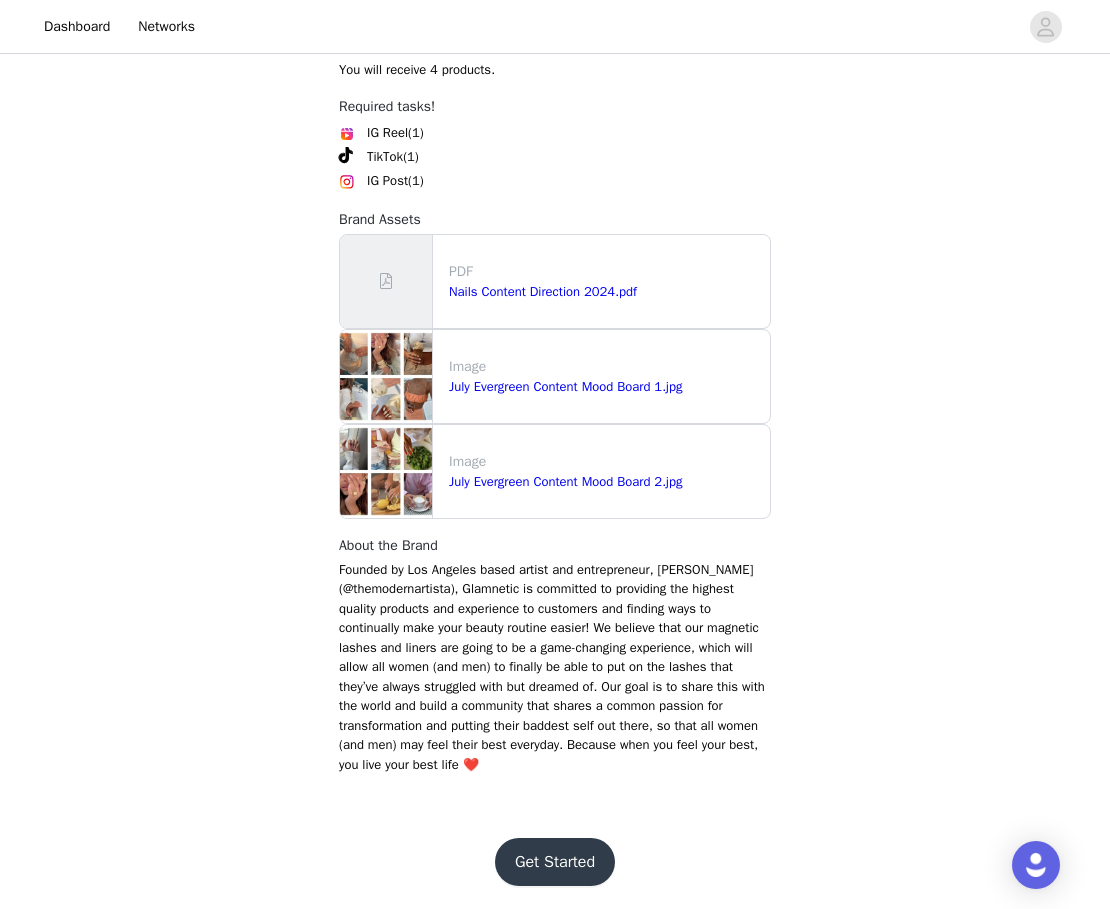 scroll, scrollTop: 2253, scrollLeft: 0, axis: vertical 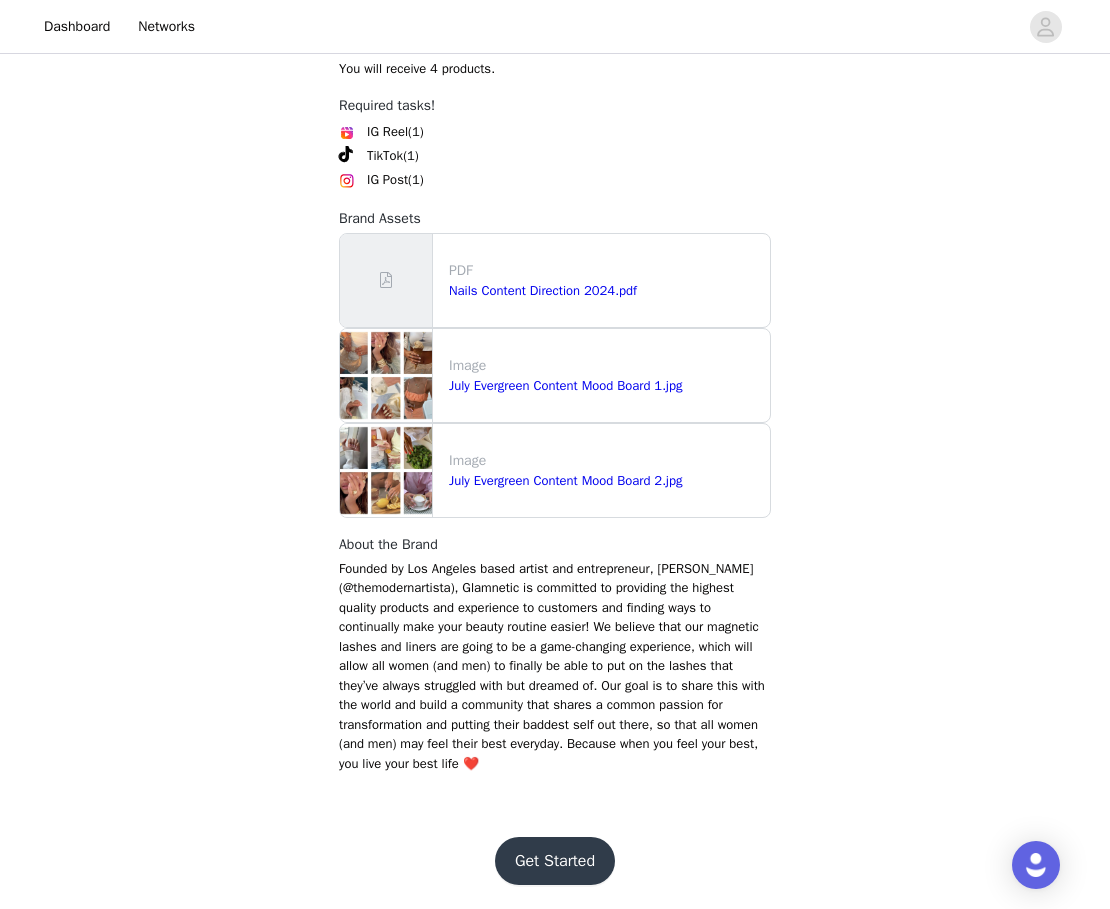click on "Get Started" at bounding box center (555, 861) 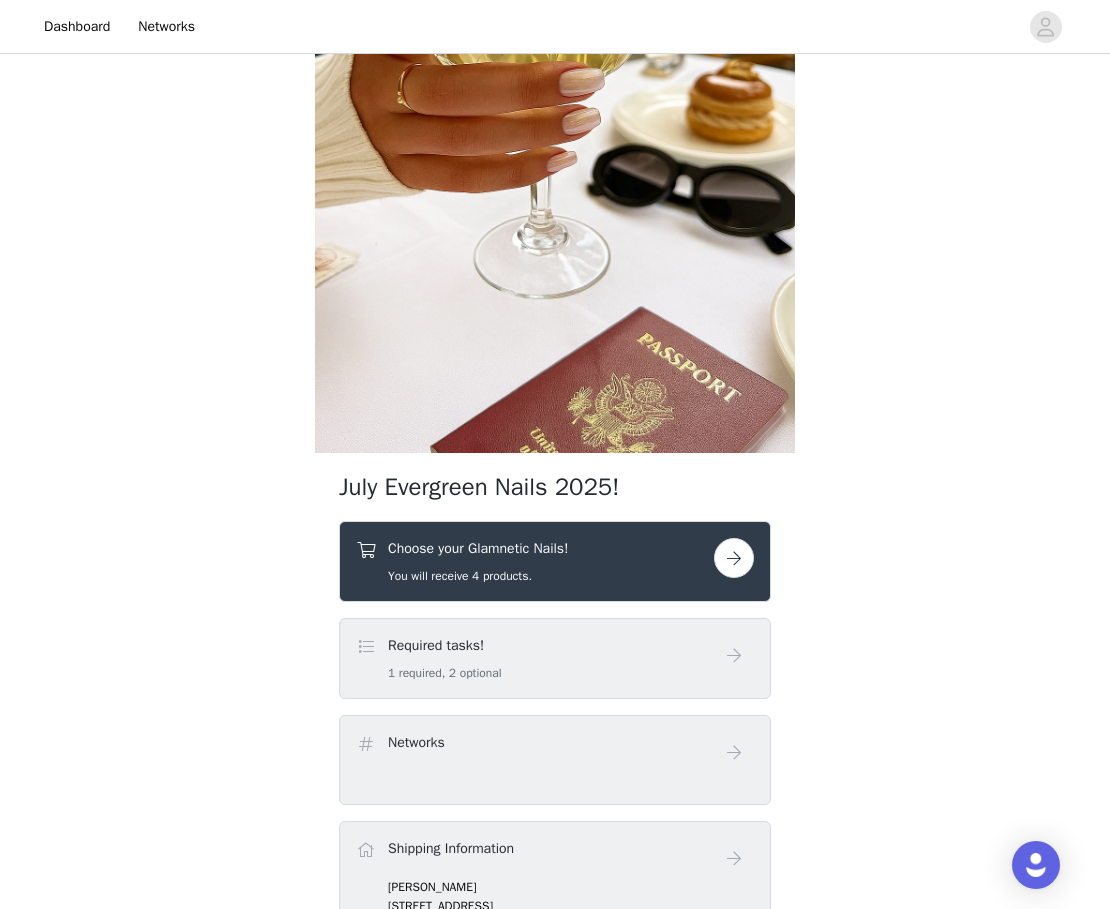 scroll, scrollTop: 549, scrollLeft: 0, axis: vertical 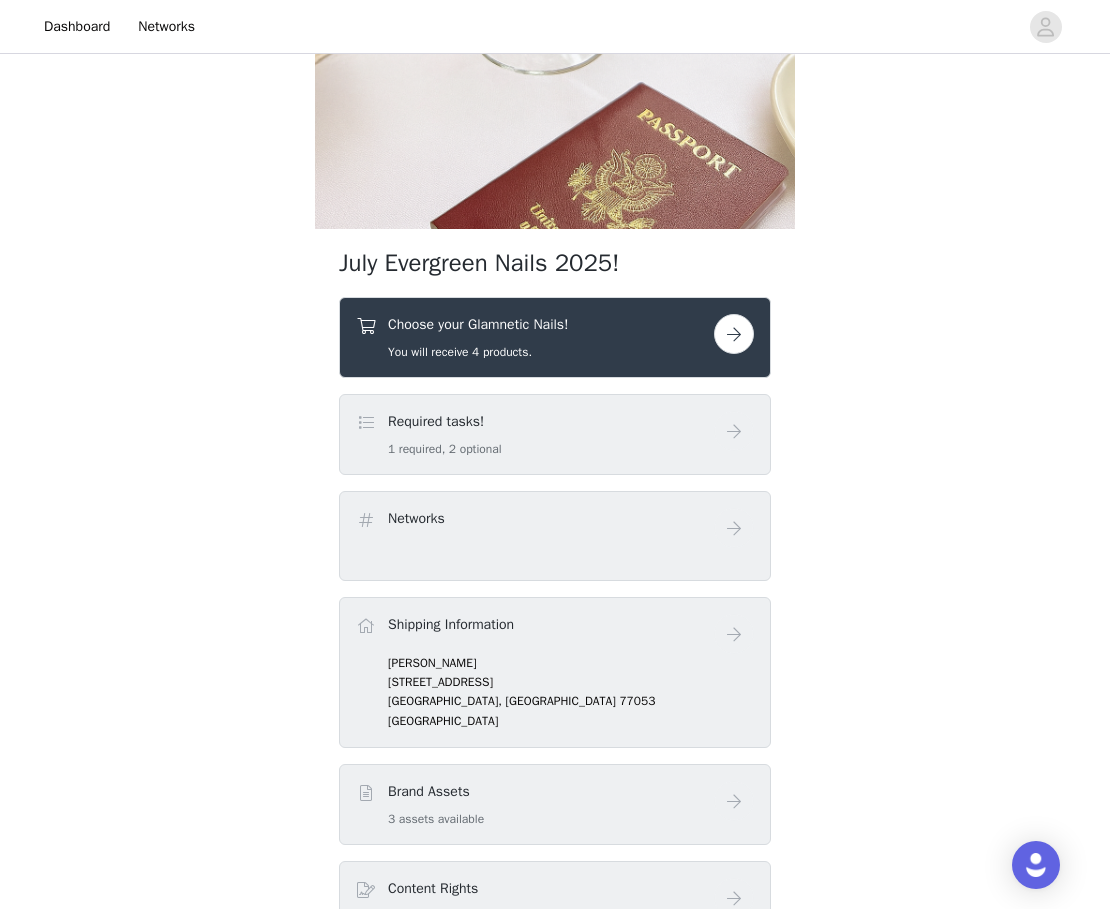 click on "Choose your Glamnetic Nails!" at bounding box center (478, 324) 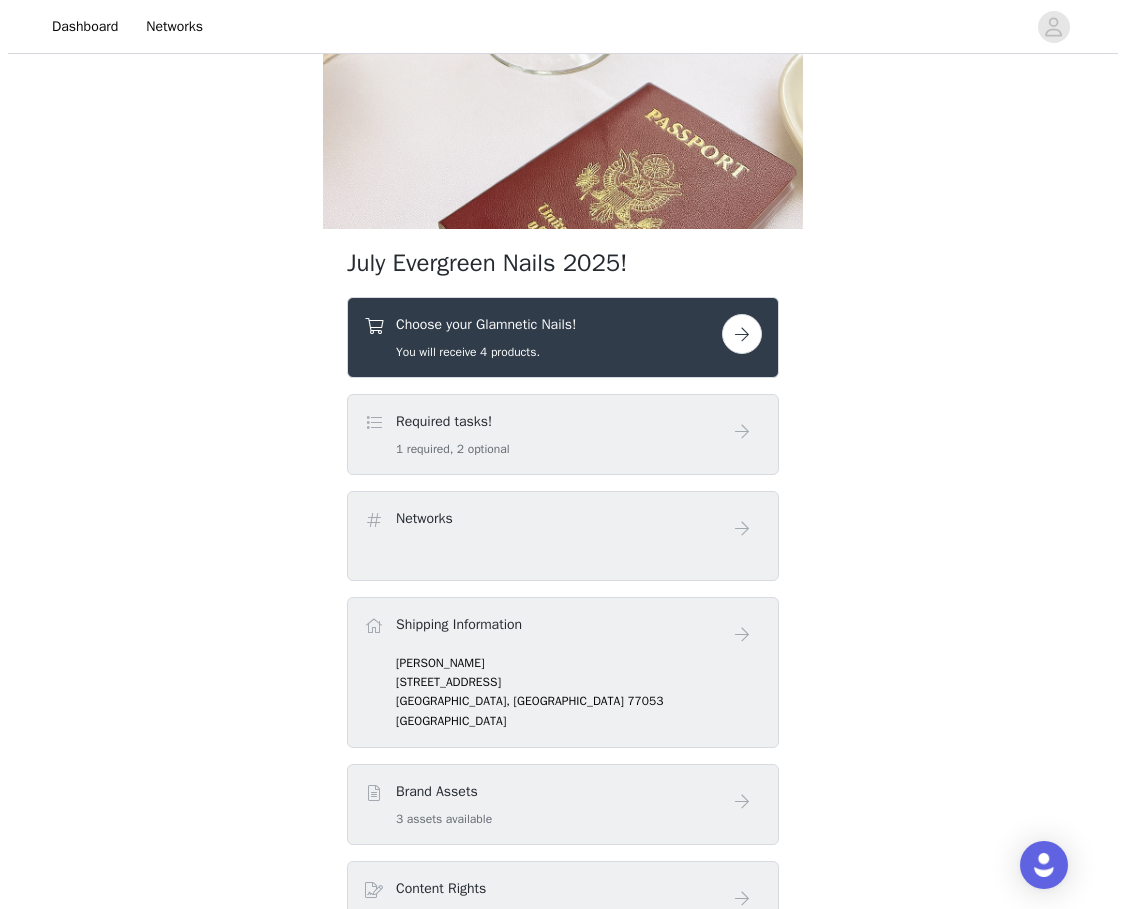 scroll, scrollTop: 0, scrollLeft: 0, axis: both 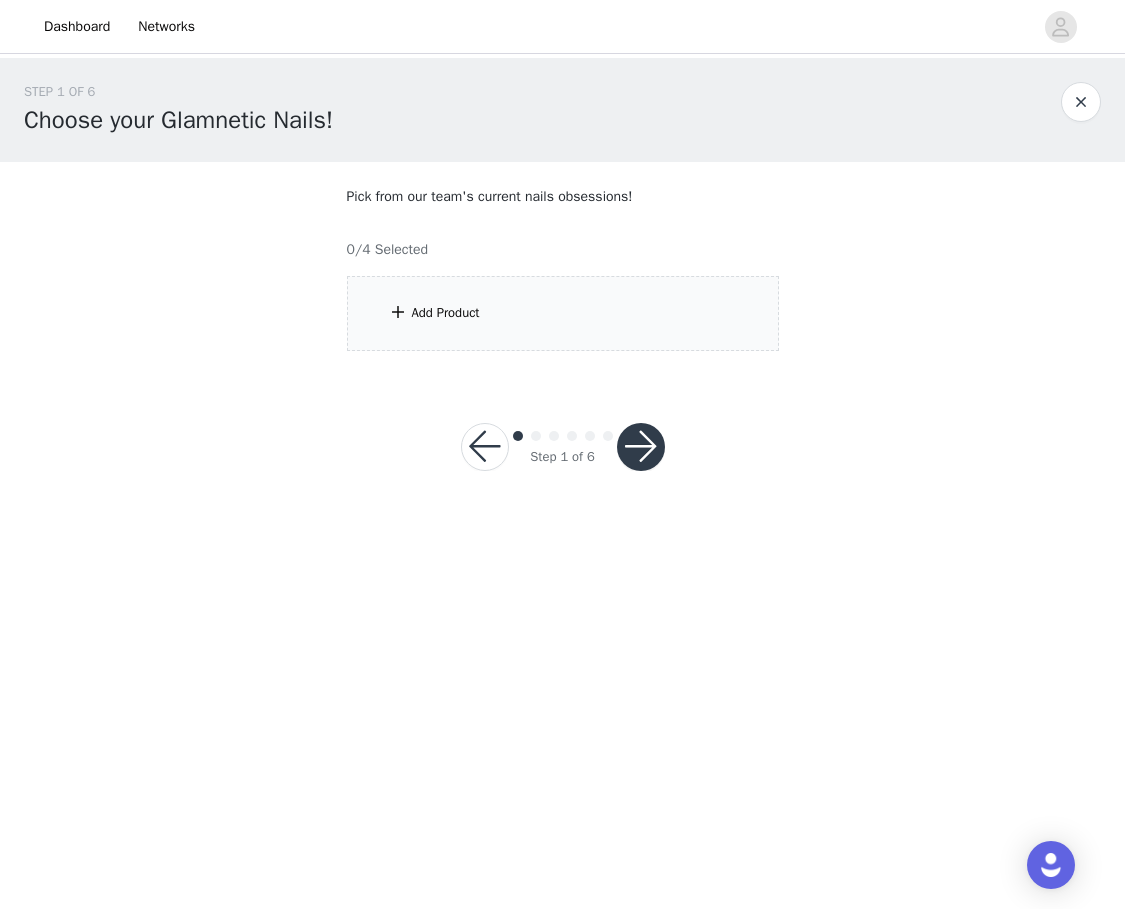 click on "Add Product" at bounding box center (563, 313) 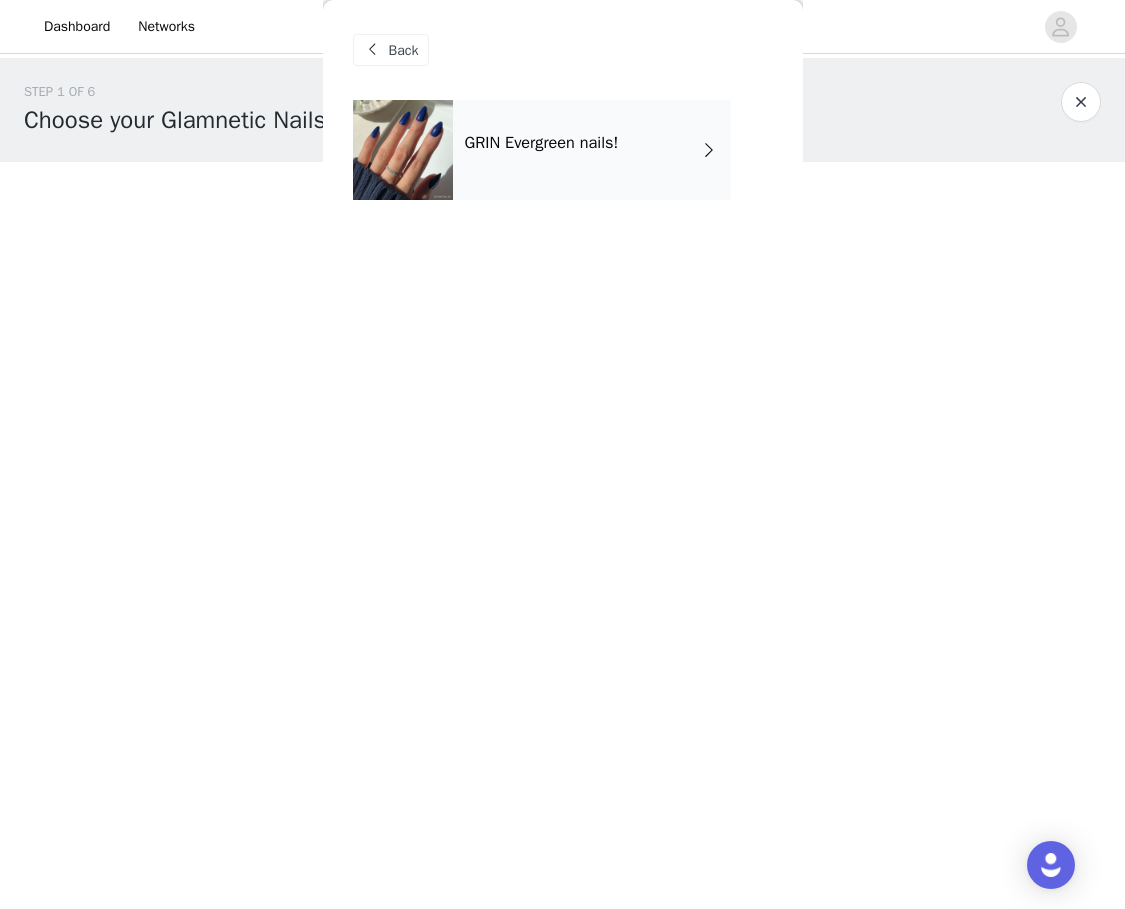 click on "GRIN Evergreen nails!" at bounding box center (592, 150) 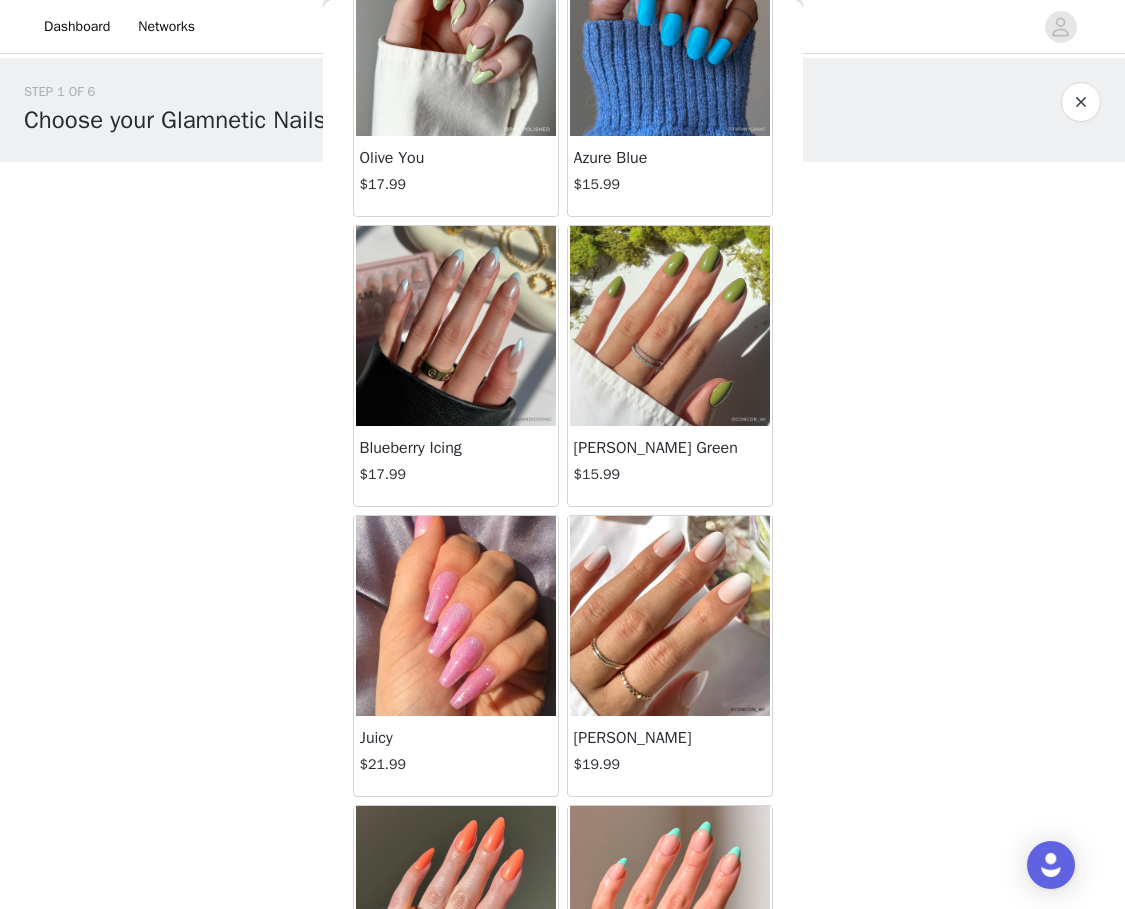 scroll, scrollTop: 1032, scrollLeft: 0, axis: vertical 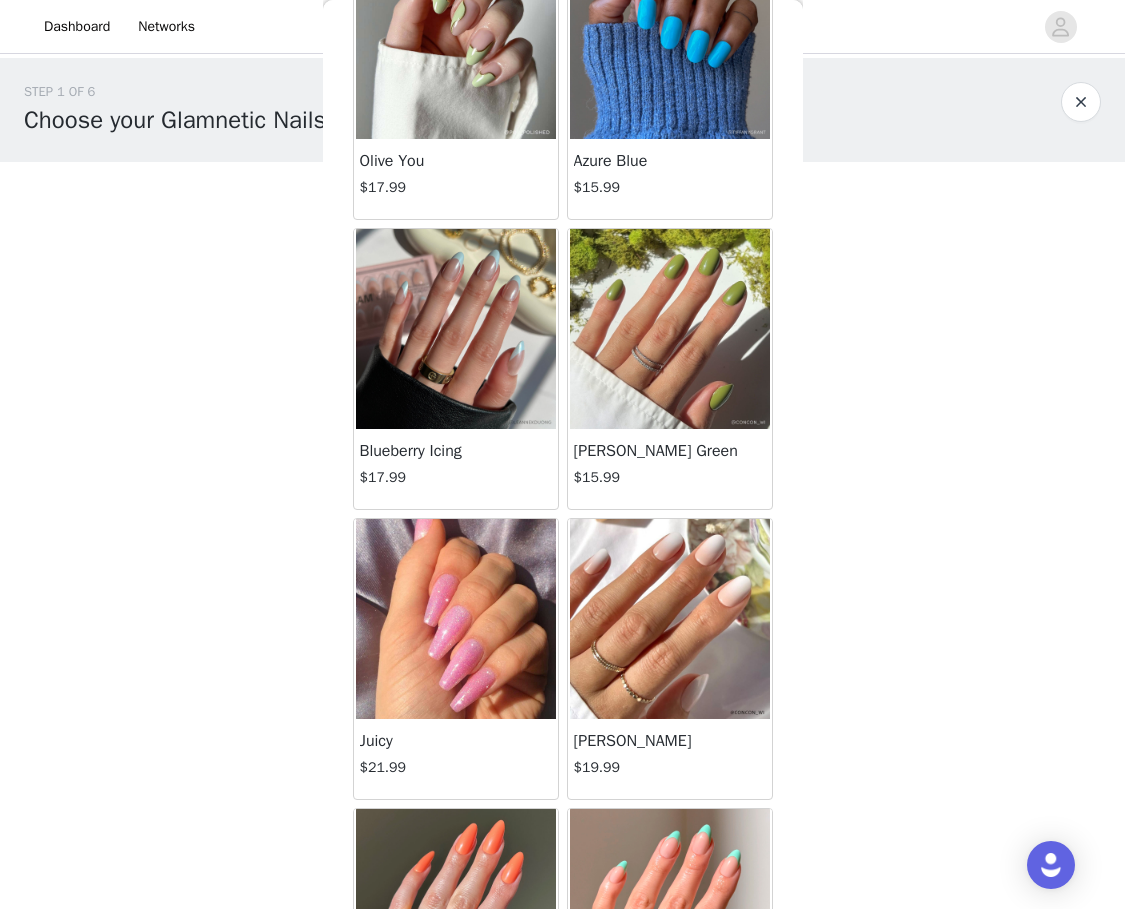 click at bounding box center [456, 619] 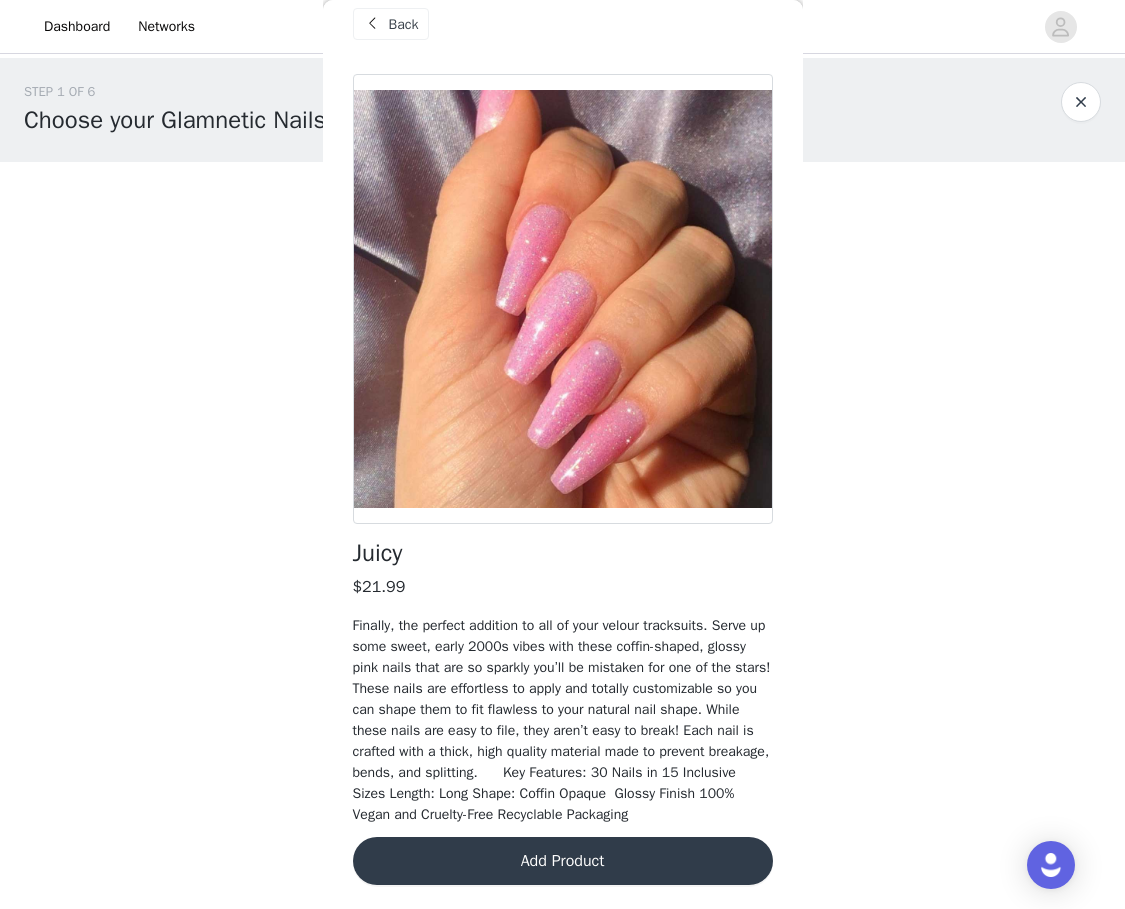 scroll, scrollTop: 47, scrollLeft: 0, axis: vertical 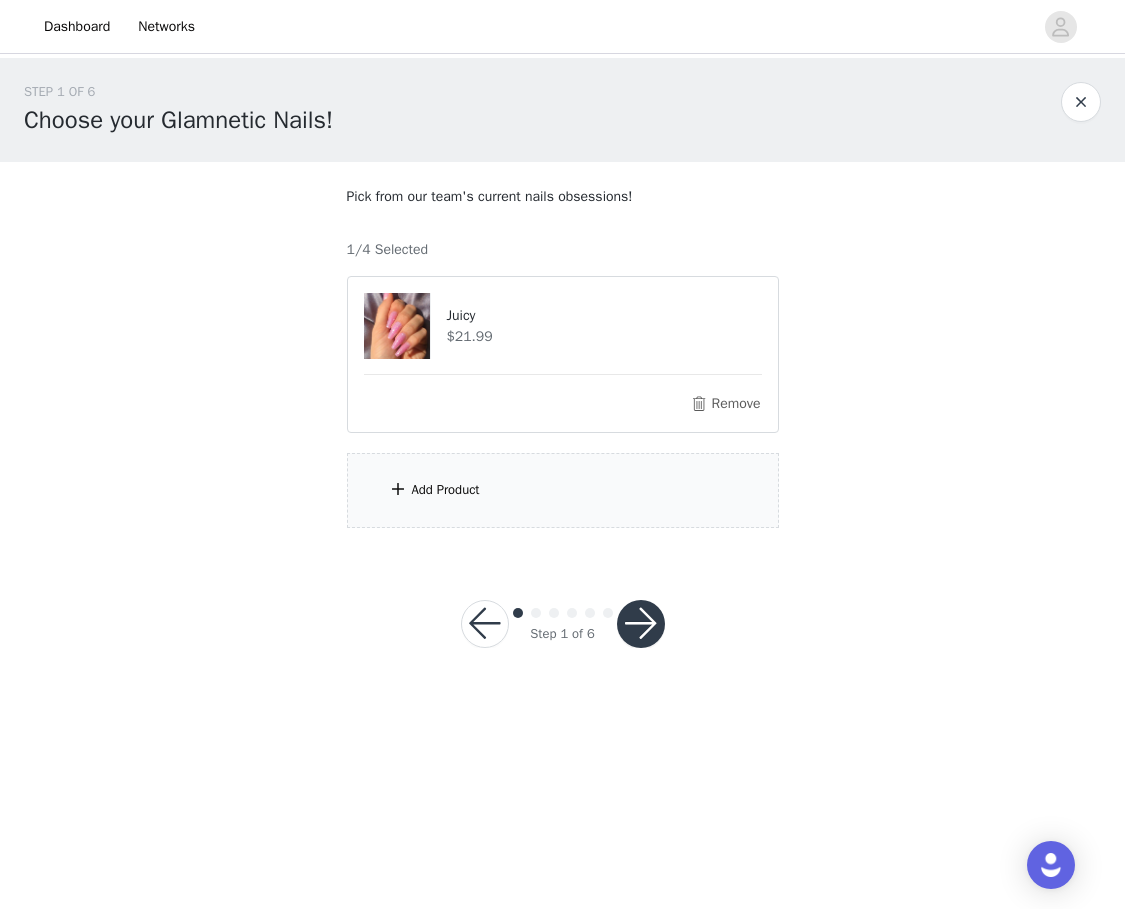 click on "Add Product" at bounding box center [563, 490] 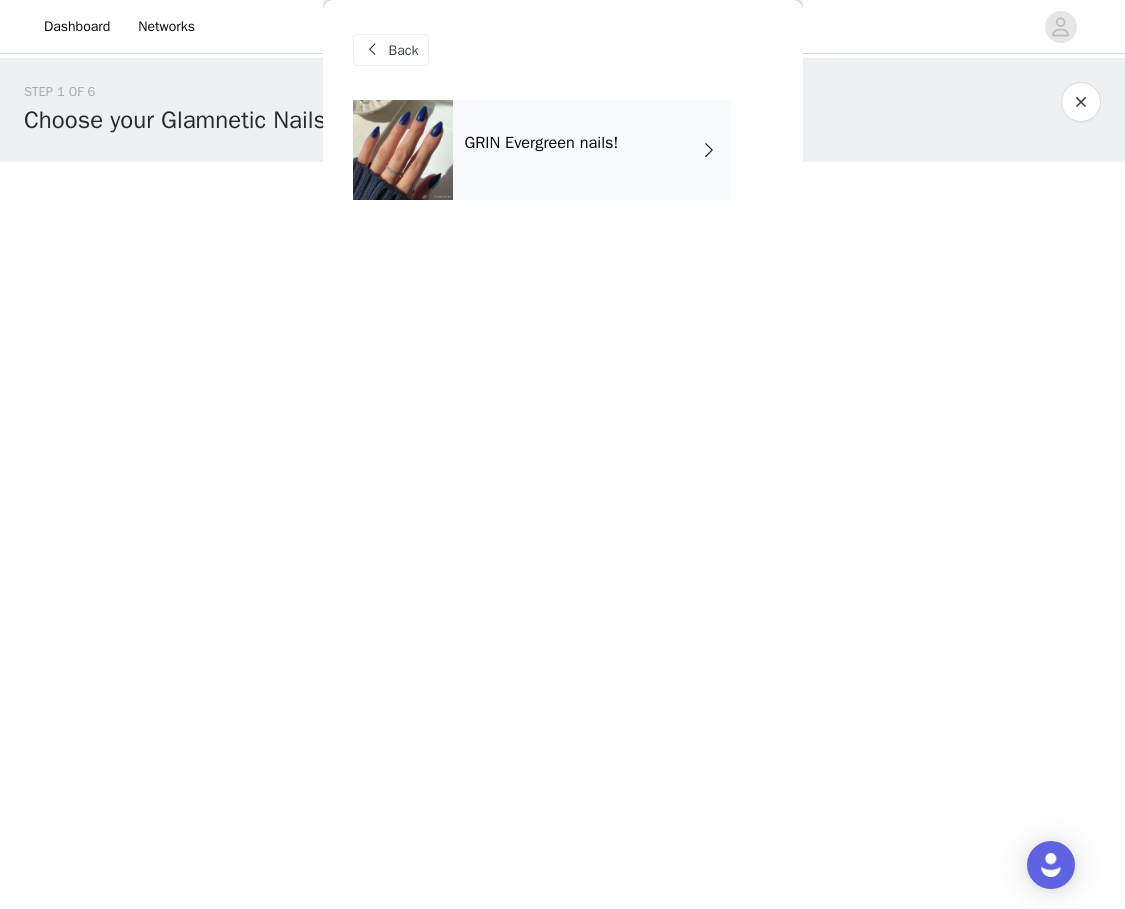 click on "GRIN Evergreen nails!" at bounding box center (542, 143) 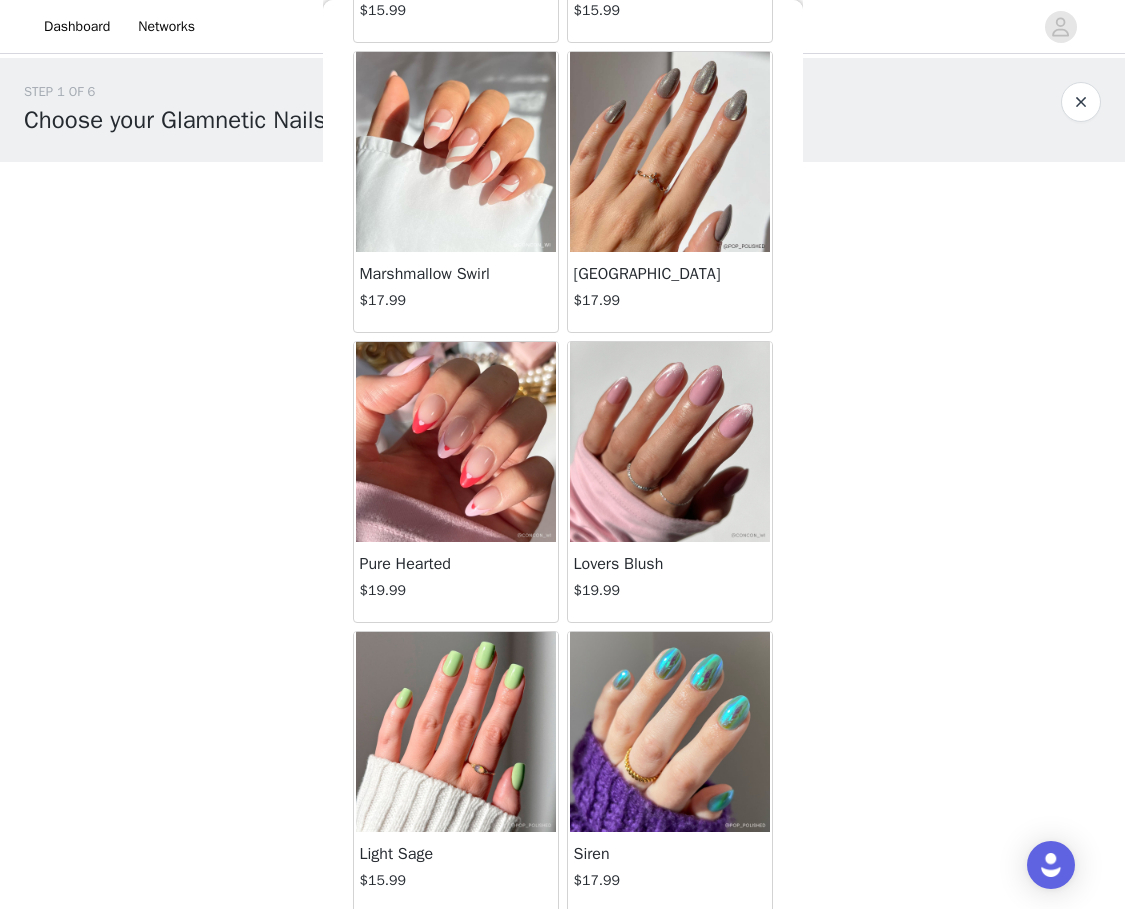 scroll, scrollTop: 2151, scrollLeft: 0, axis: vertical 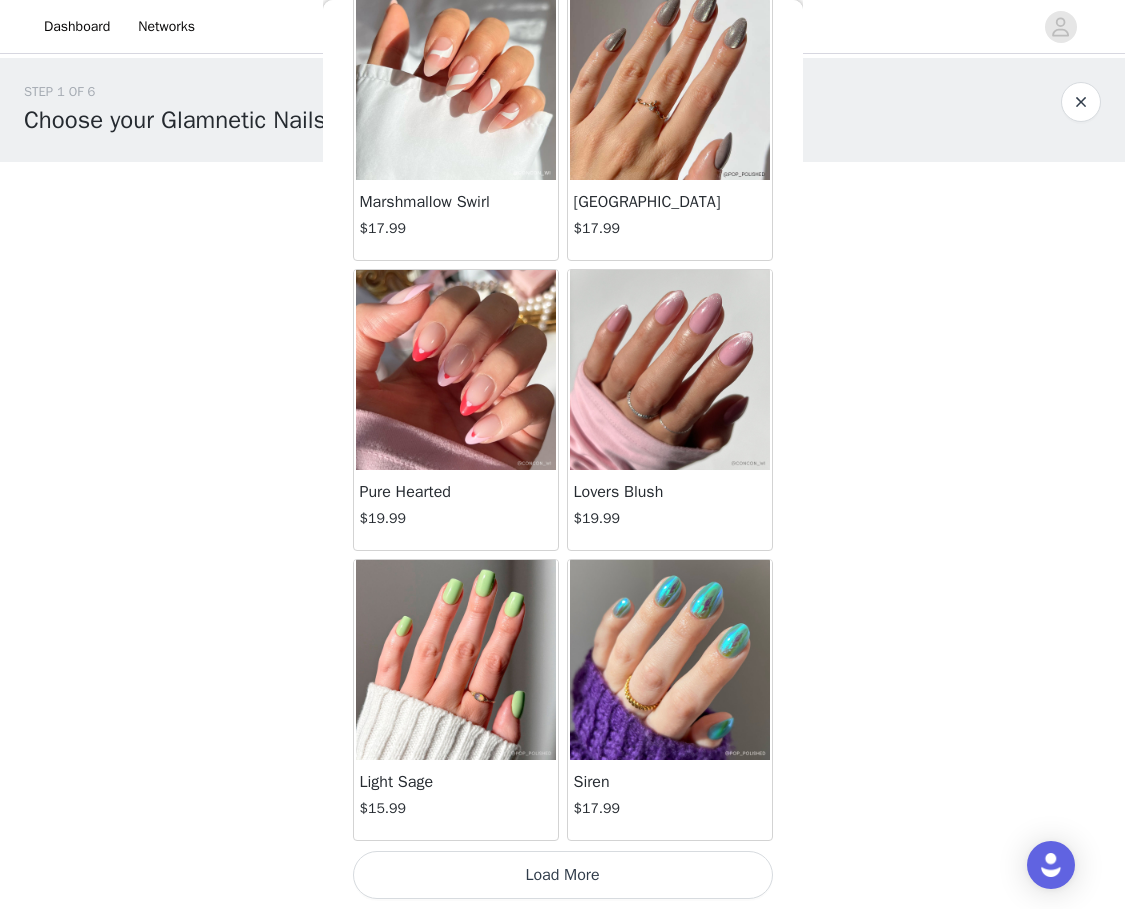 click at bounding box center [456, 660] 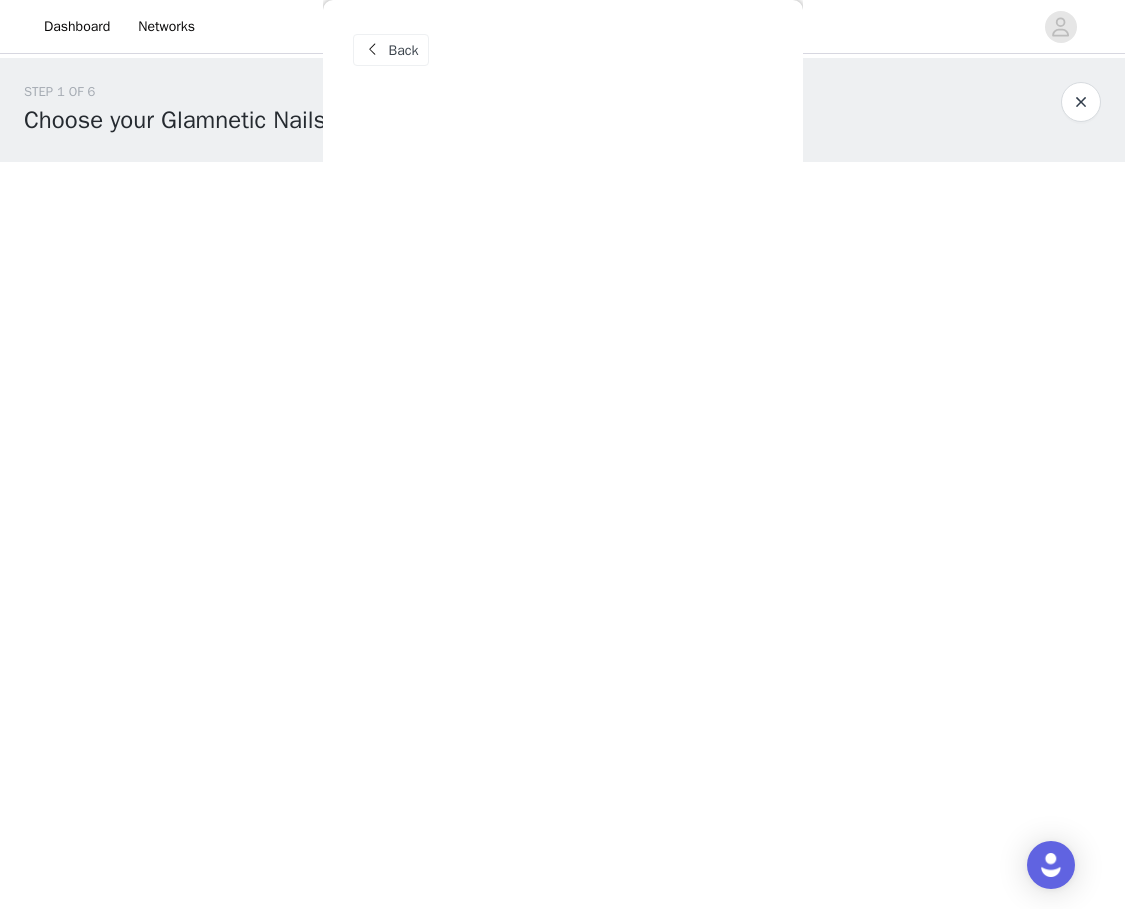scroll, scrollTop: 5, scrollLeft: 0, axis: vertical 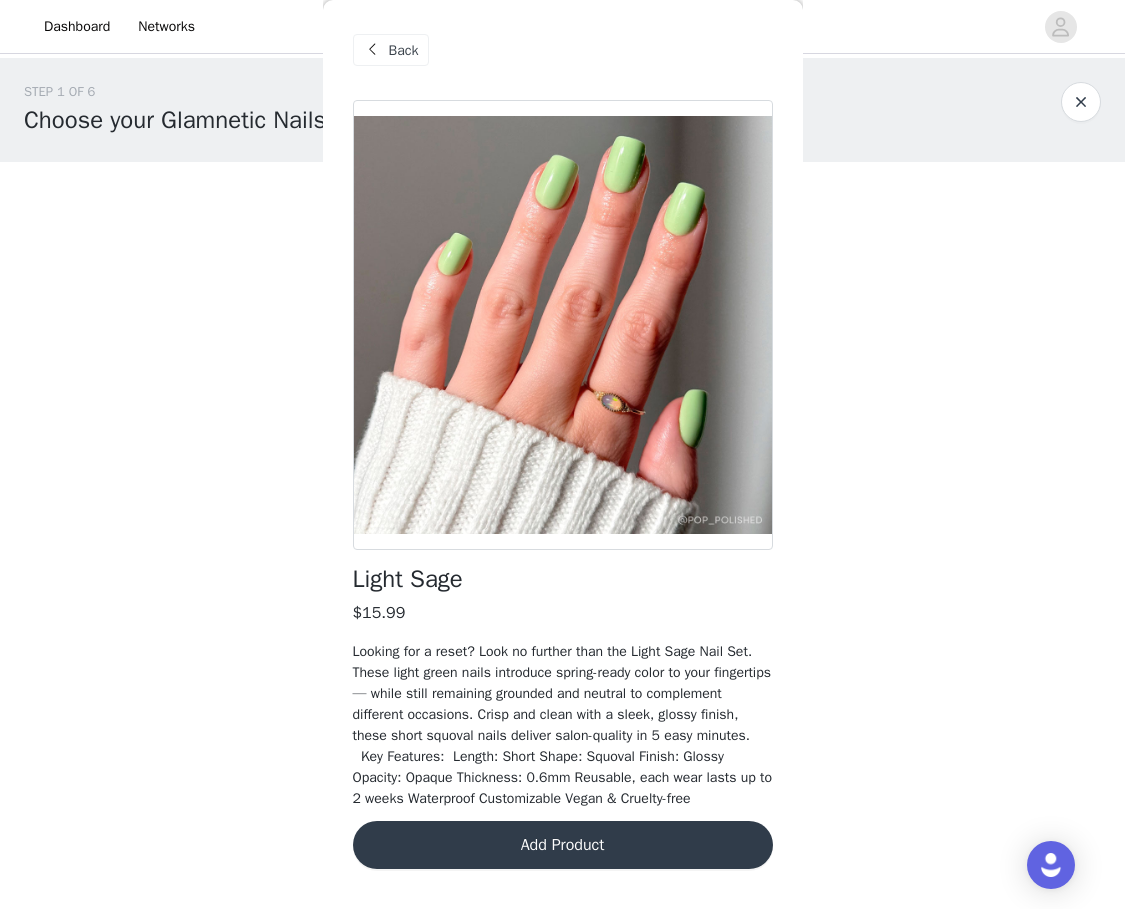 click on "Add Product" at bounding box center (563, 845) 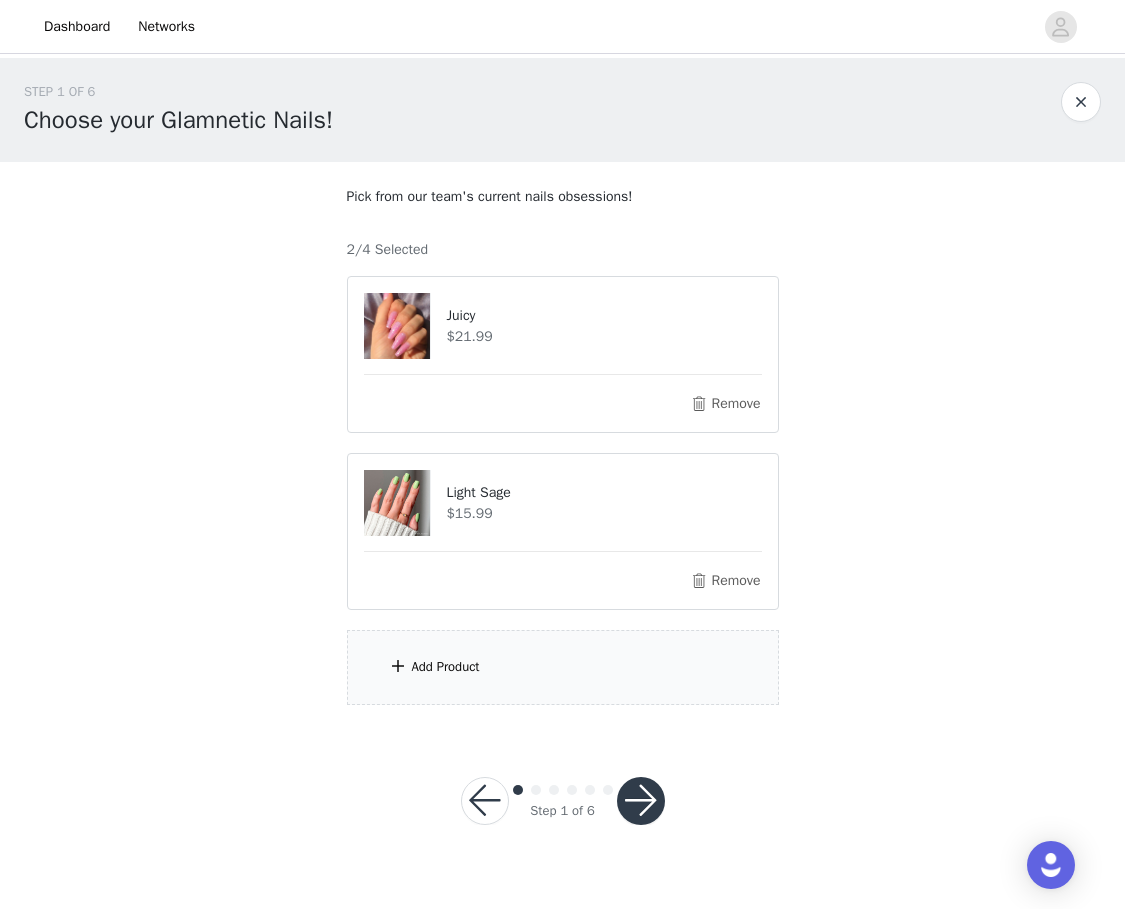 click on "Add Product" at bounding box center [563, 667] 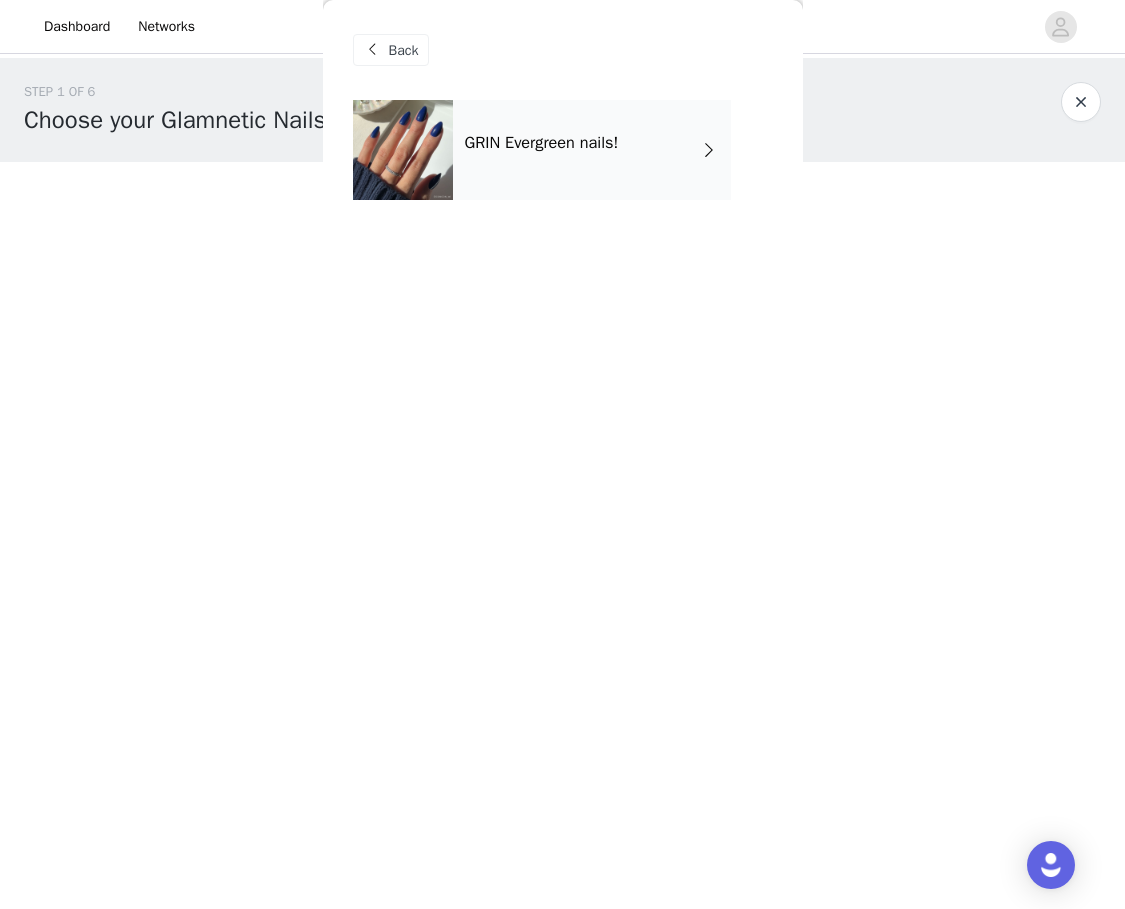 click on "GRIN Evergreen nails!" at bounding box center [592, 150] 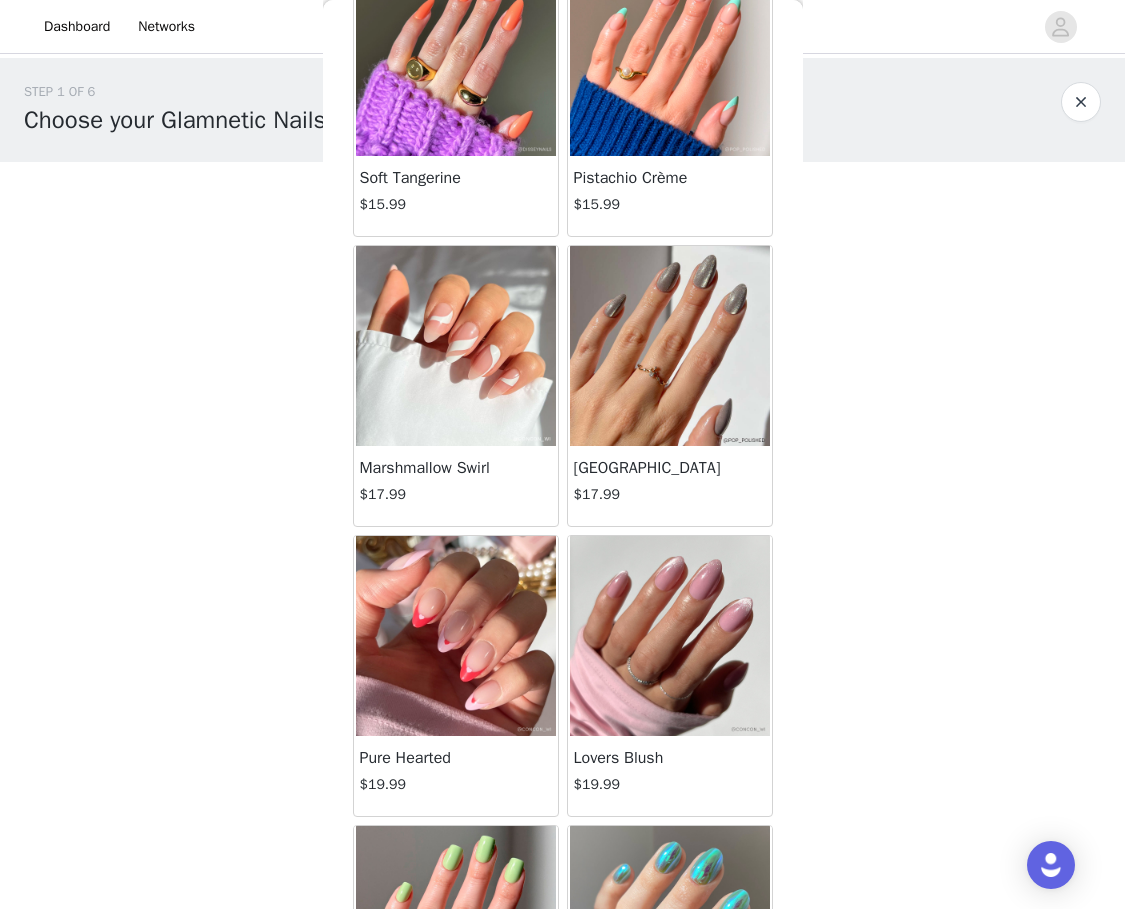 scroll, scrollTop: 2151, scrollLeft: 0, axis: vertical 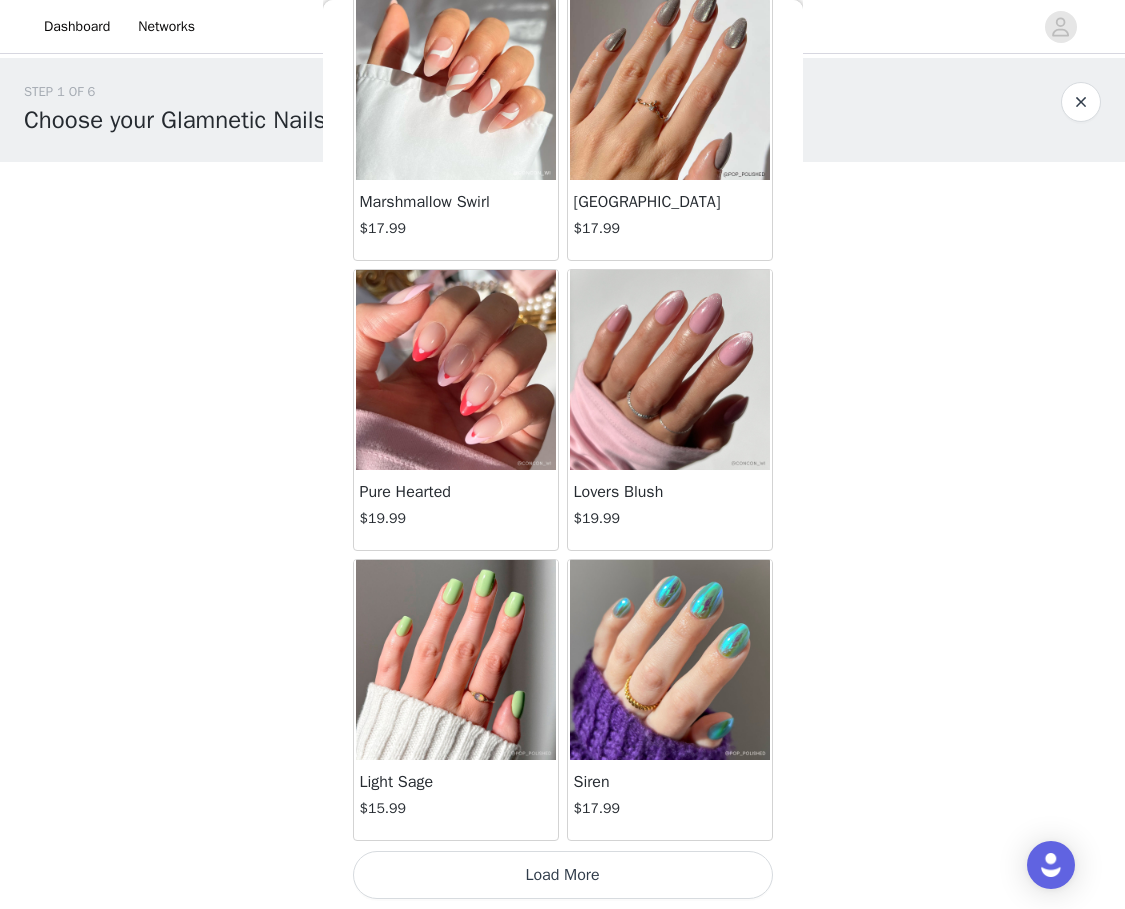 click on "Load More" at bounding box center [563, 875] 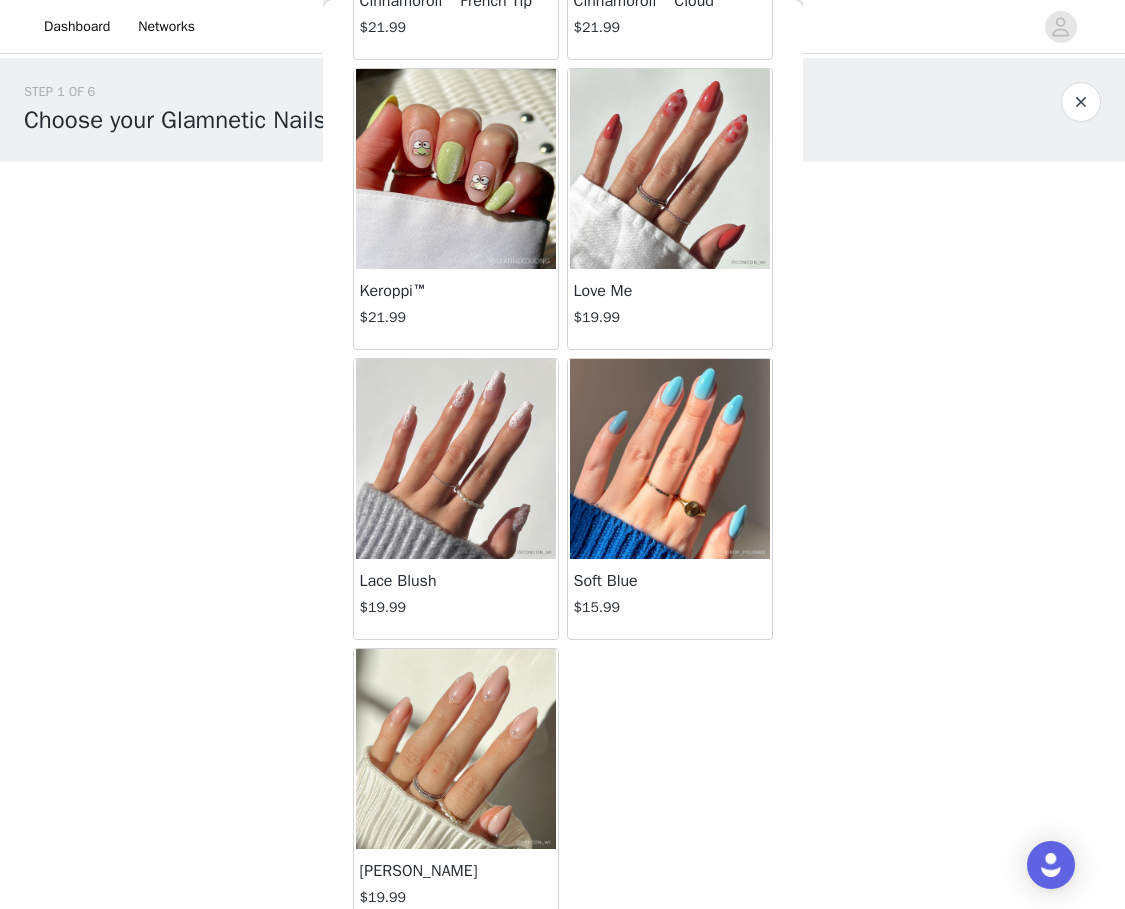 scroll, scrollTop: 4697, scrollLeft: 0, axis: vertical 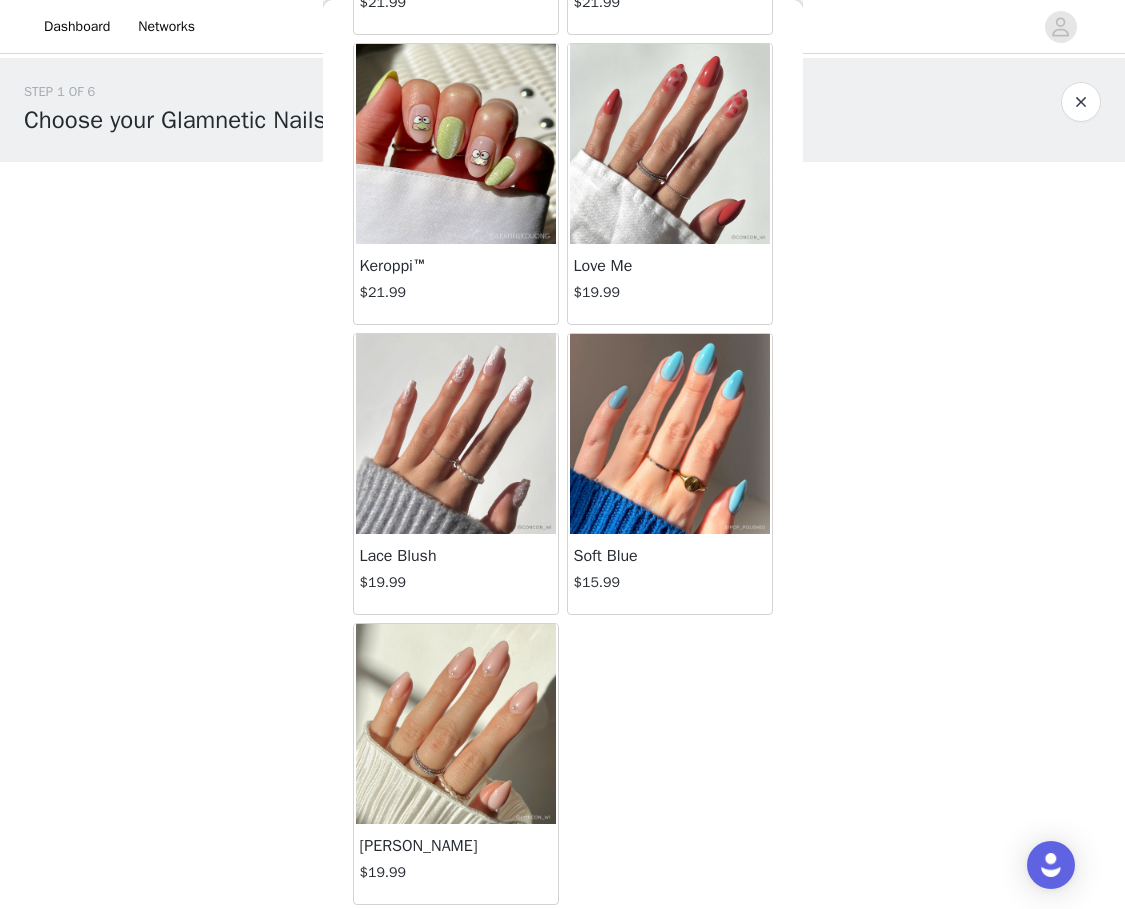 click at bounding box center [456, 434] 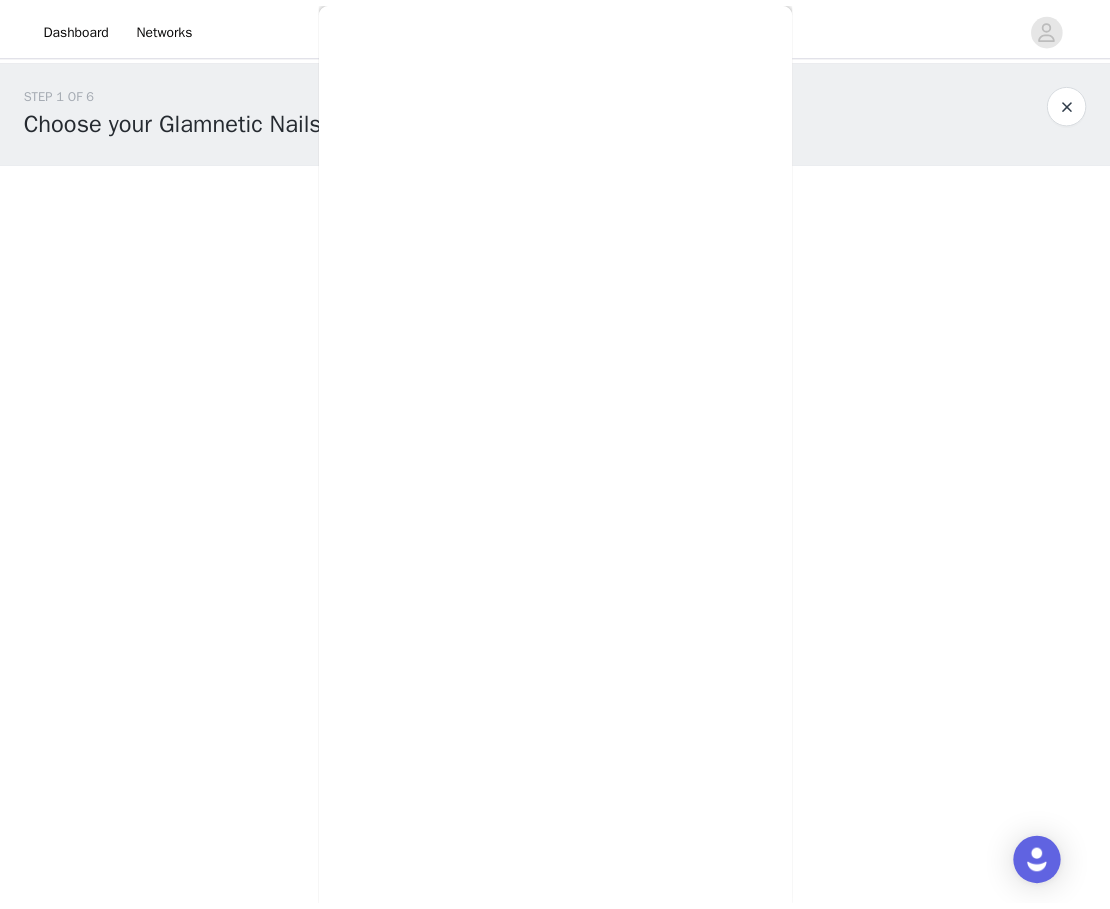 scroll, scrollTop: 26, scrollLeft: 0, axis: vertical 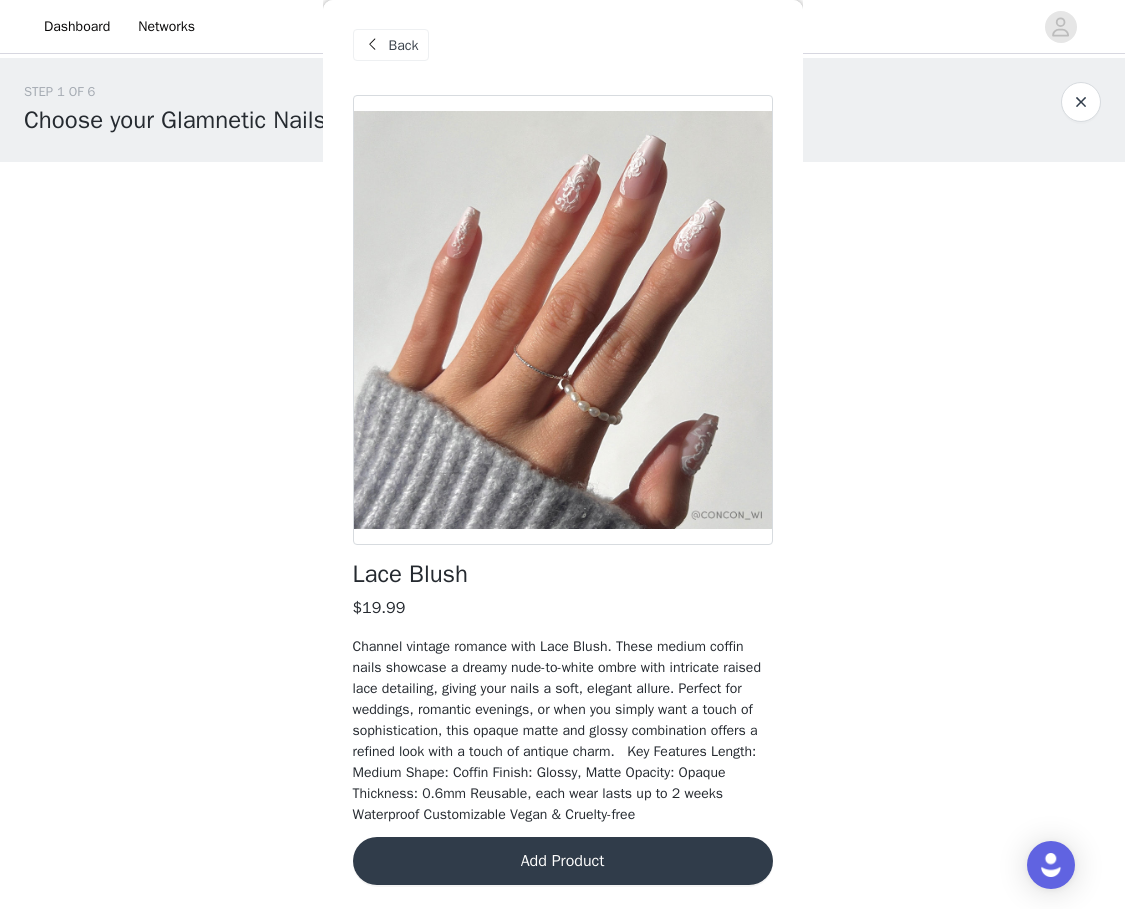 click on "Add Product" at bounding box center (563, 861) 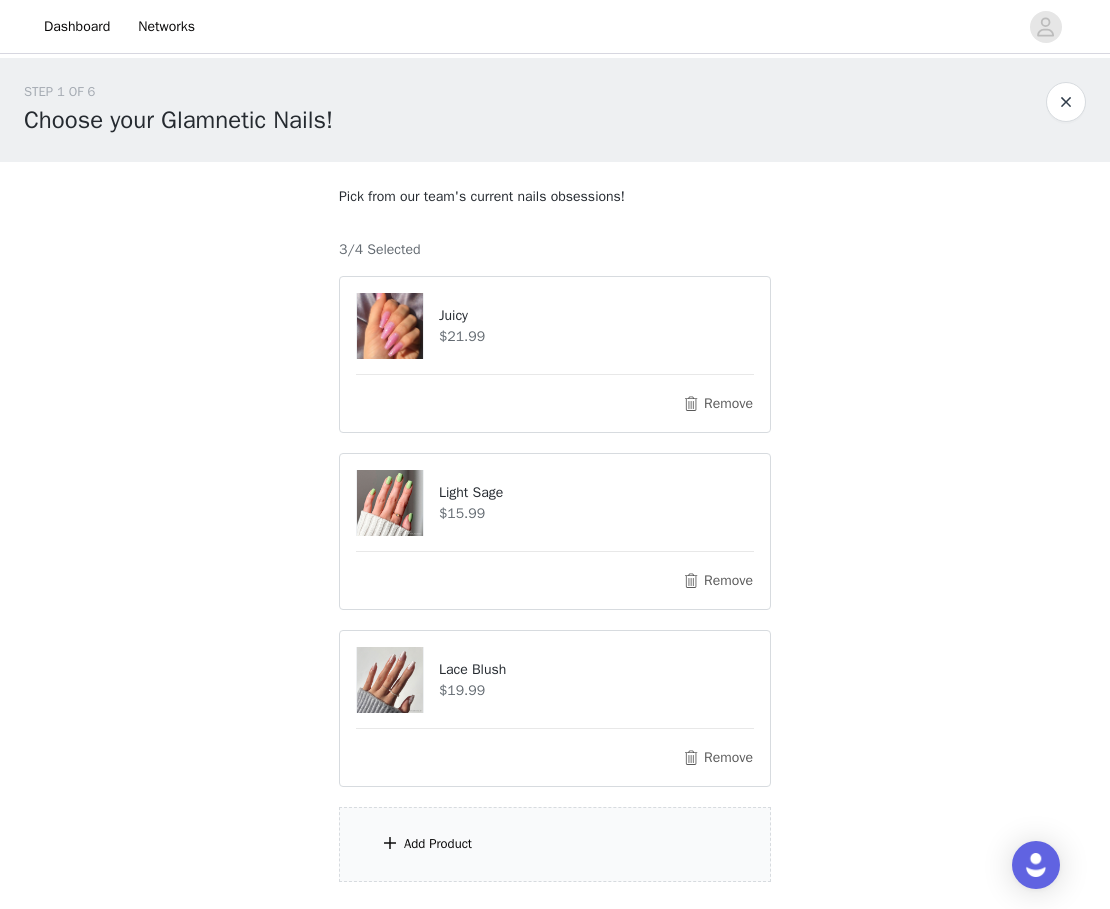 click on "Add Product" at bounding box center (555, 844) 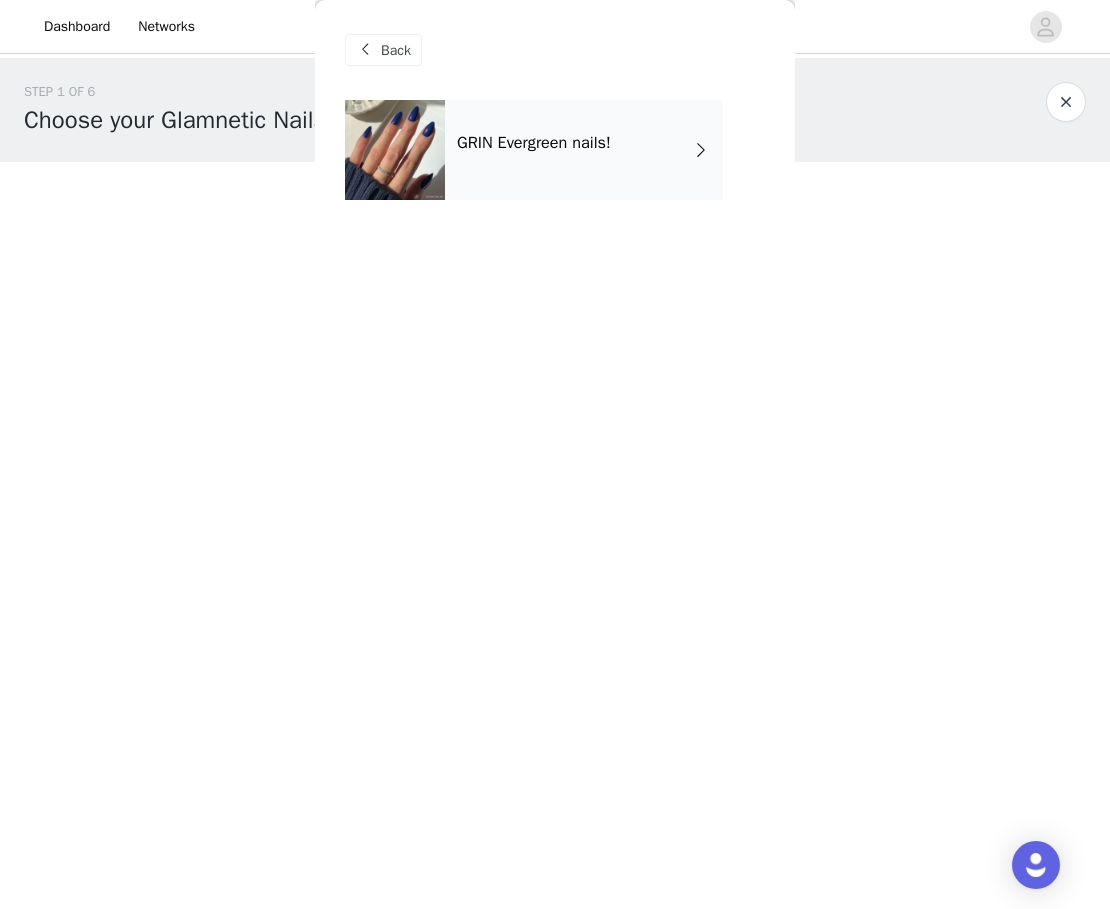 click on "GRIN Evergreen nails!" at bounding box center [584, 150] 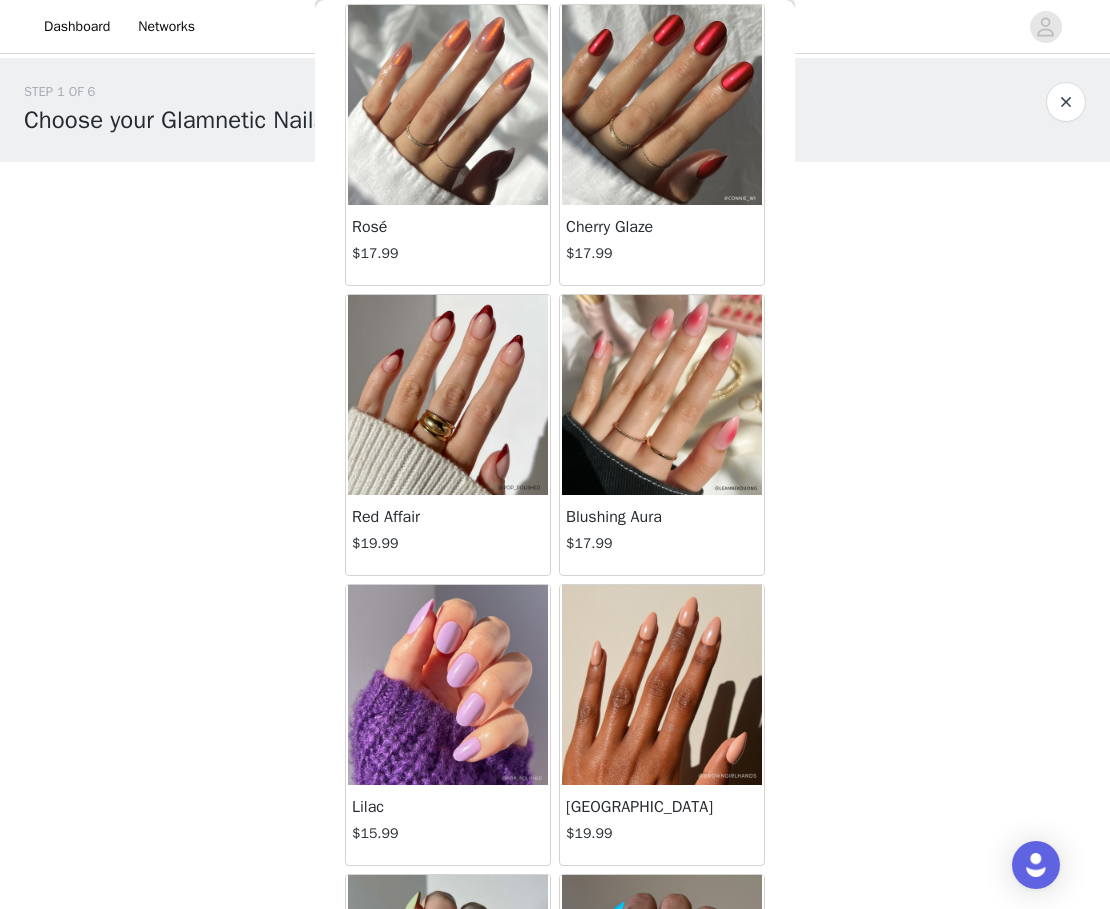 scroll, scrollTop: 0, scrollLeft: 0, axis: both 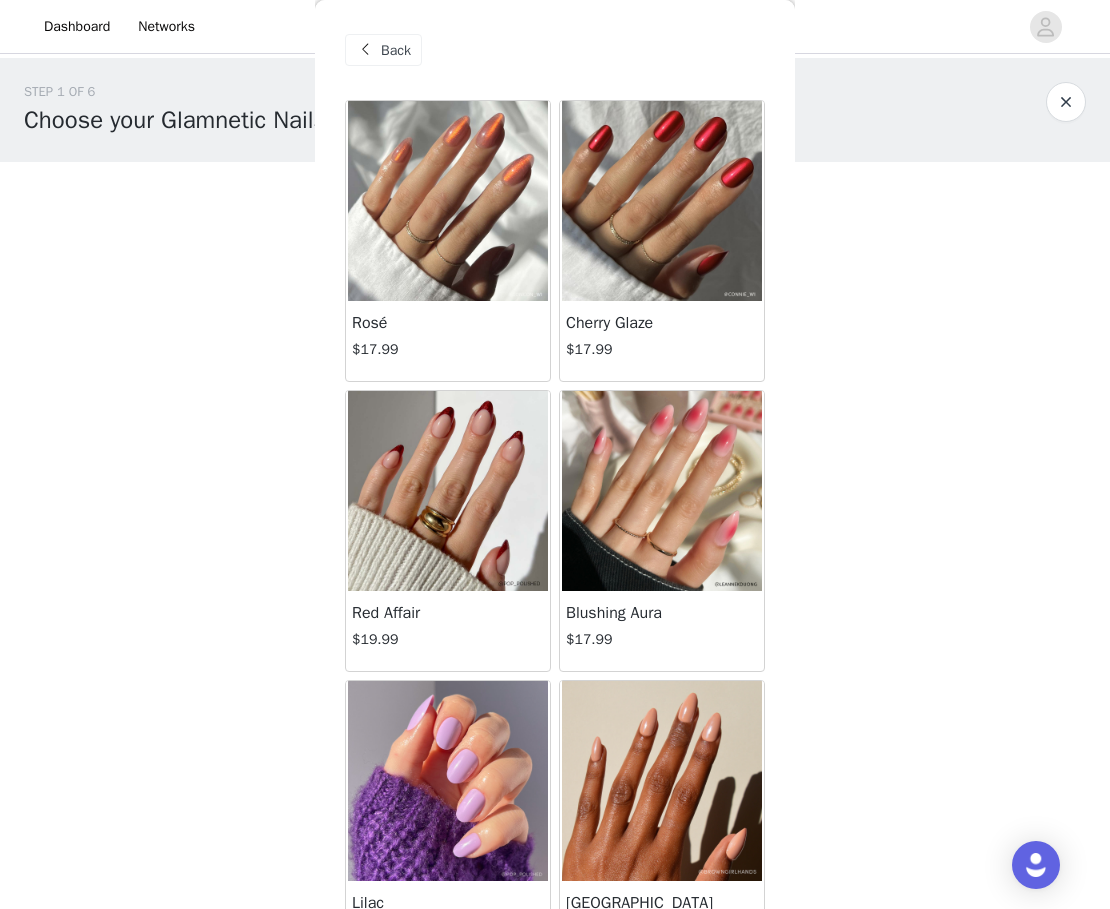 click at bounding box center (448, 781) 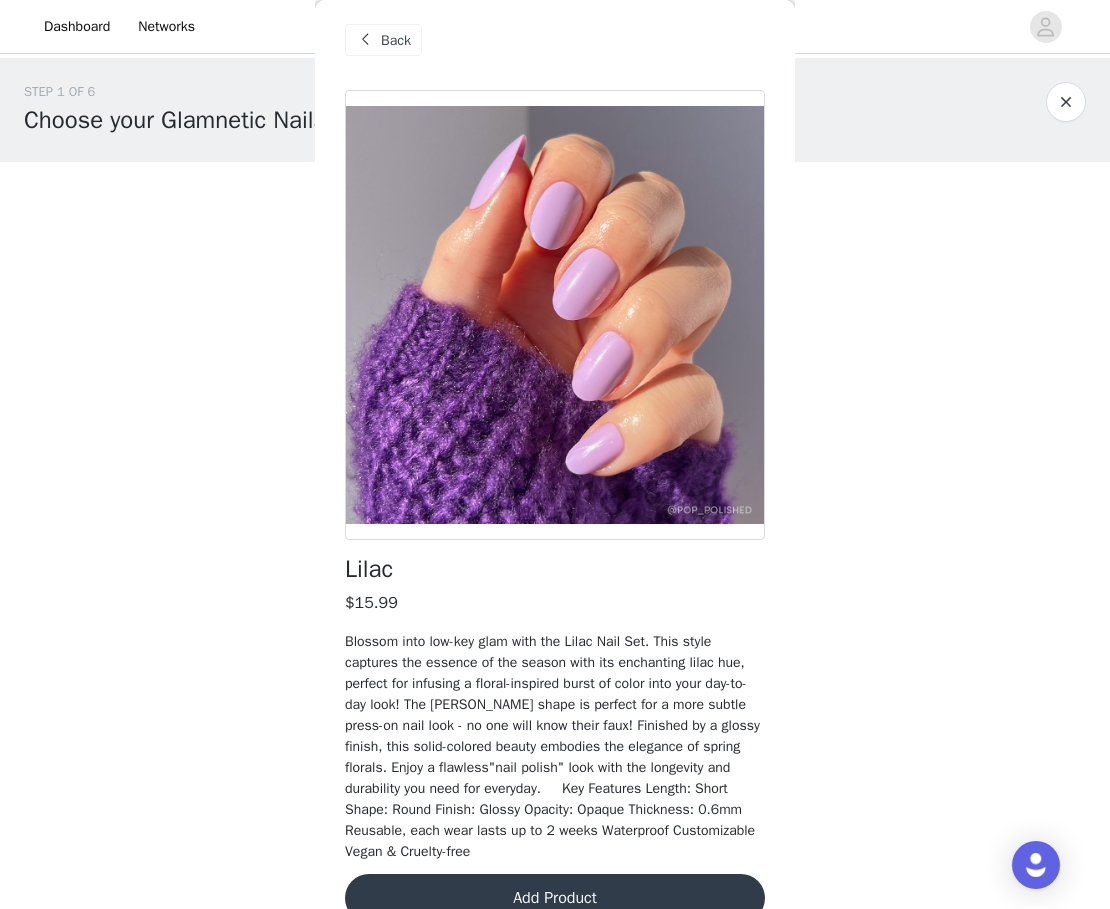 scroll, scrollTop: 47, scrollLeft: 0, axis: vertical 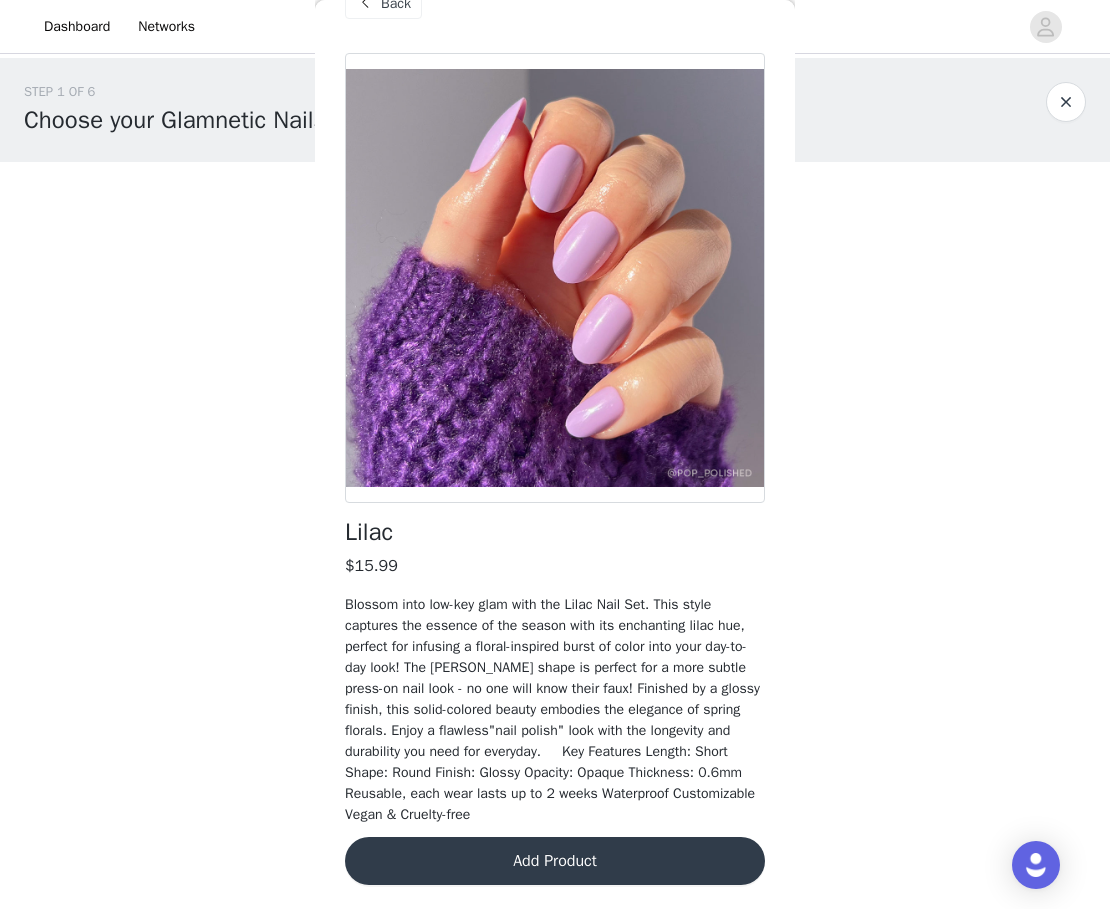click on "Add Product" at bounding box center (555, 861) 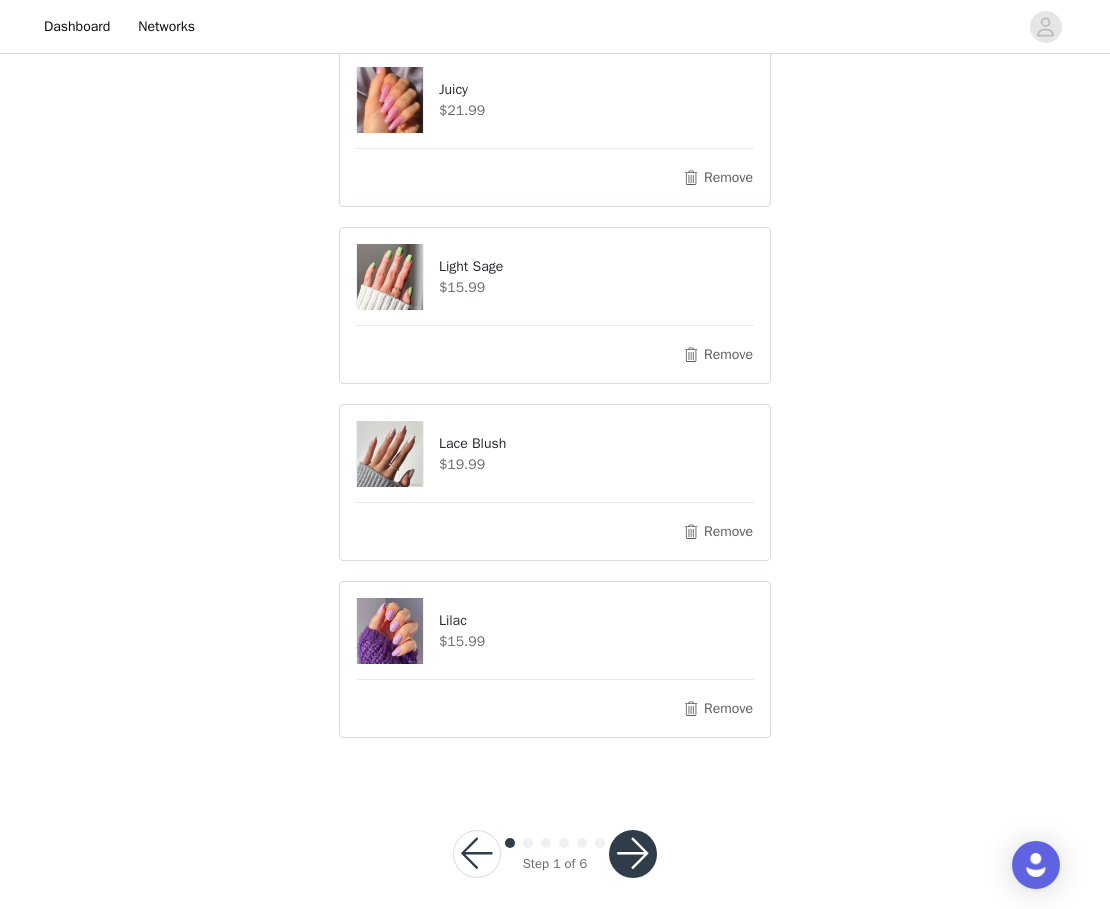 scroll, scrollTop: 188, scrollLeft: 0, axis: vertical 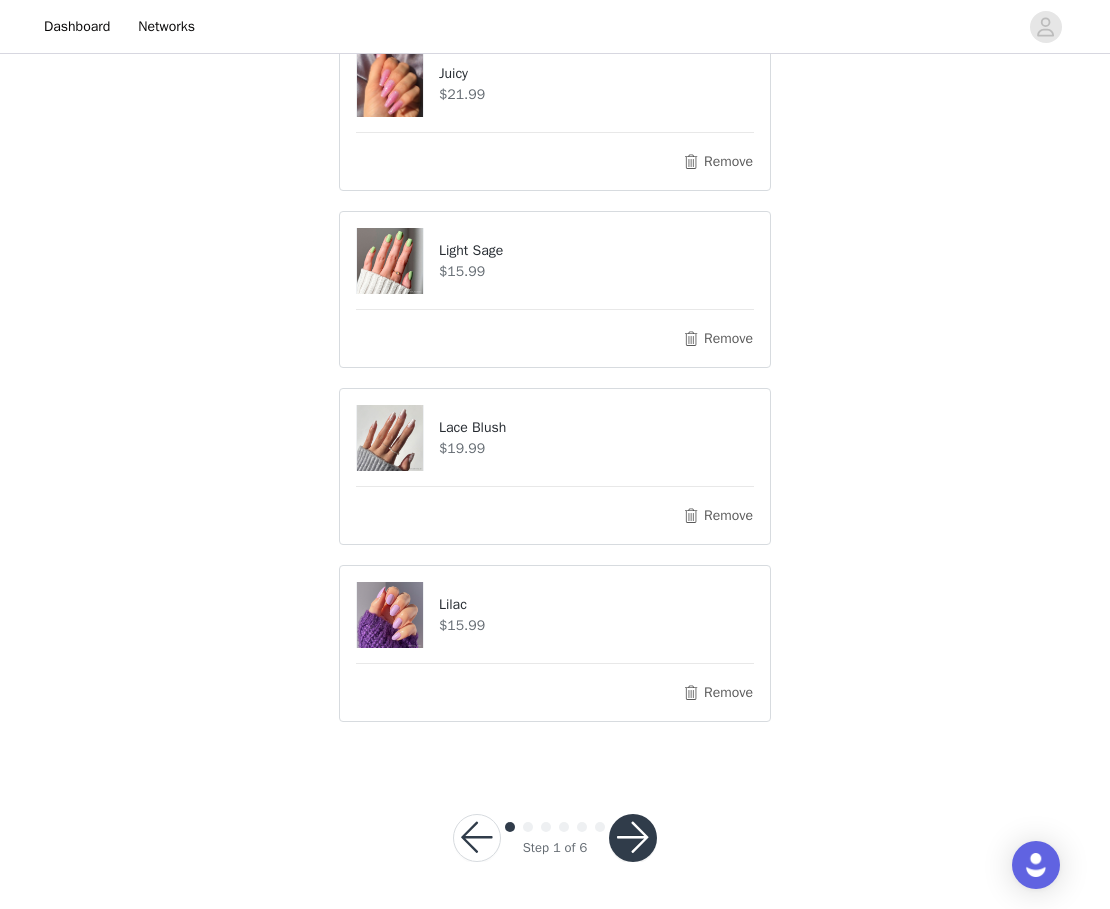 click at bounding box center (633, 838) 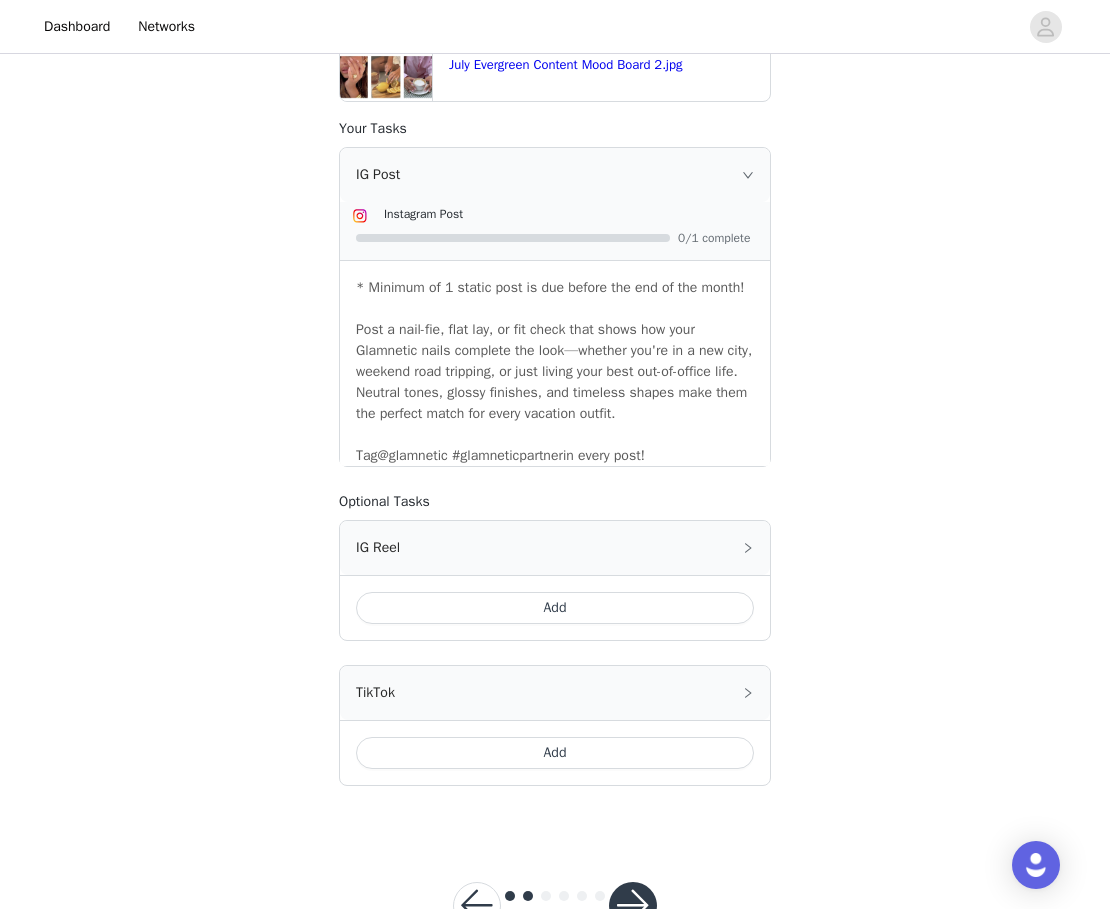 scroll, scrollTop: 713, scrollLeft: 0, axis: vertical 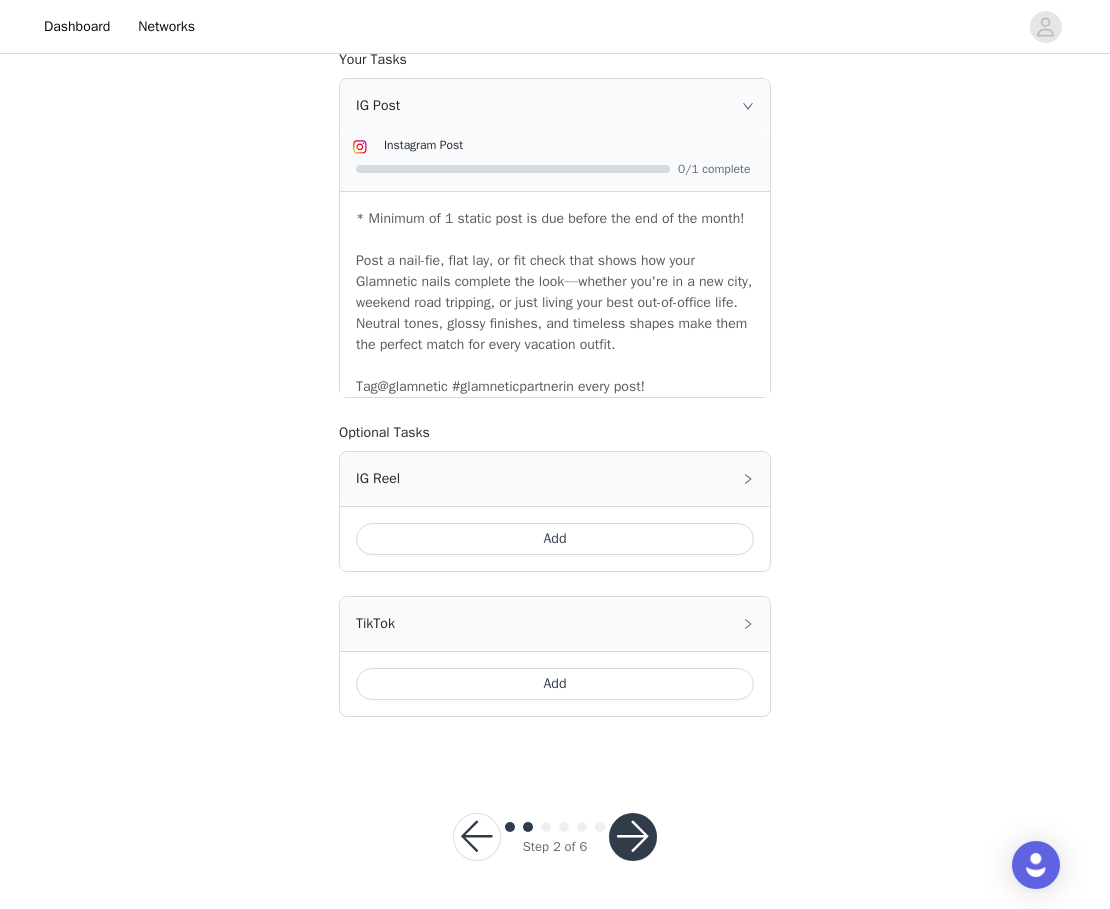 click on "Add" at bounding box center [555, 539] 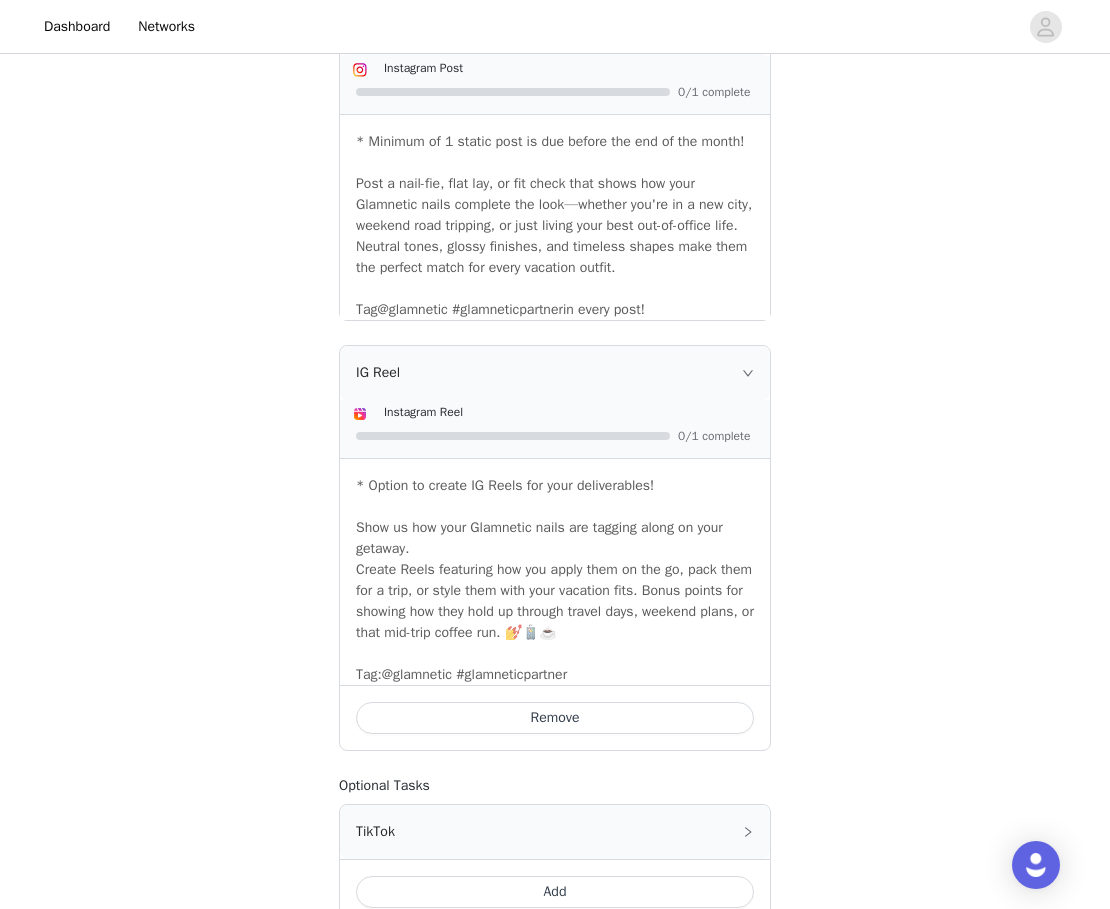 scroll, scrollTop: 998, scrollLeft: 0, axis: vertical 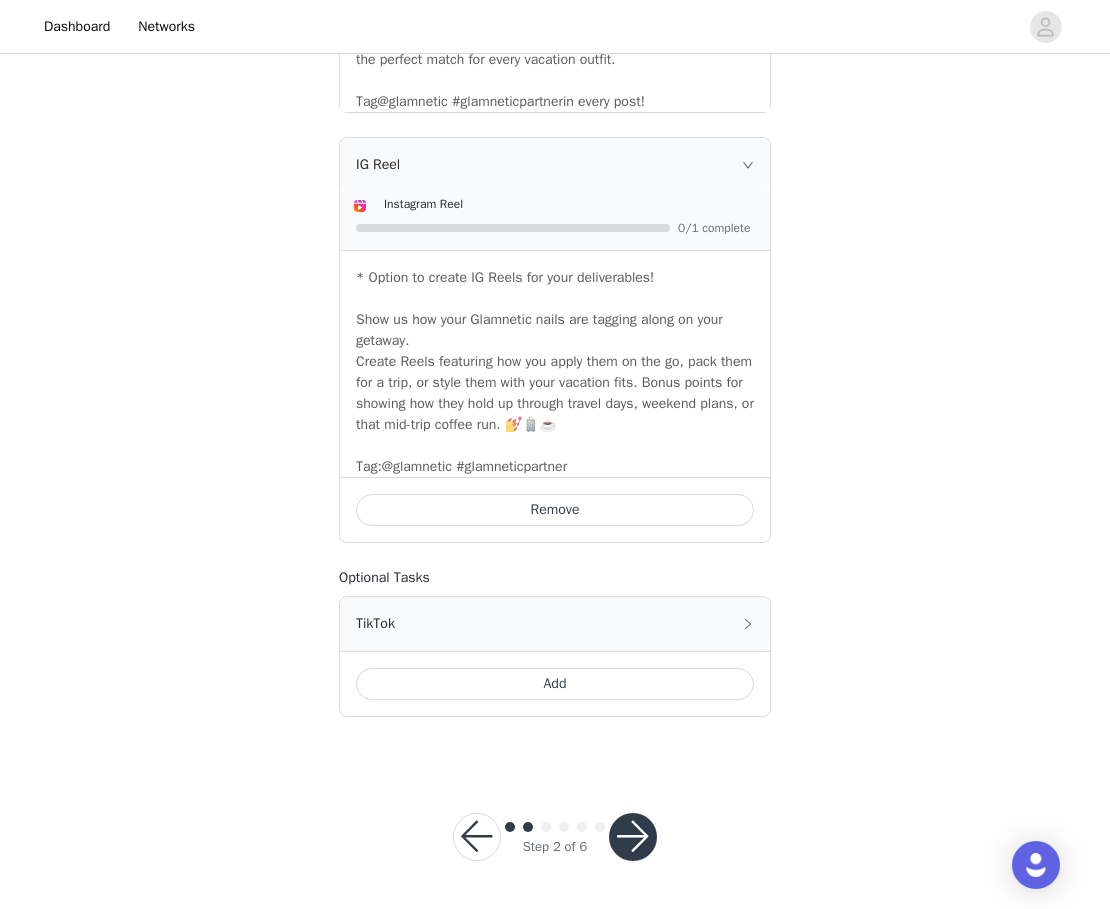 click at bounding box center (633, 837) 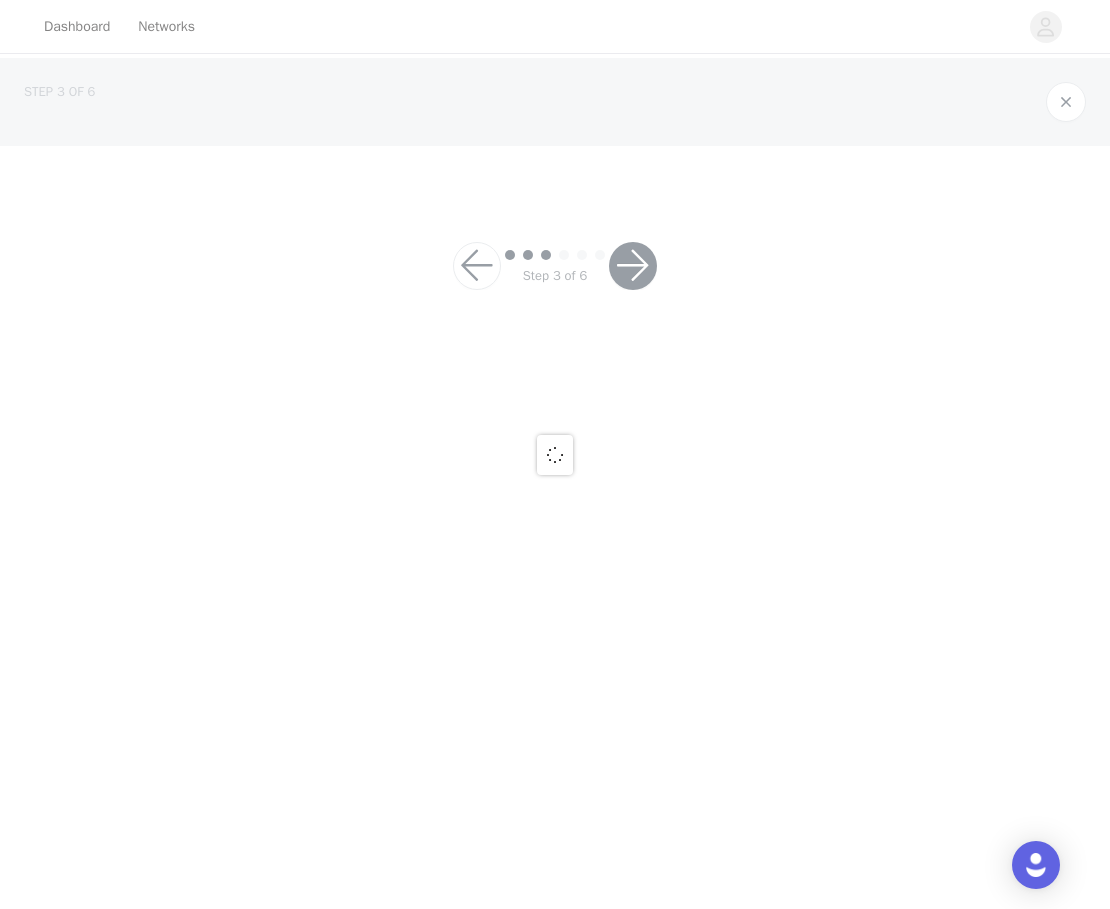 scroll, scrollTop: 0, scrollLeft: 0, axis: both 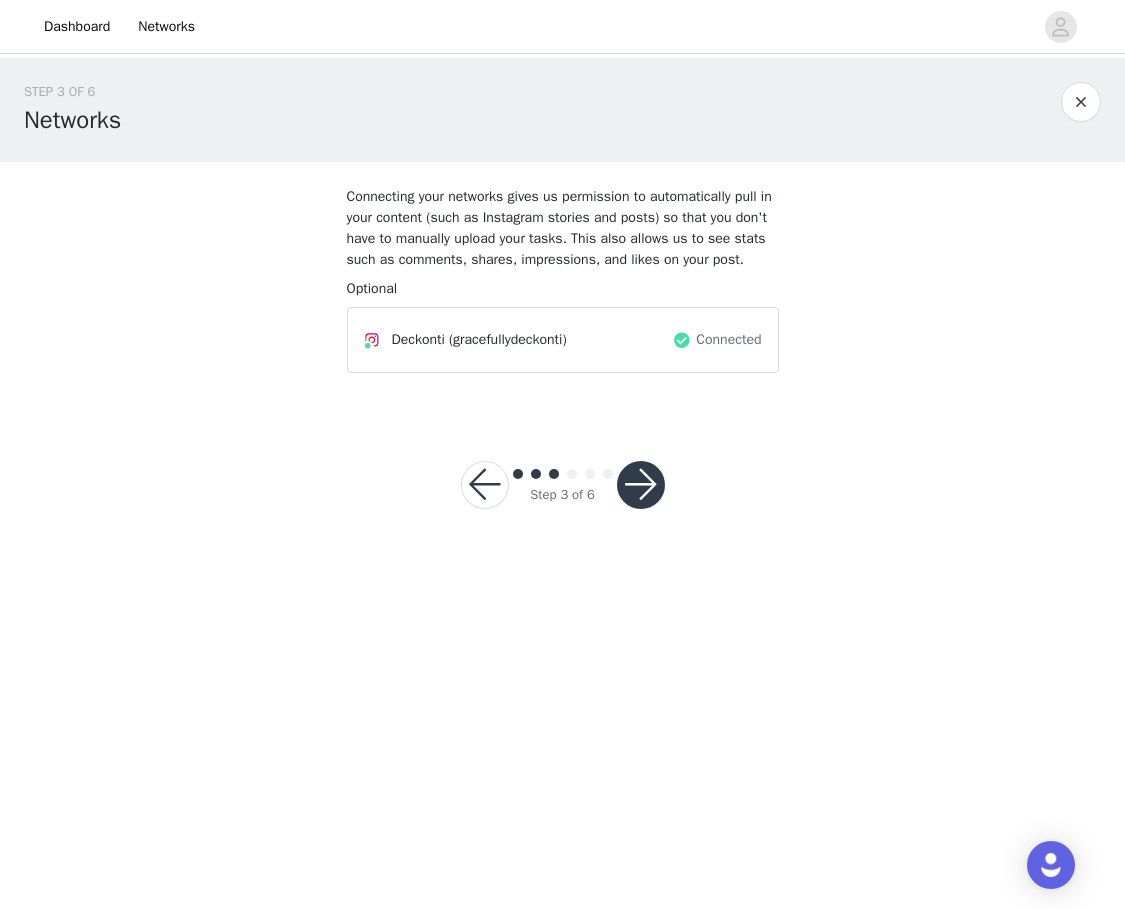 click on "Deckonti
(gracefullydeckonti)" at bounding box center [518, 340] 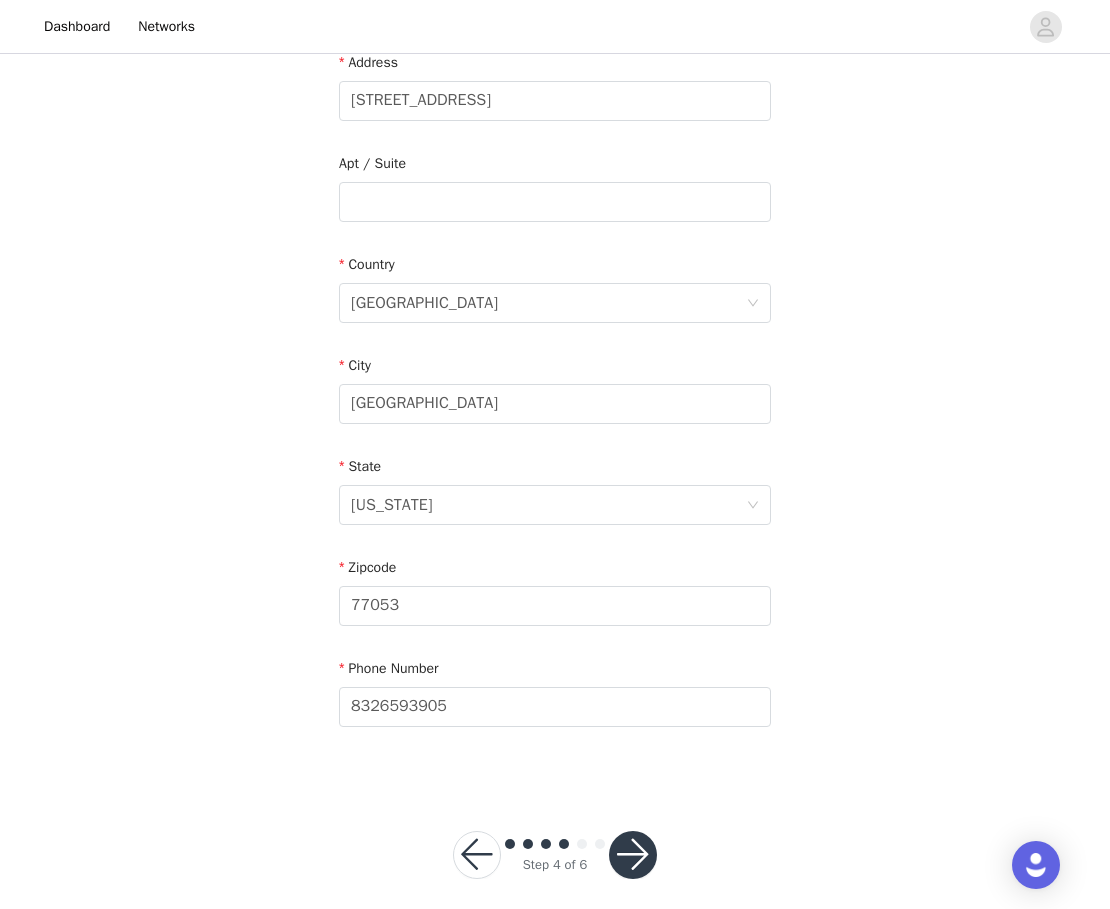 scroll, scrollTop: 454, scrollLeft: 0, axis: vertical 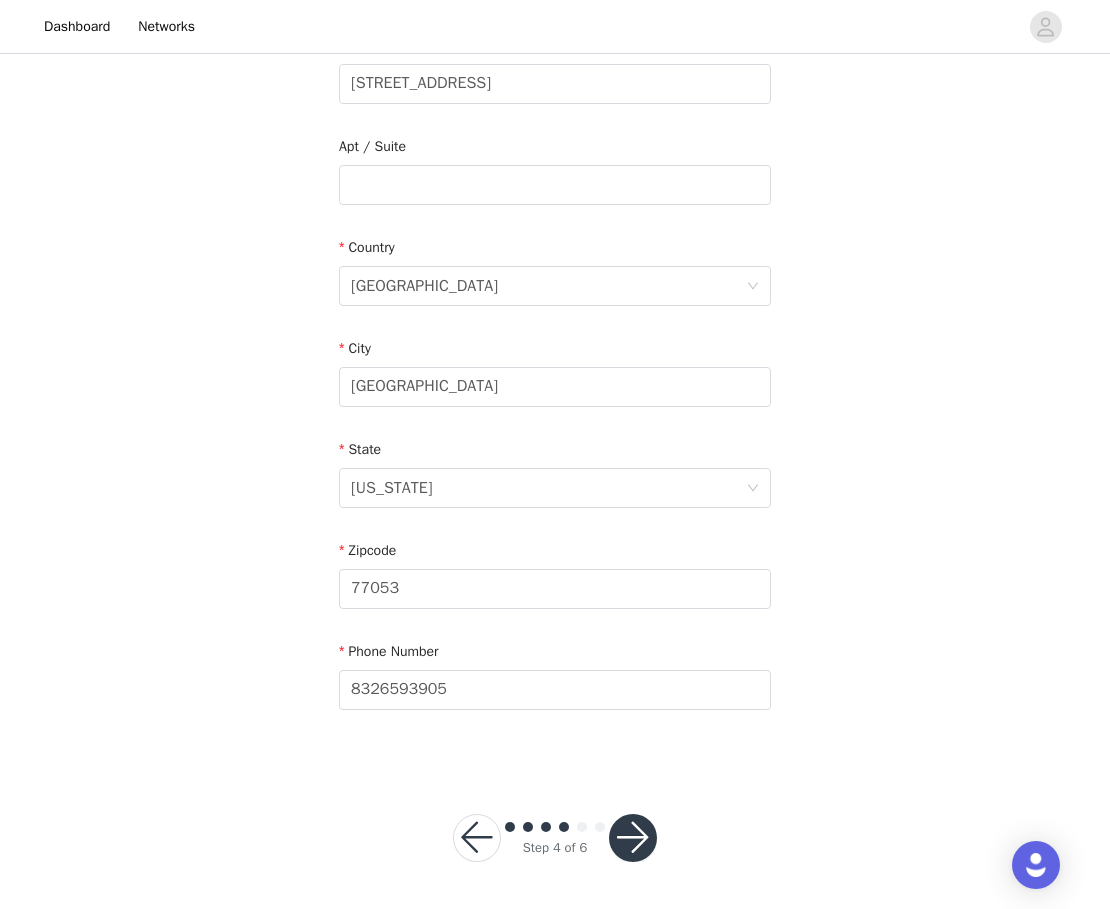 click at bounding box center [633, 838] 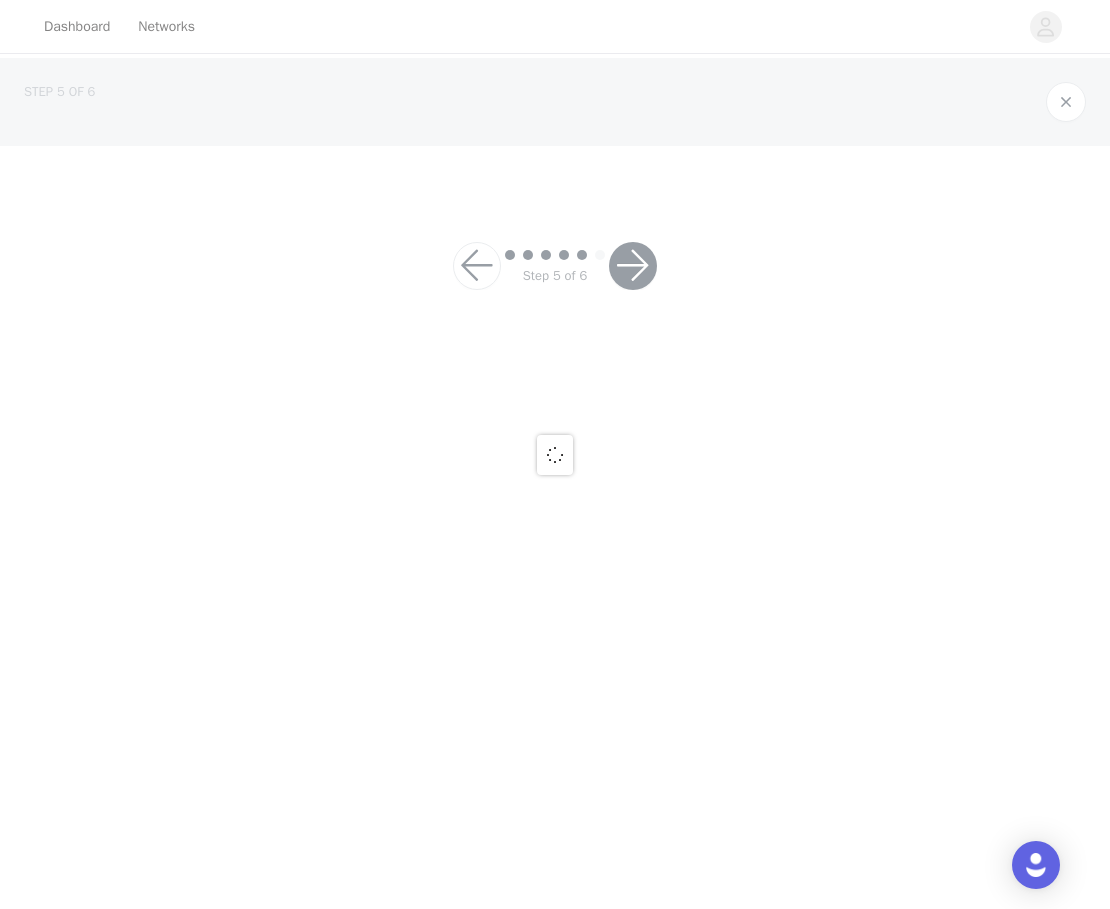 scroll, scrollTop: 0, scrollLeft: 0, axis: both 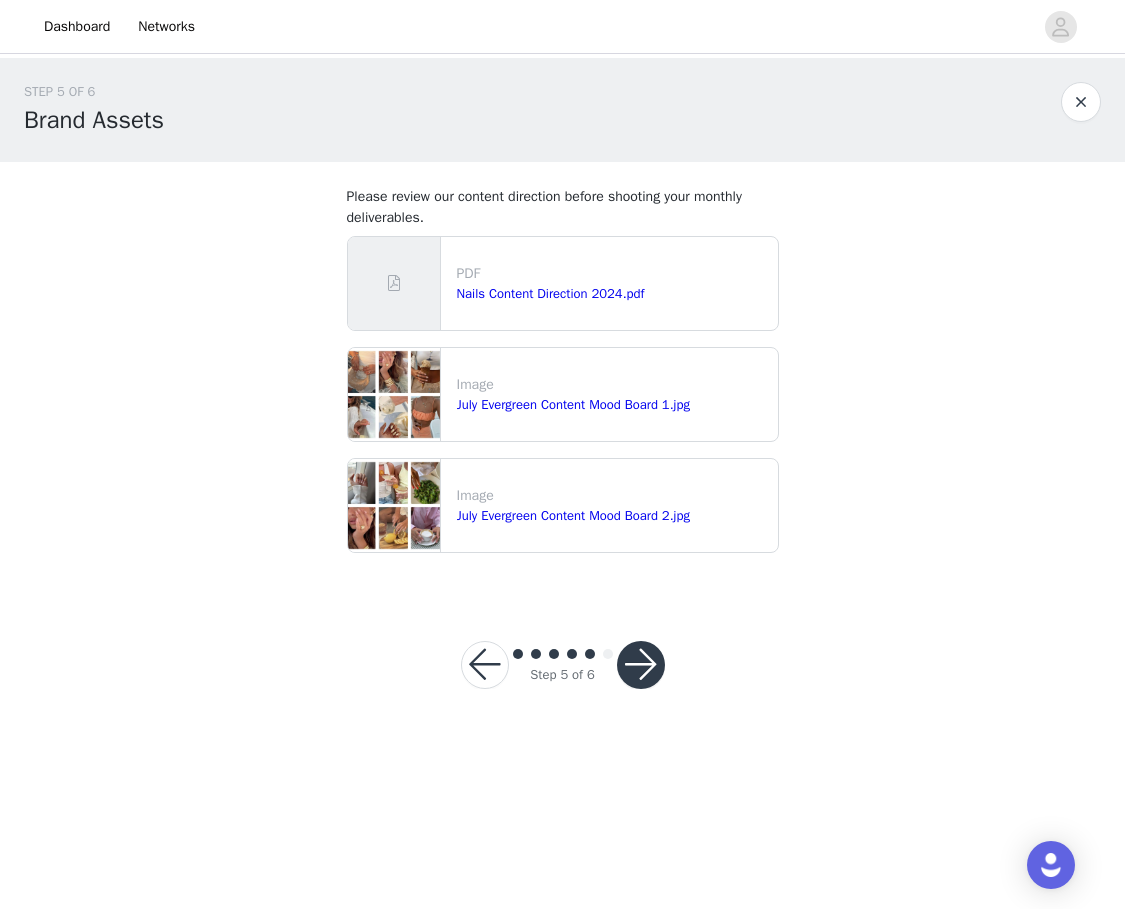 click on "PDF   Nails Content Direction 2024.pdf" at bounding box center [613, 283] 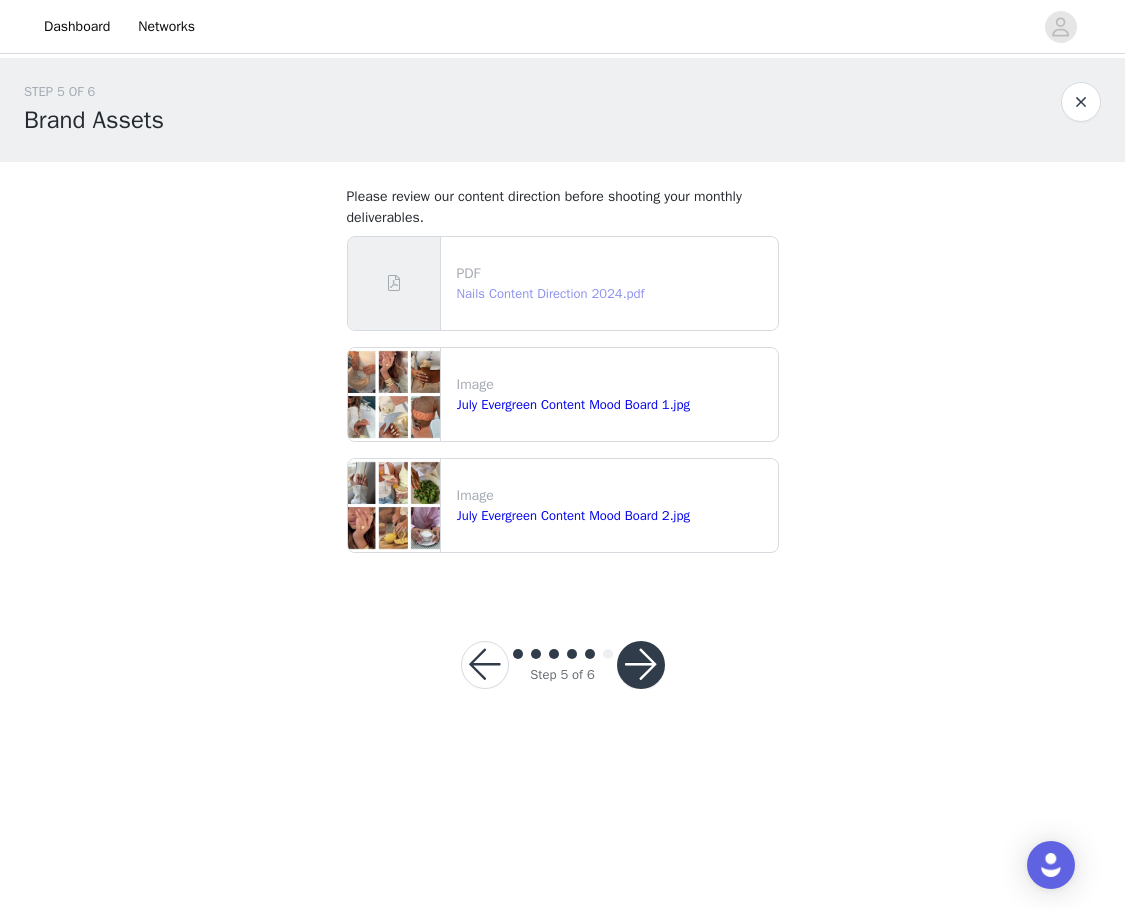 click on "Nails Content Direction 2024.pdf" at bounding box center (551, 293) 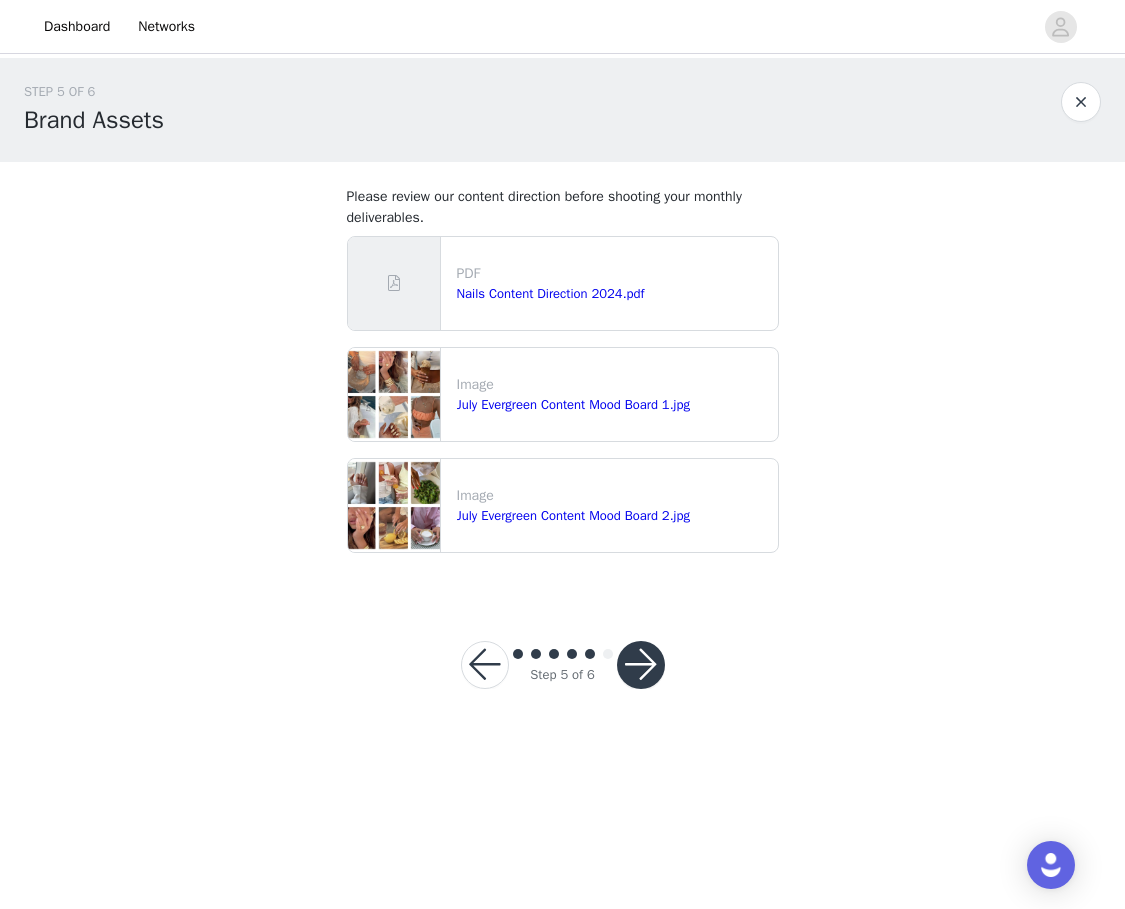 click on "Image" at bounding box center [613, 384] 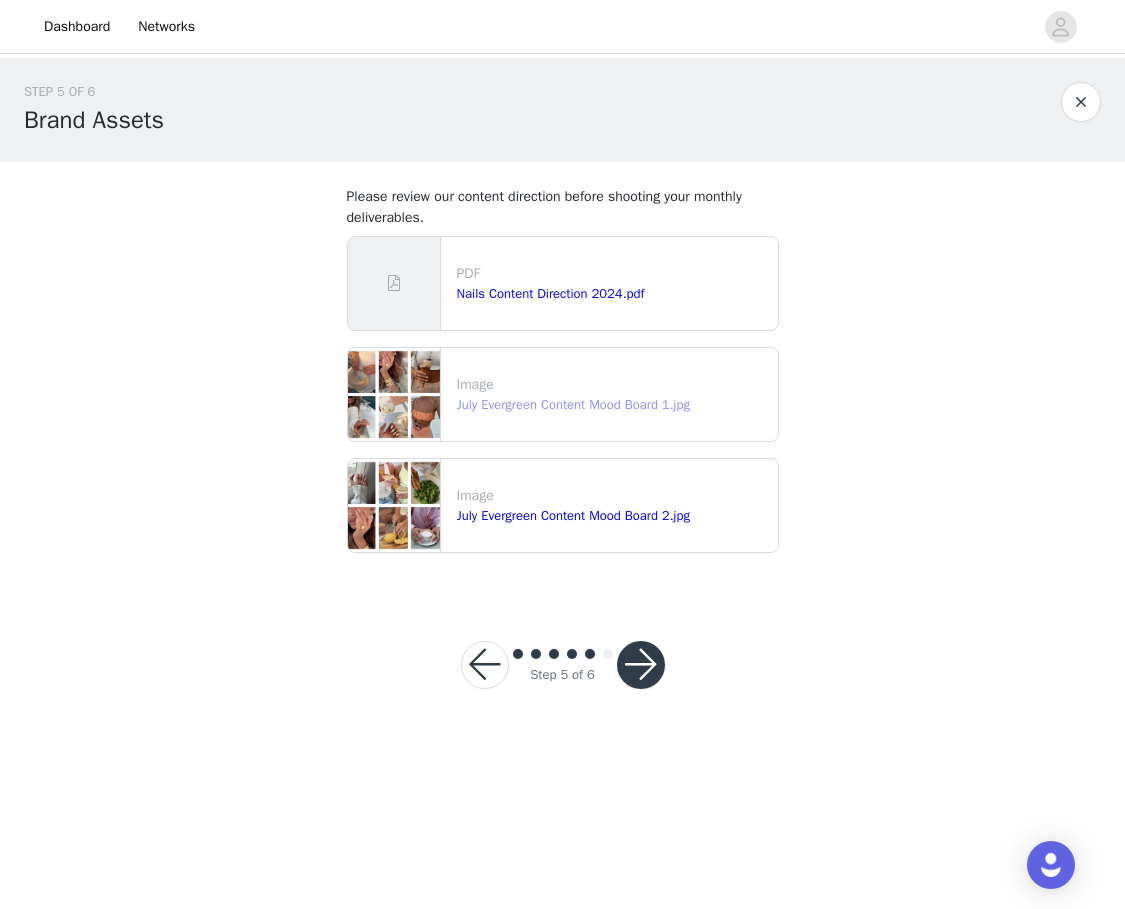 click on "July Evergreen Content Mood Board 1.jpg" at bounding box center (573, 404) 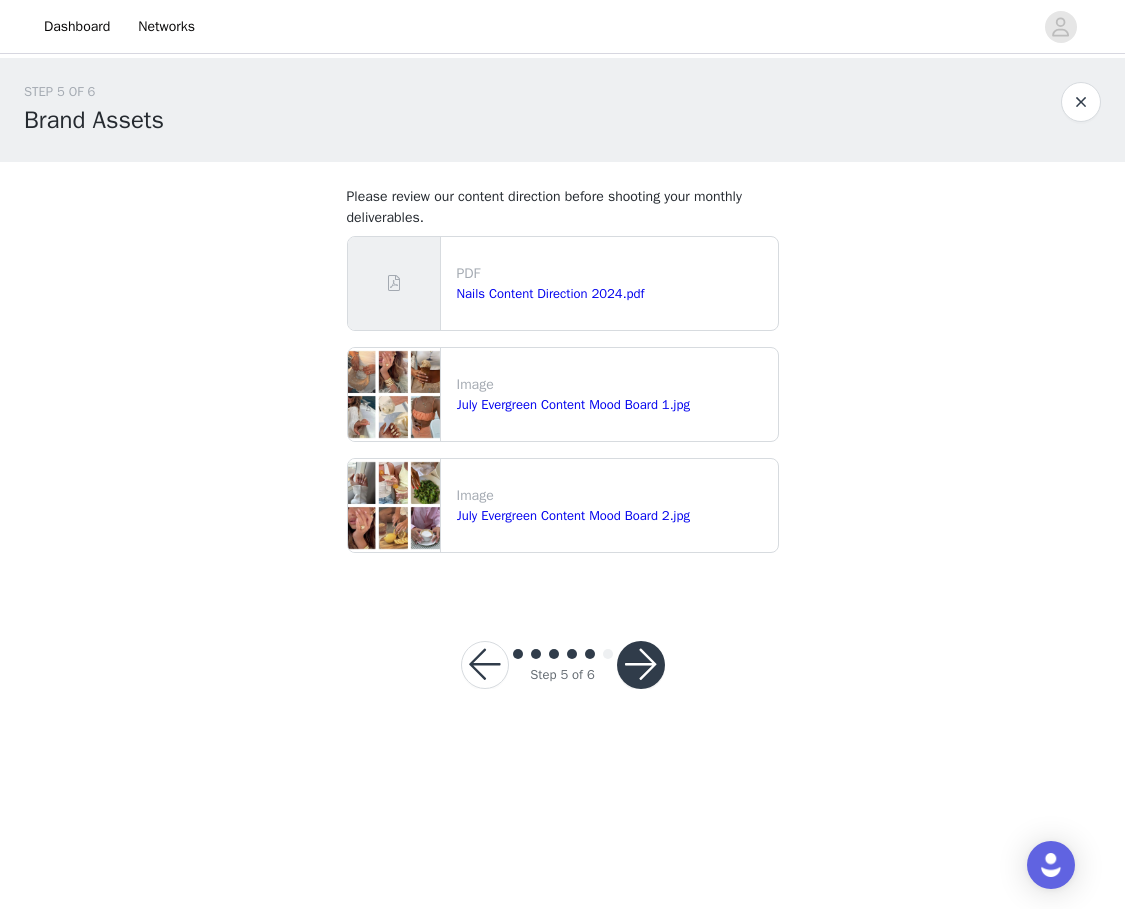 click on "Image" at bounding box center [613, 495] 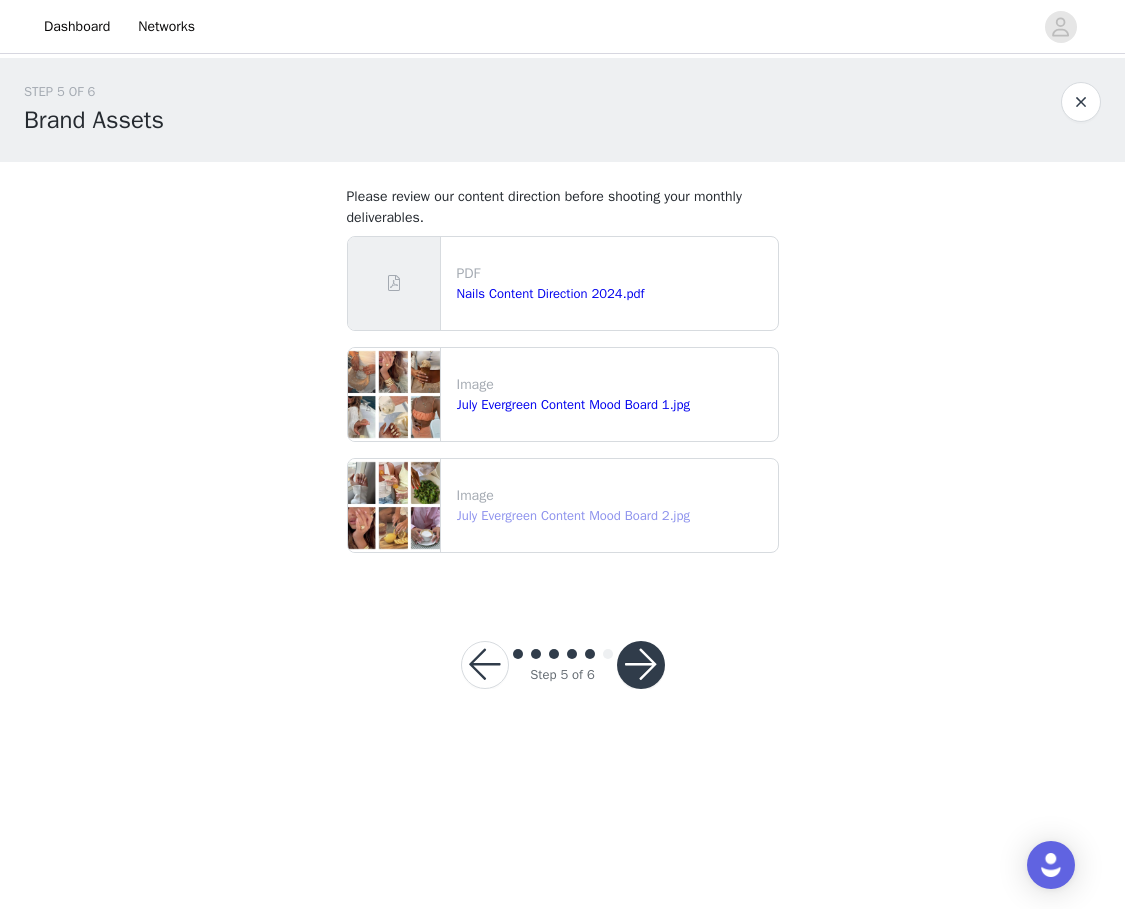 click on "July Evergreen Content Mood Board 2.jpg" at bounding box center [573, 515] 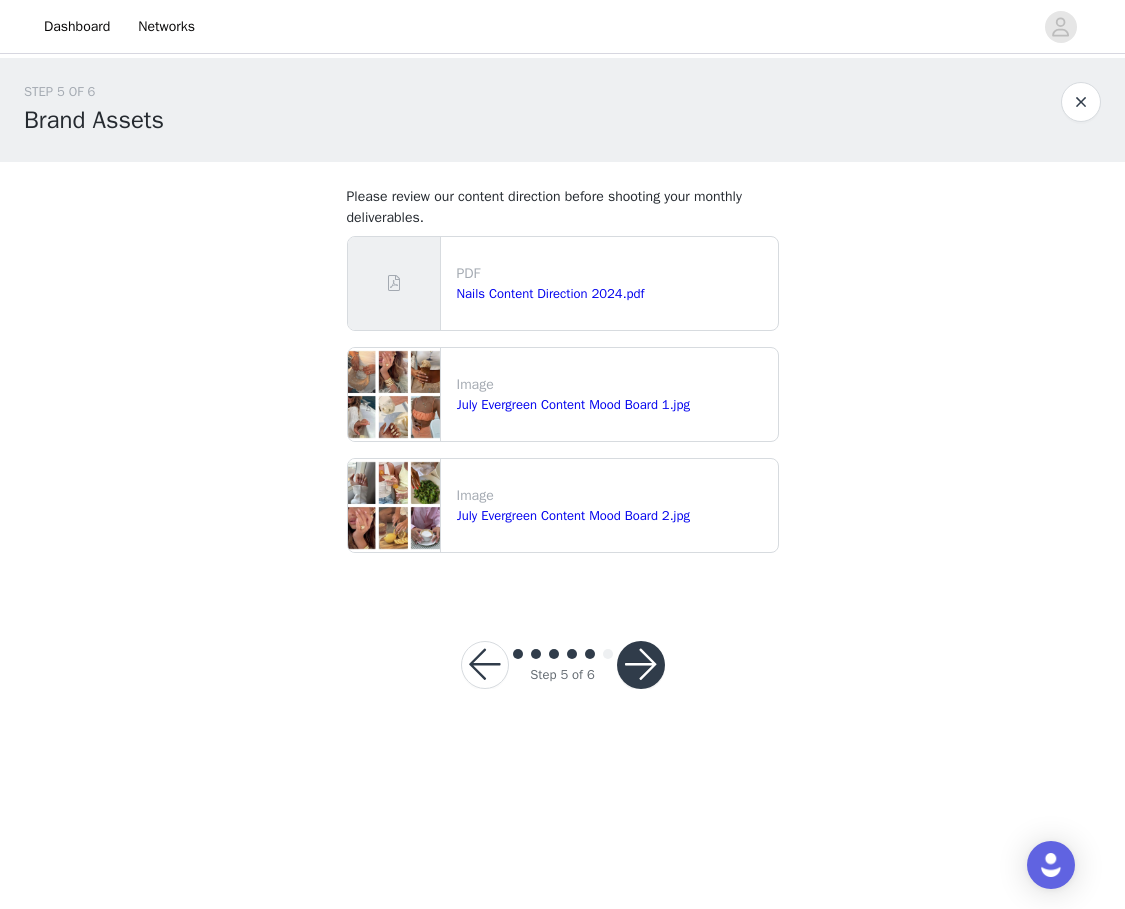 click at bounding box center (641, 665) 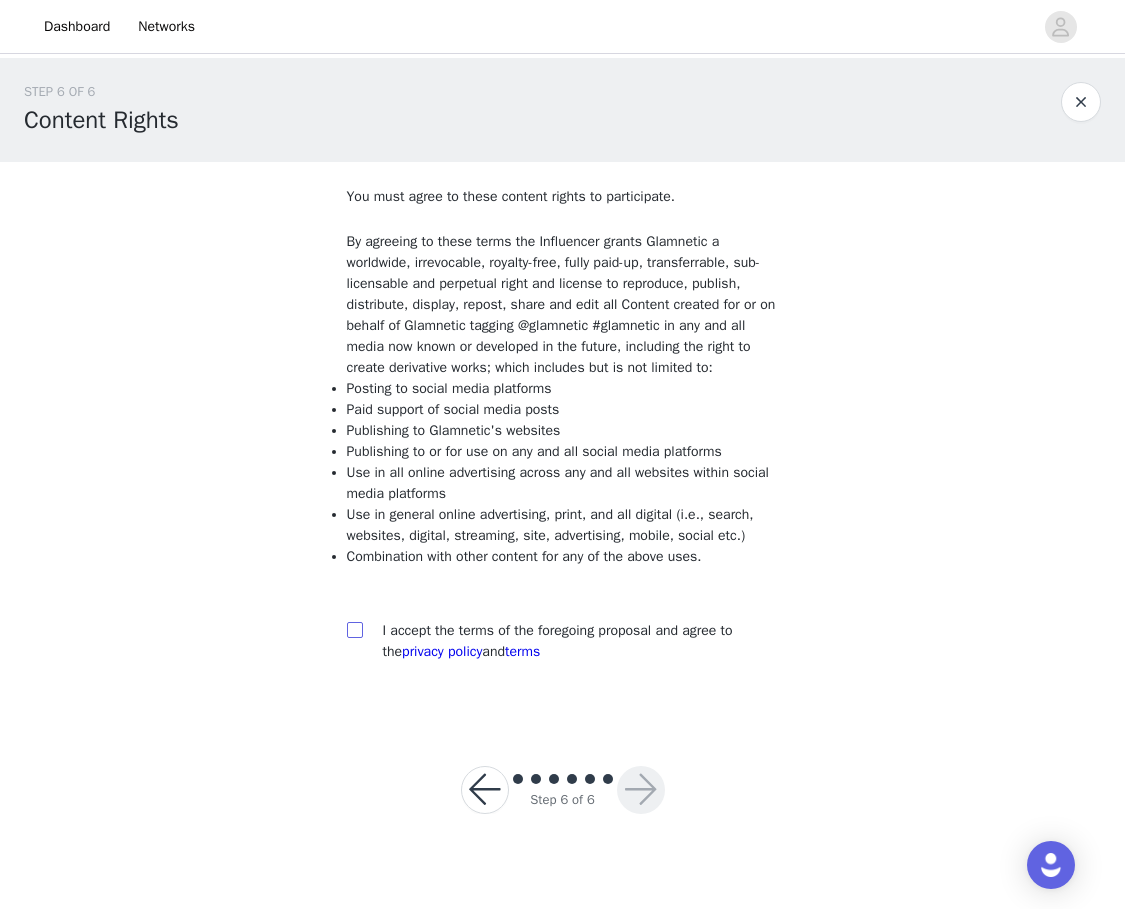 click at bounding box center [354, 629] 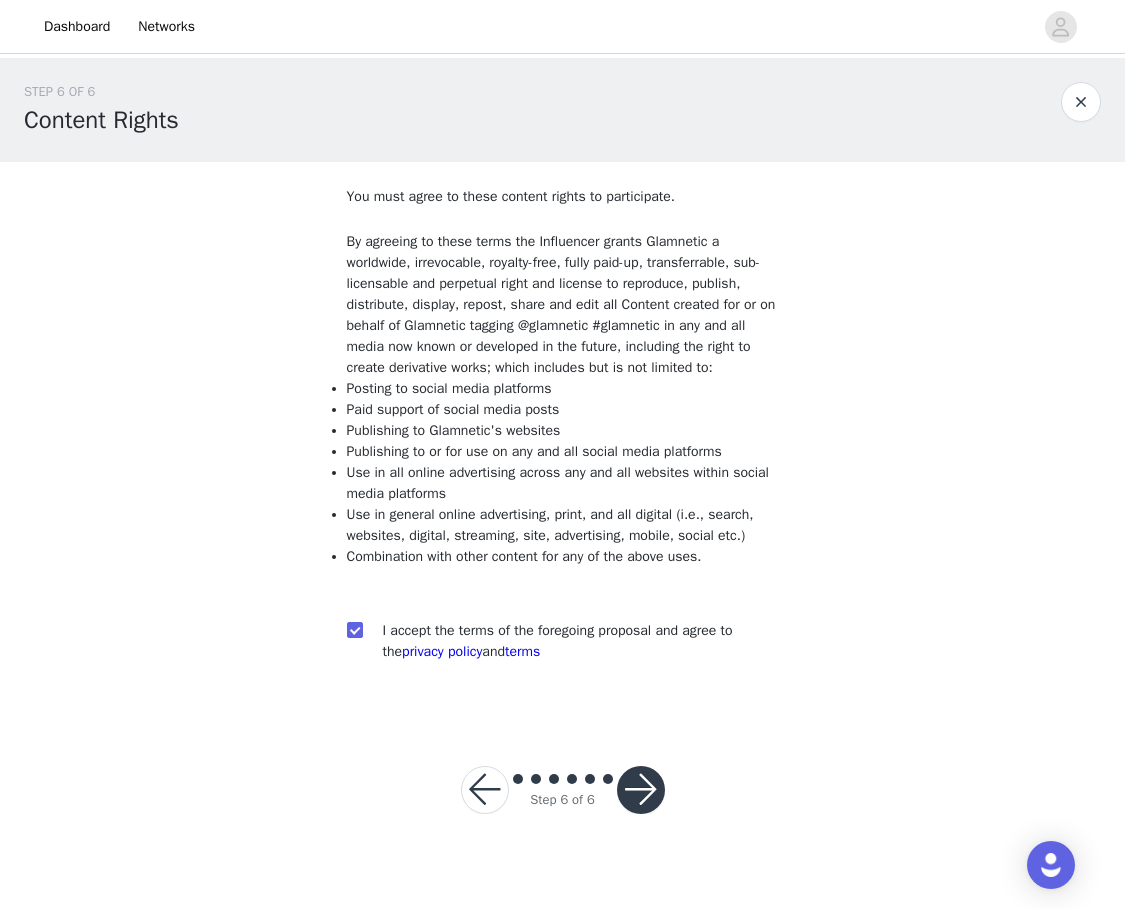 click at bounding box center [641, 790] 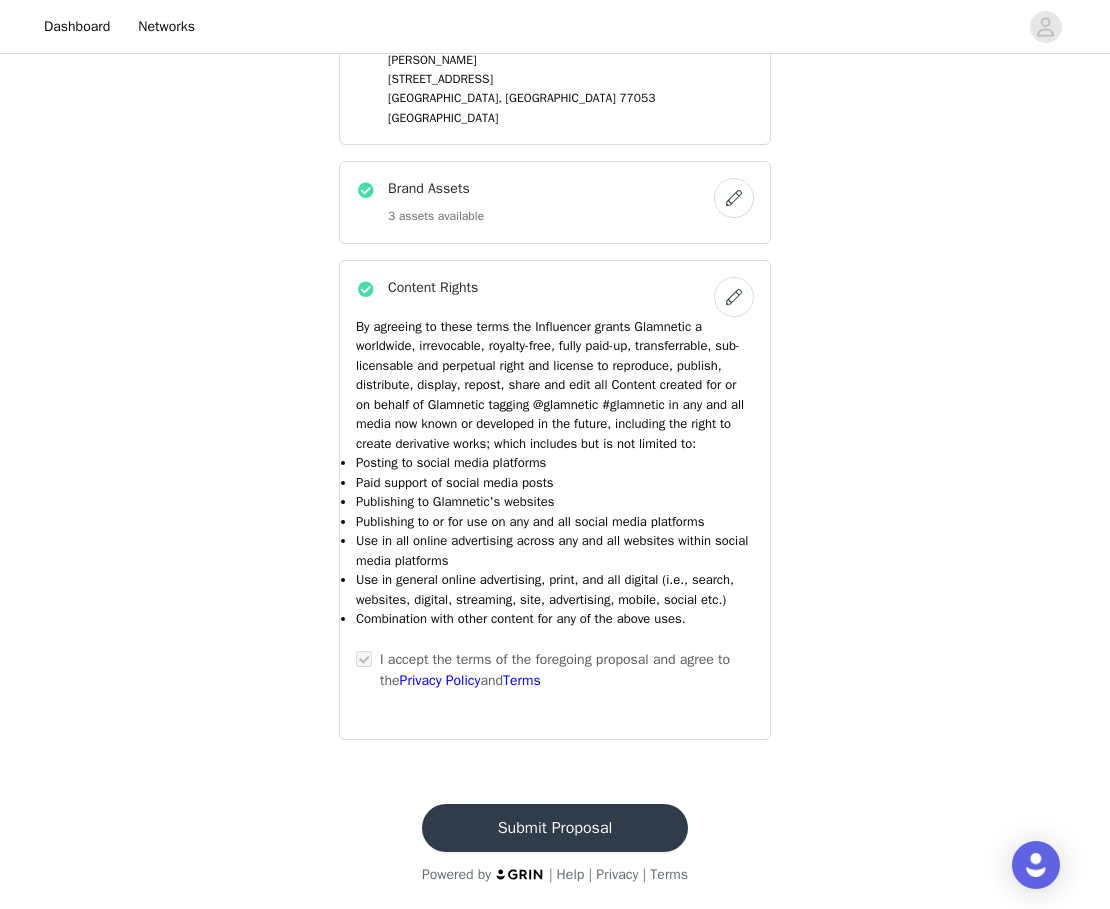 scroll, scrollTop: 1655, scrollLeft: 0, axis: vertical 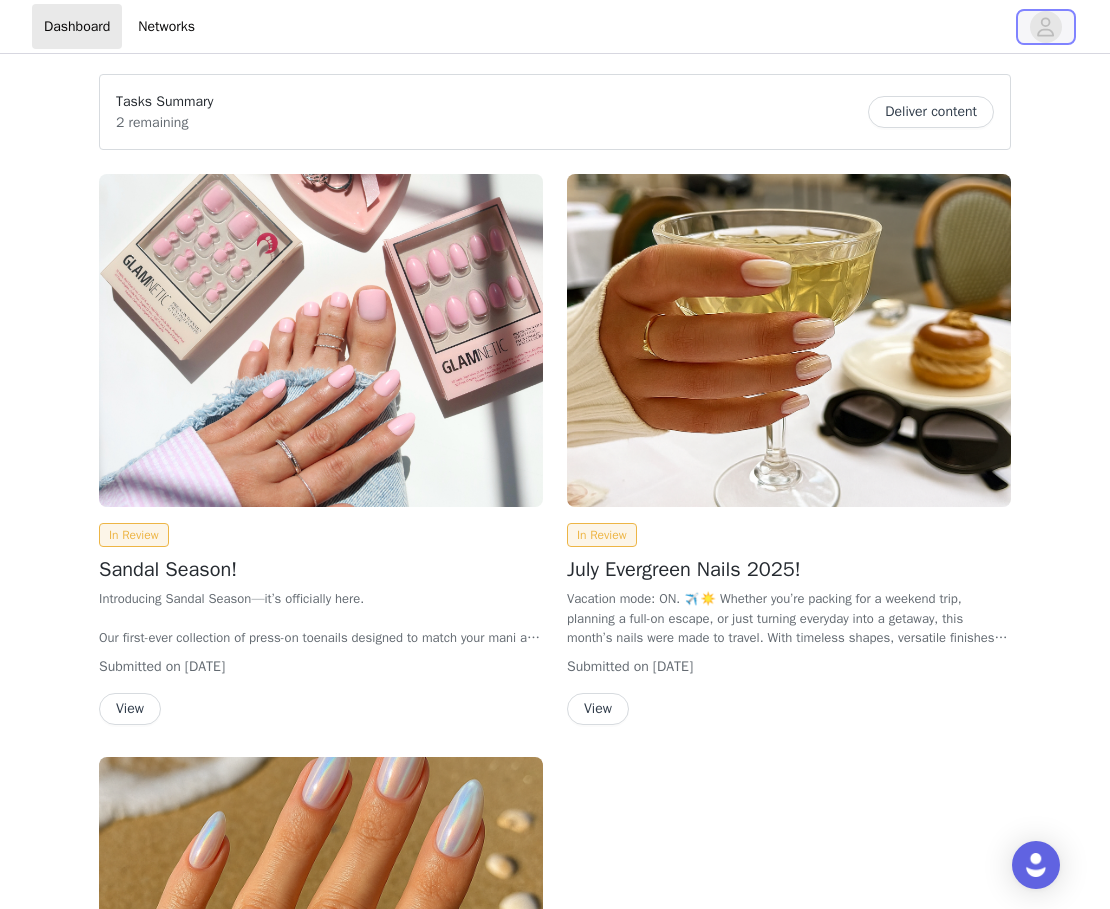 click 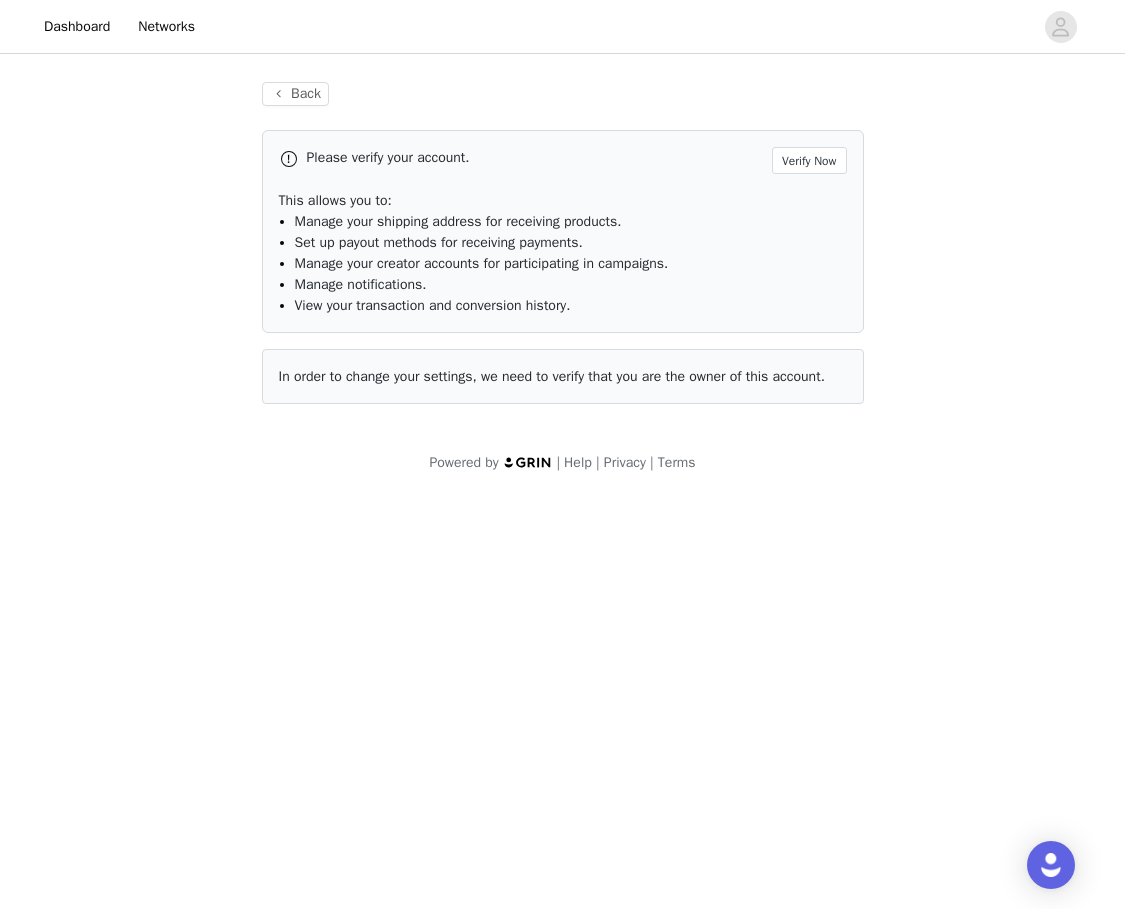 click on "Manage your shipping address for receiving products." at bounding box center [458, 221] 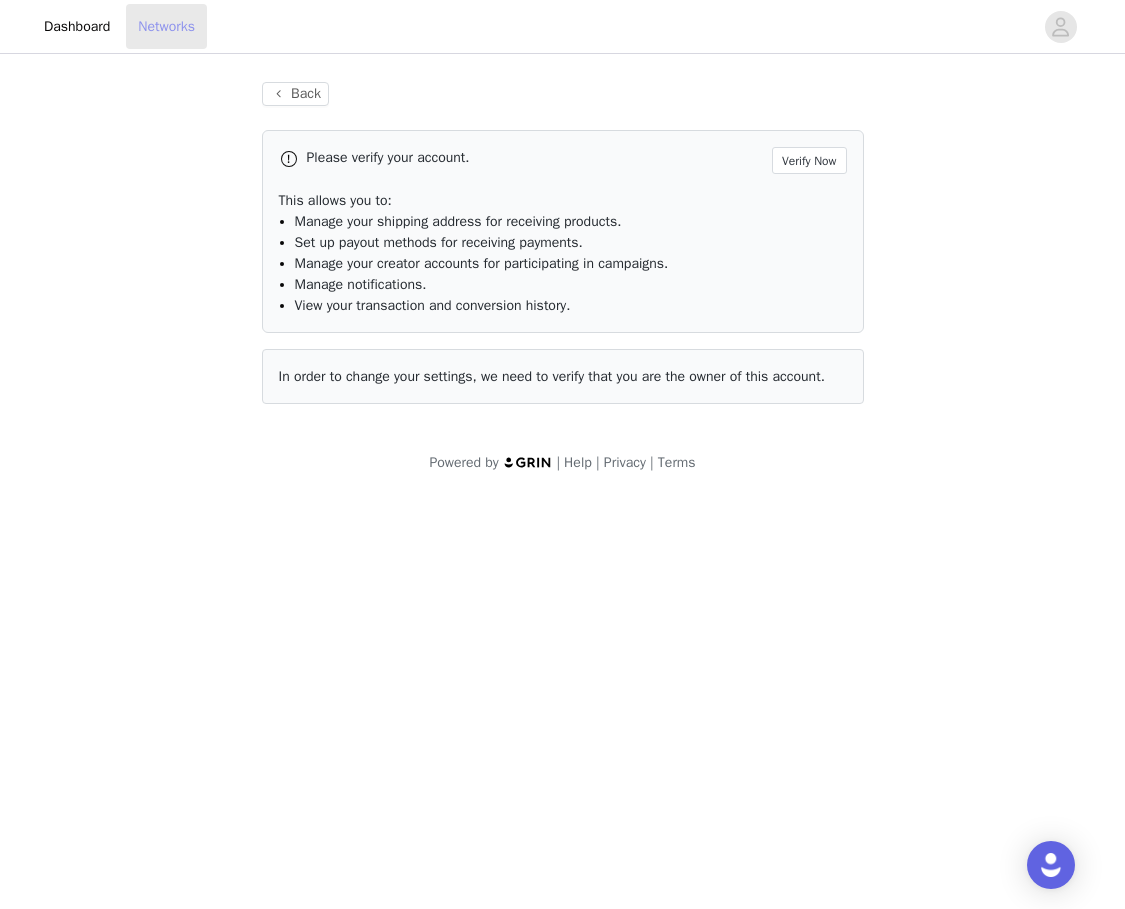 click on "Networks" at bounding box center [166, 26] 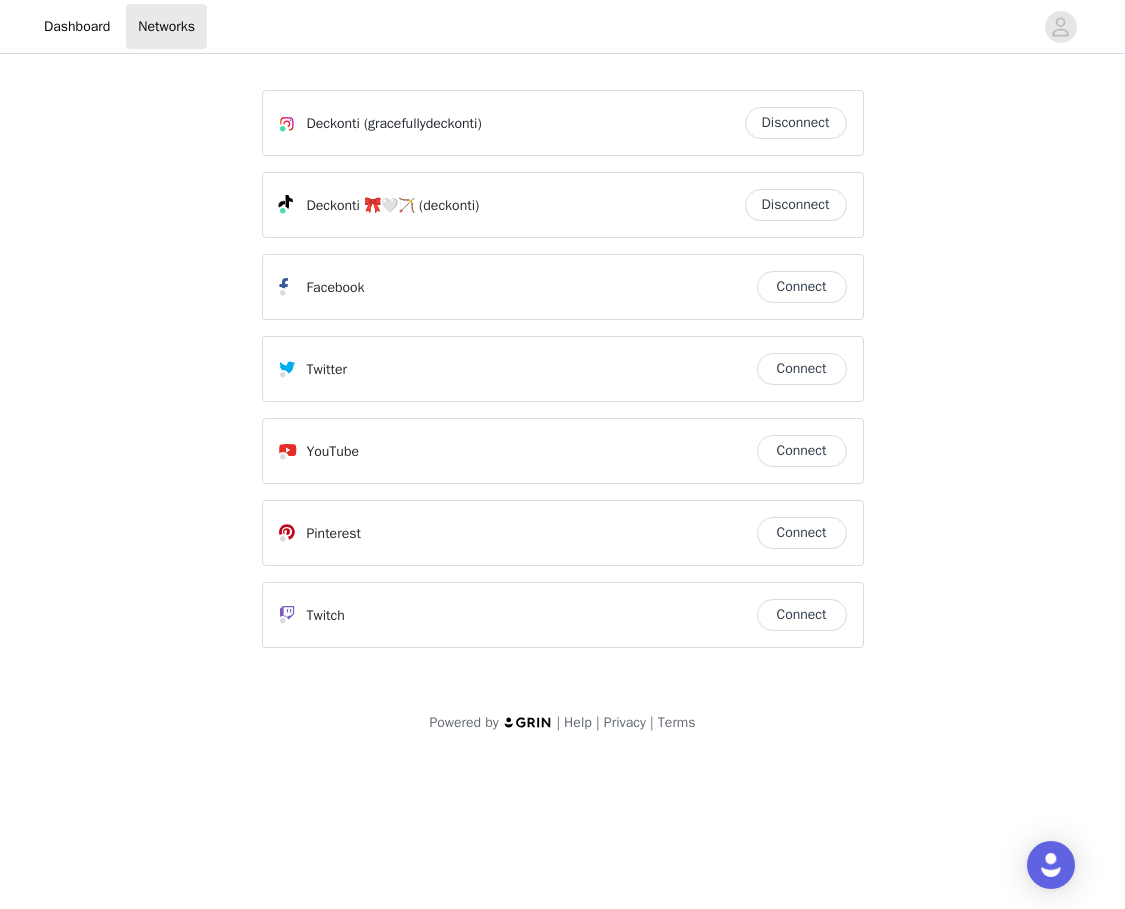 click on "(gracefullydeckonti)" at bounding box center [423, 123] 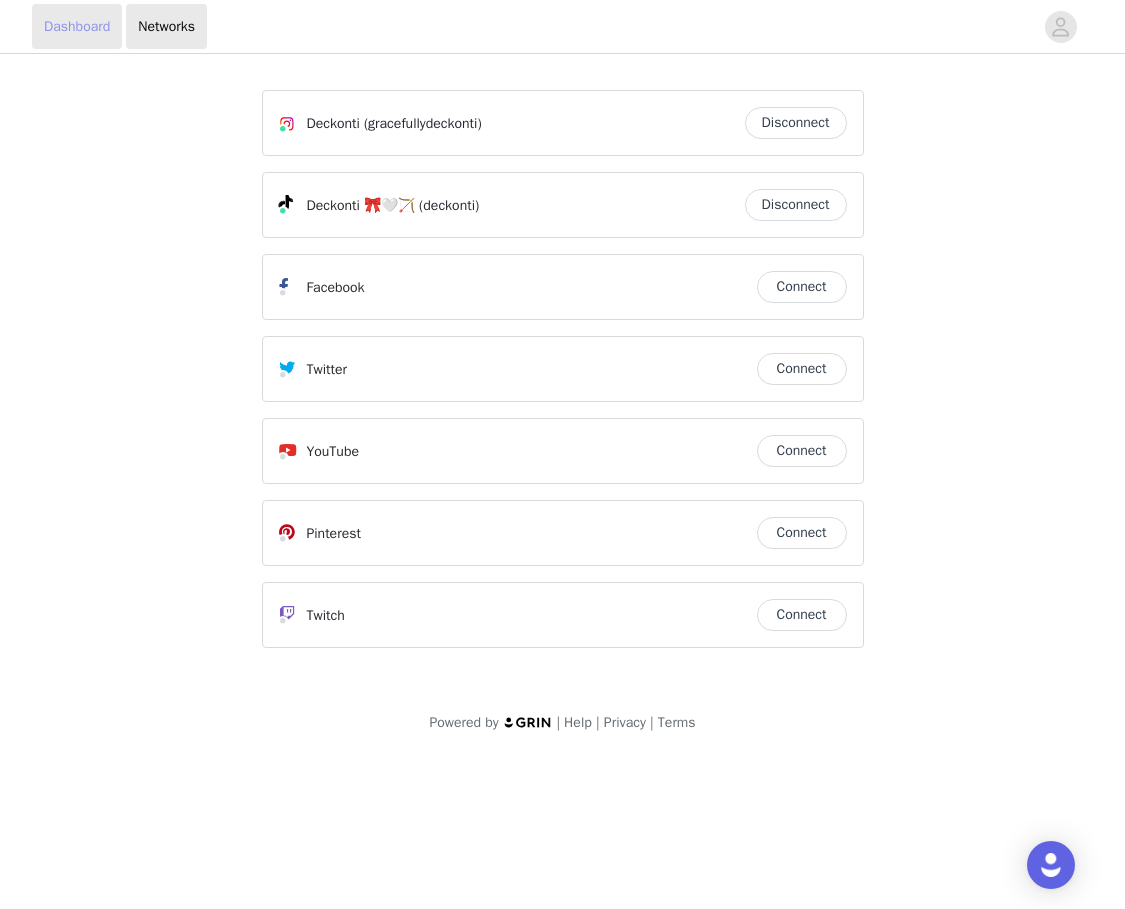 click on "Dashboard" at bounding box center (77, 26) 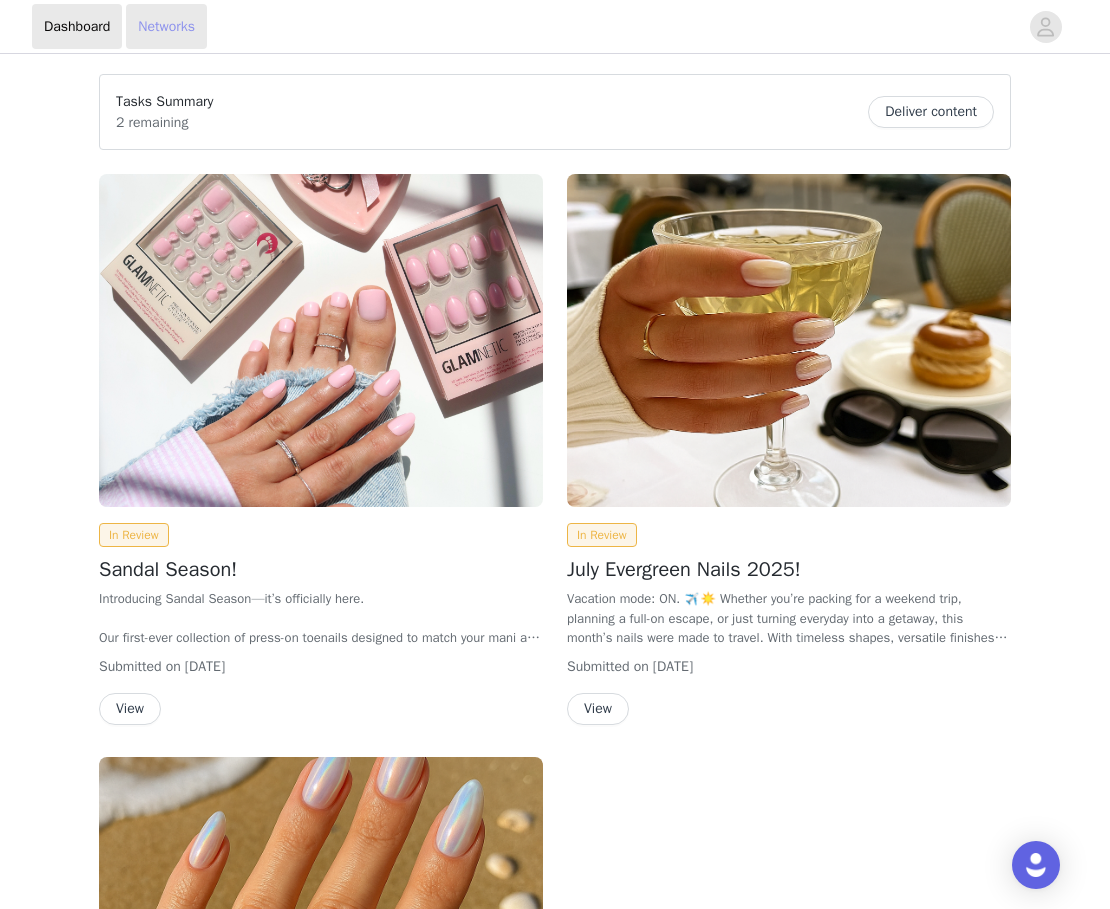 click on "Networks" at bounding box center (166, 26) 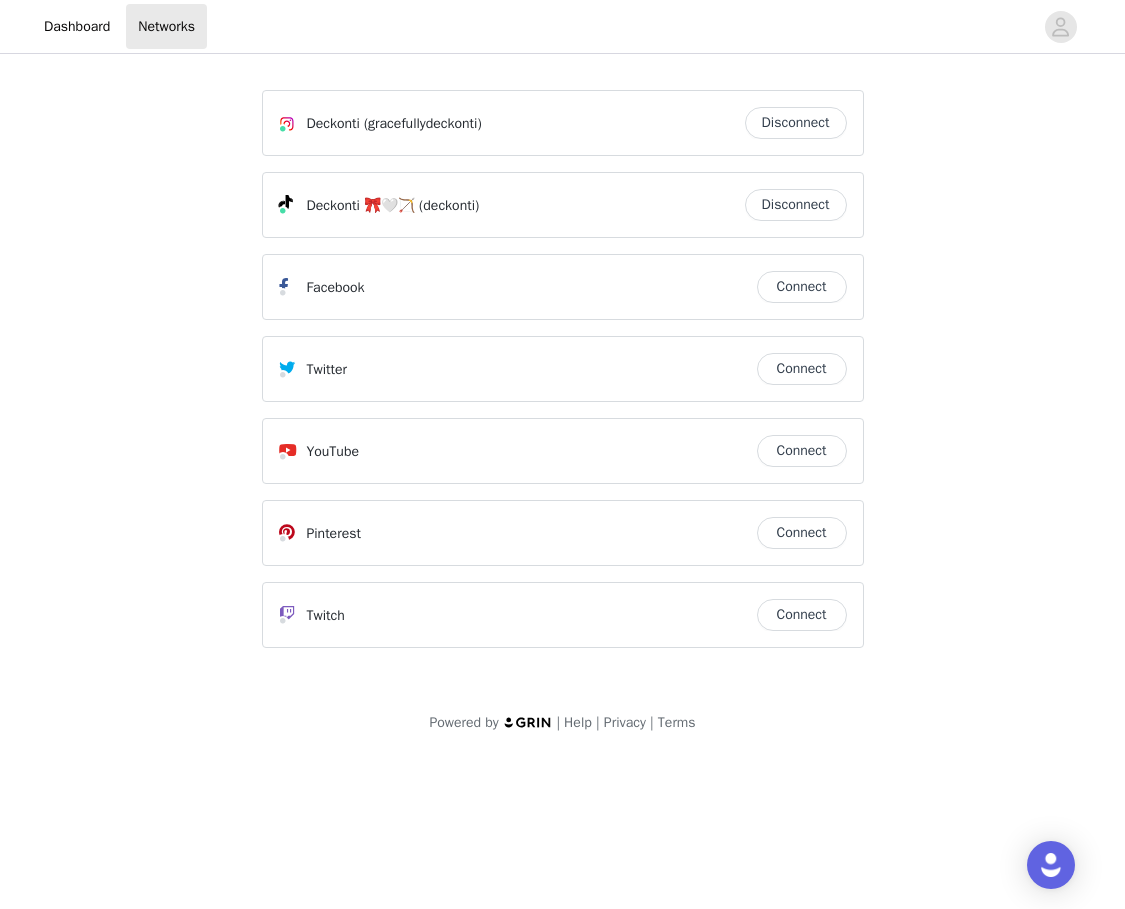 click on "Disconnect" at bounding box center (796, 123) 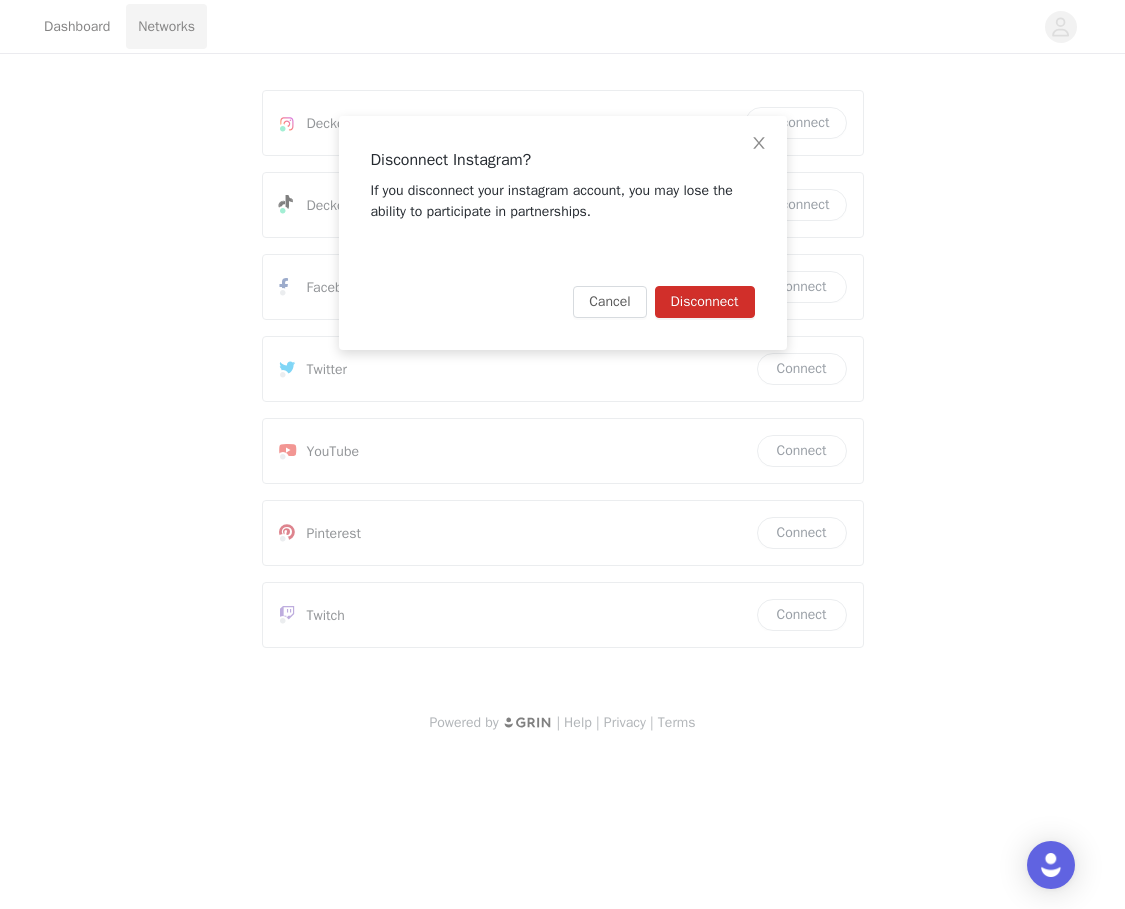 click on "Disconnect" at bounding box center (705, 302) 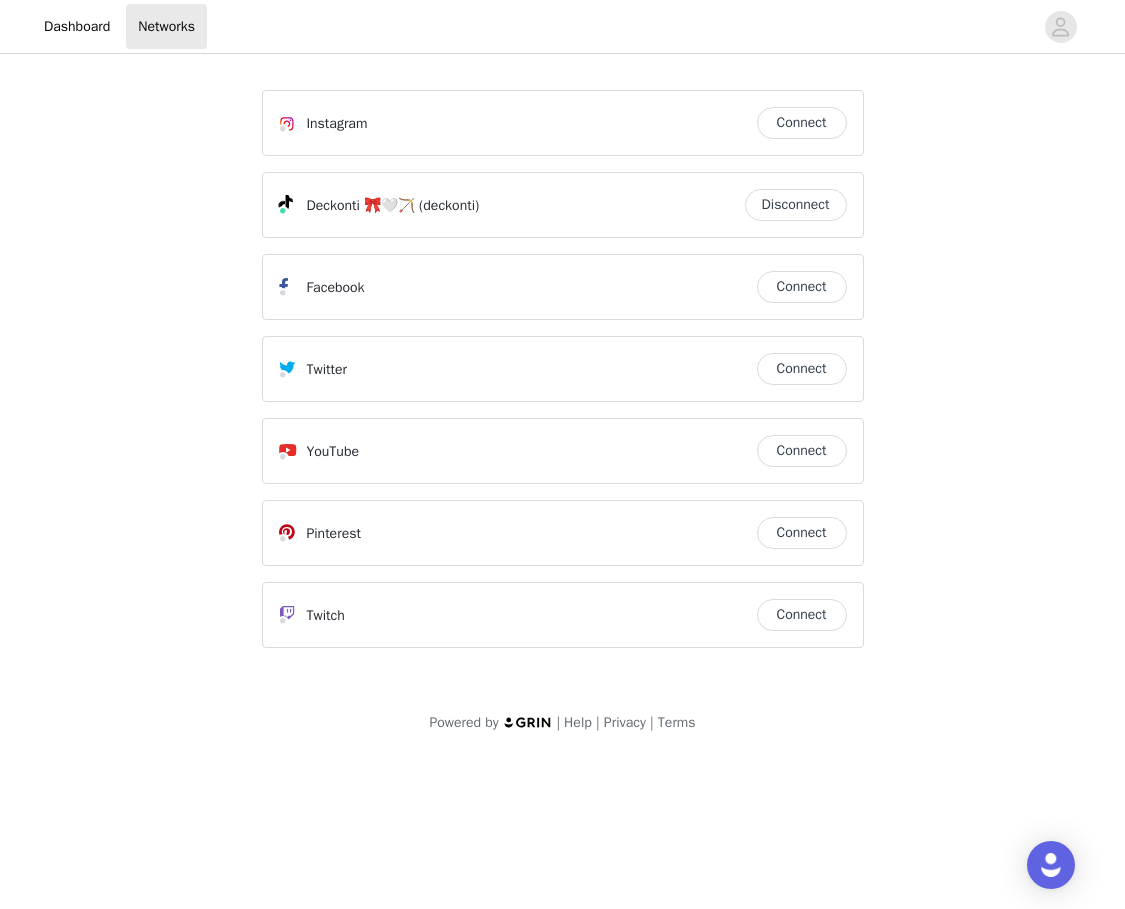 click on "Disconnect" at bounding box center (796, 205) 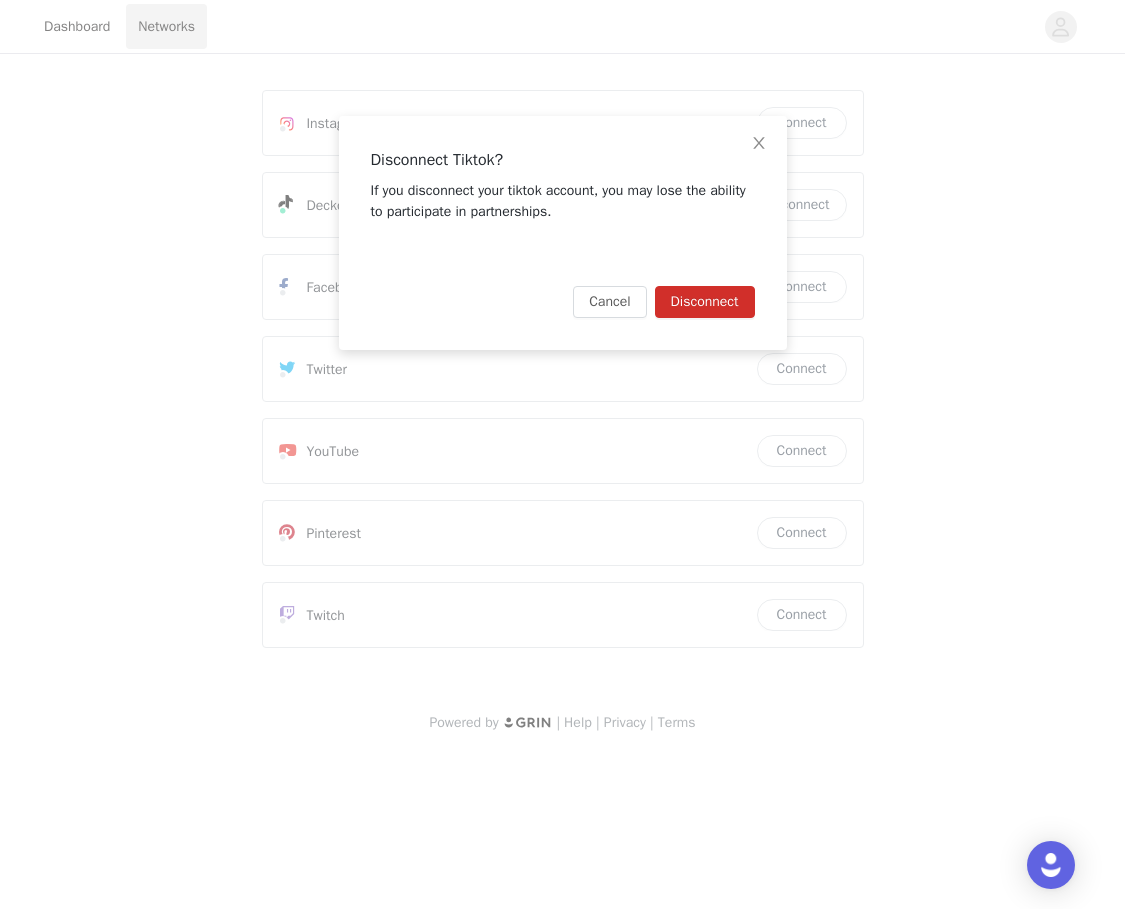 click on "Disconnect" at bounding box center [705, 302] 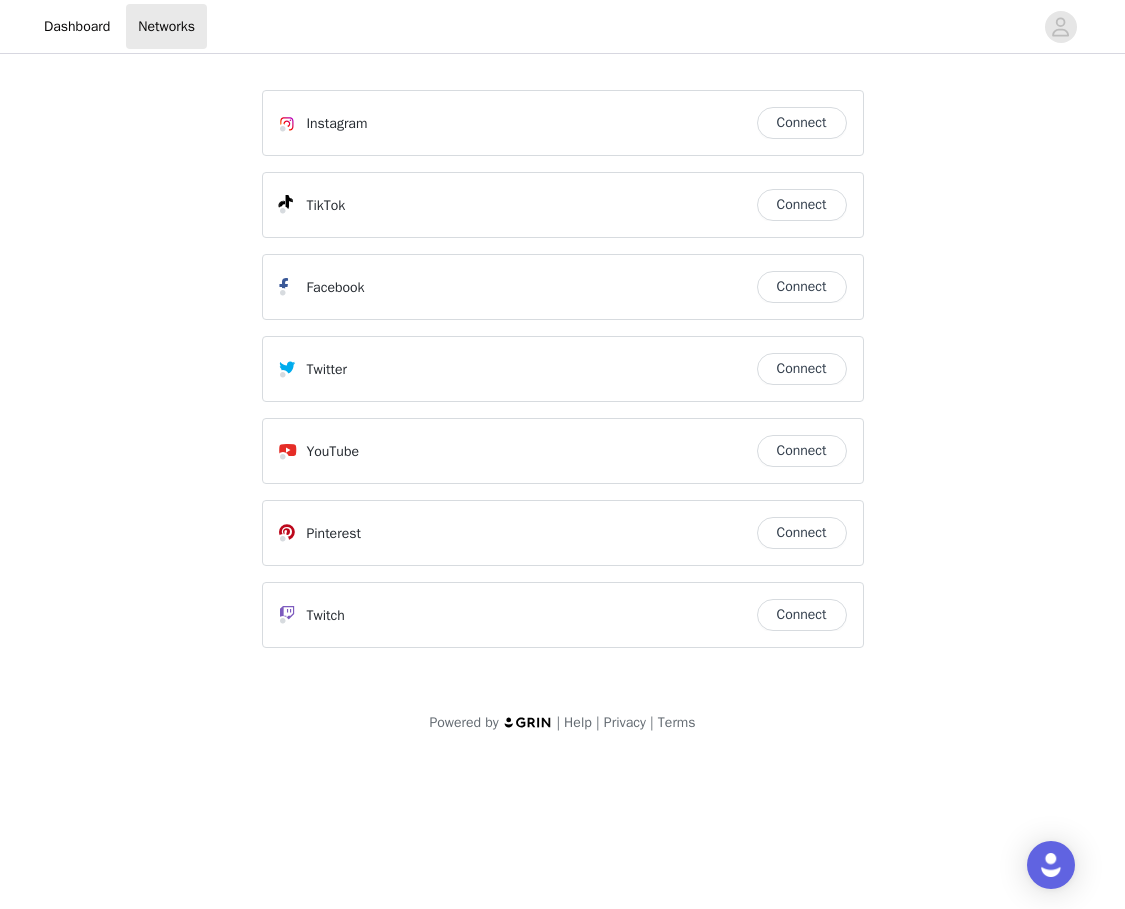 click on "Connect" at bounding box center (802, 123) 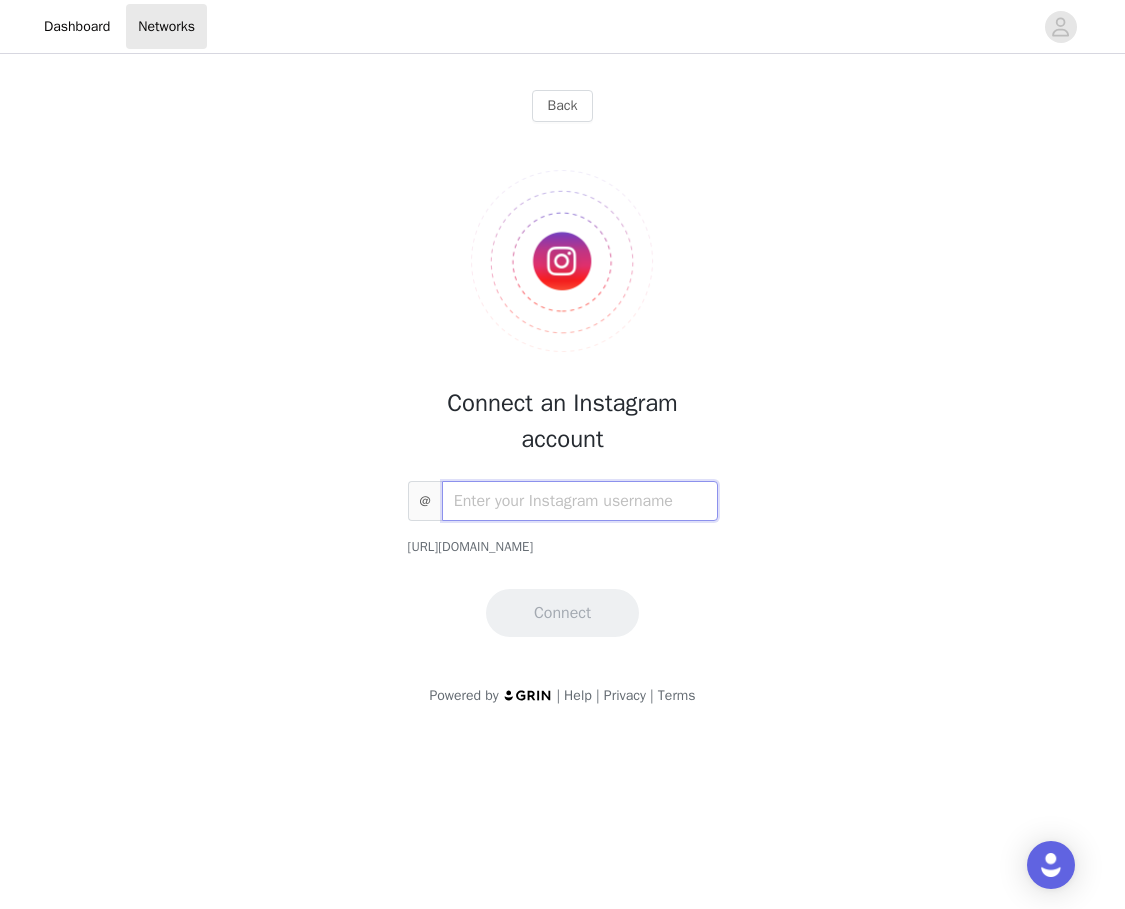click at bounding box center [580, 501] 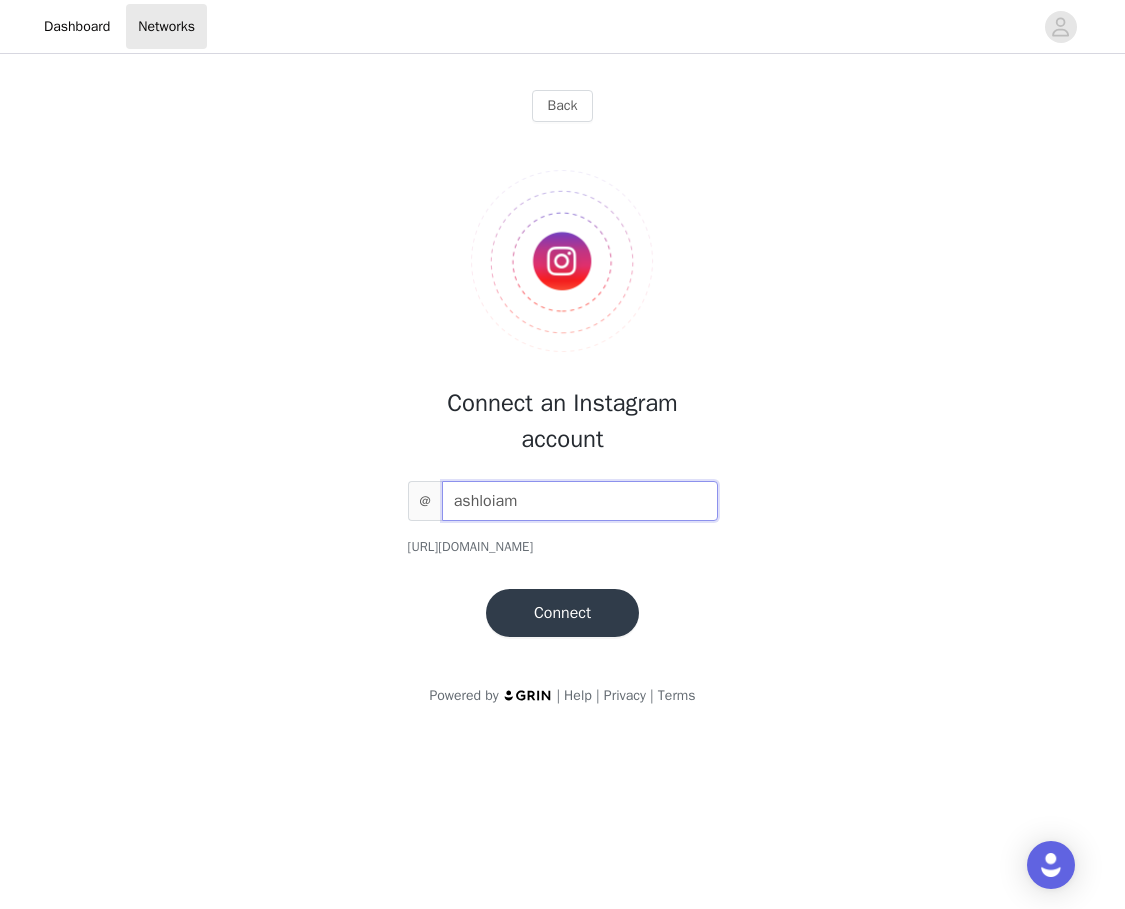 type on "ashloiam" 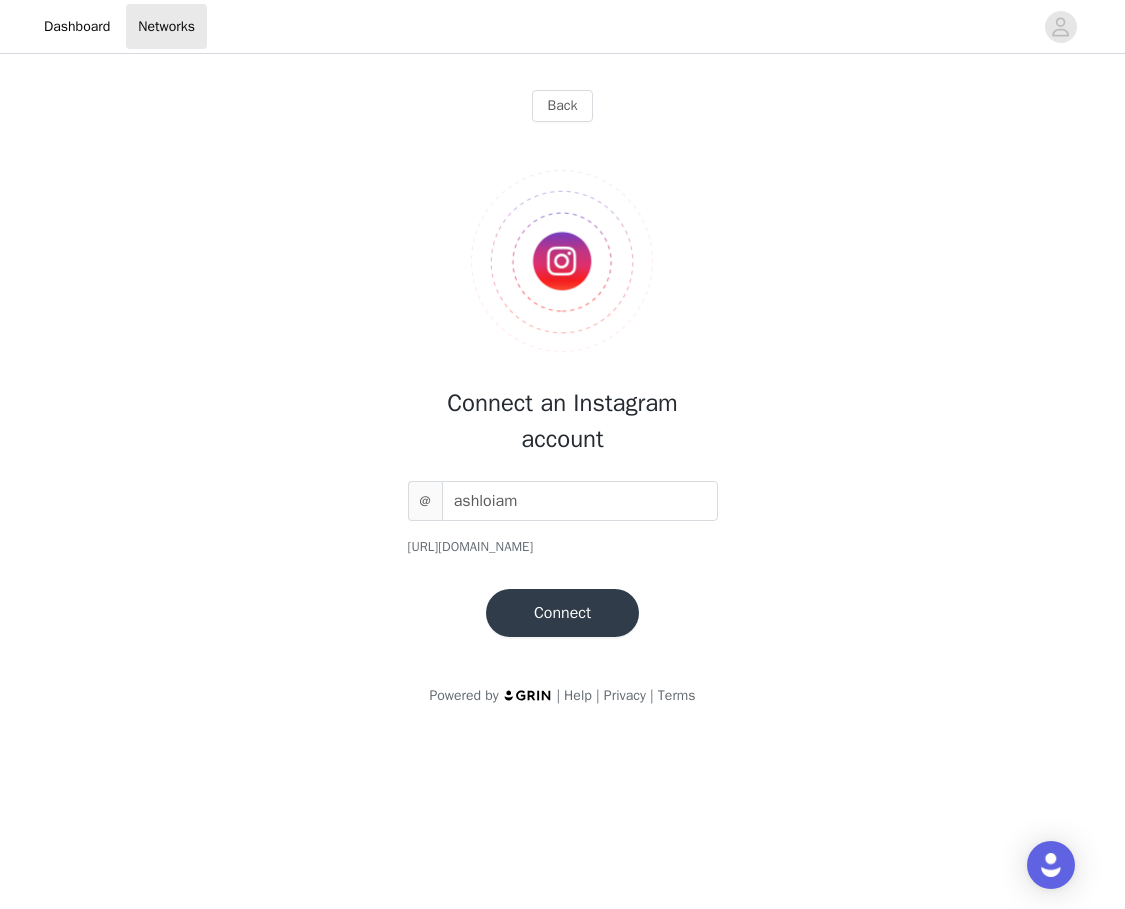 click on "Connect" at bounding box center (562, 613) 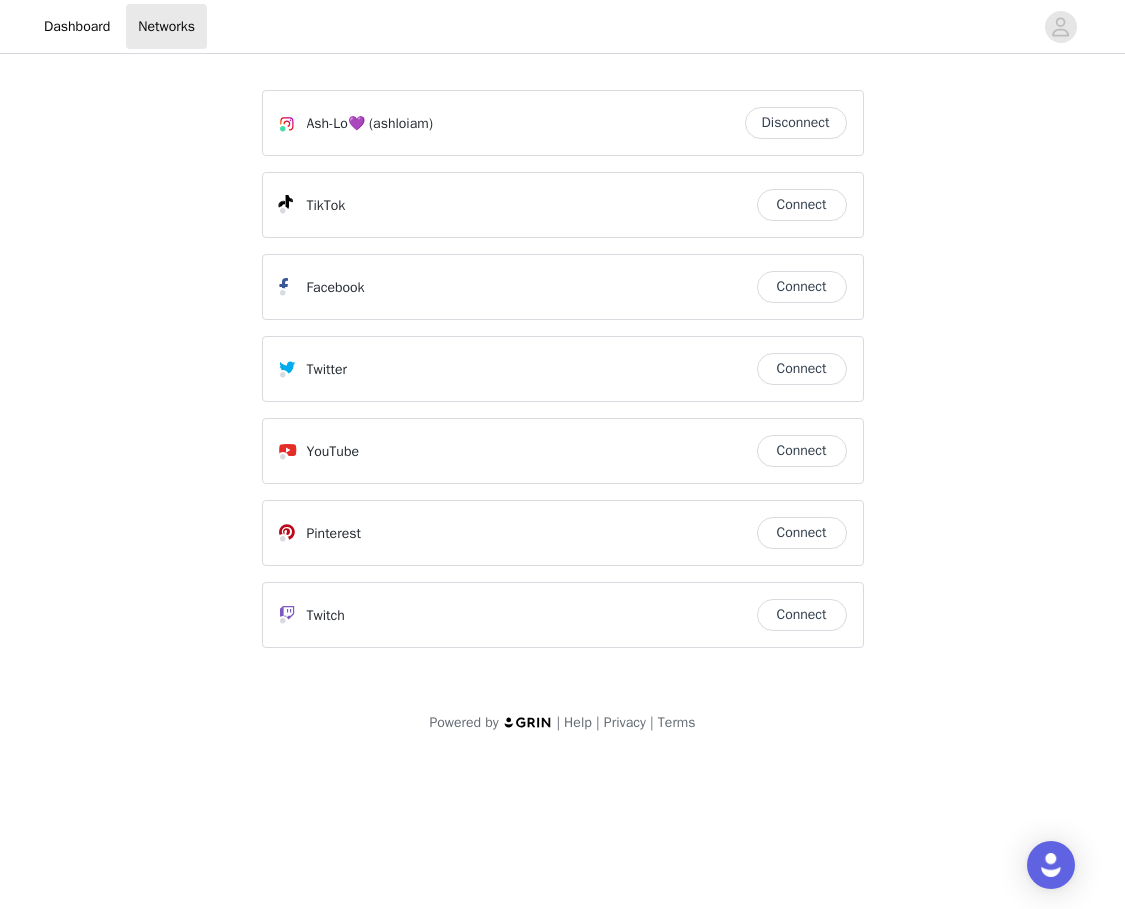 click on "Connect" at bounding box center (802, 205) 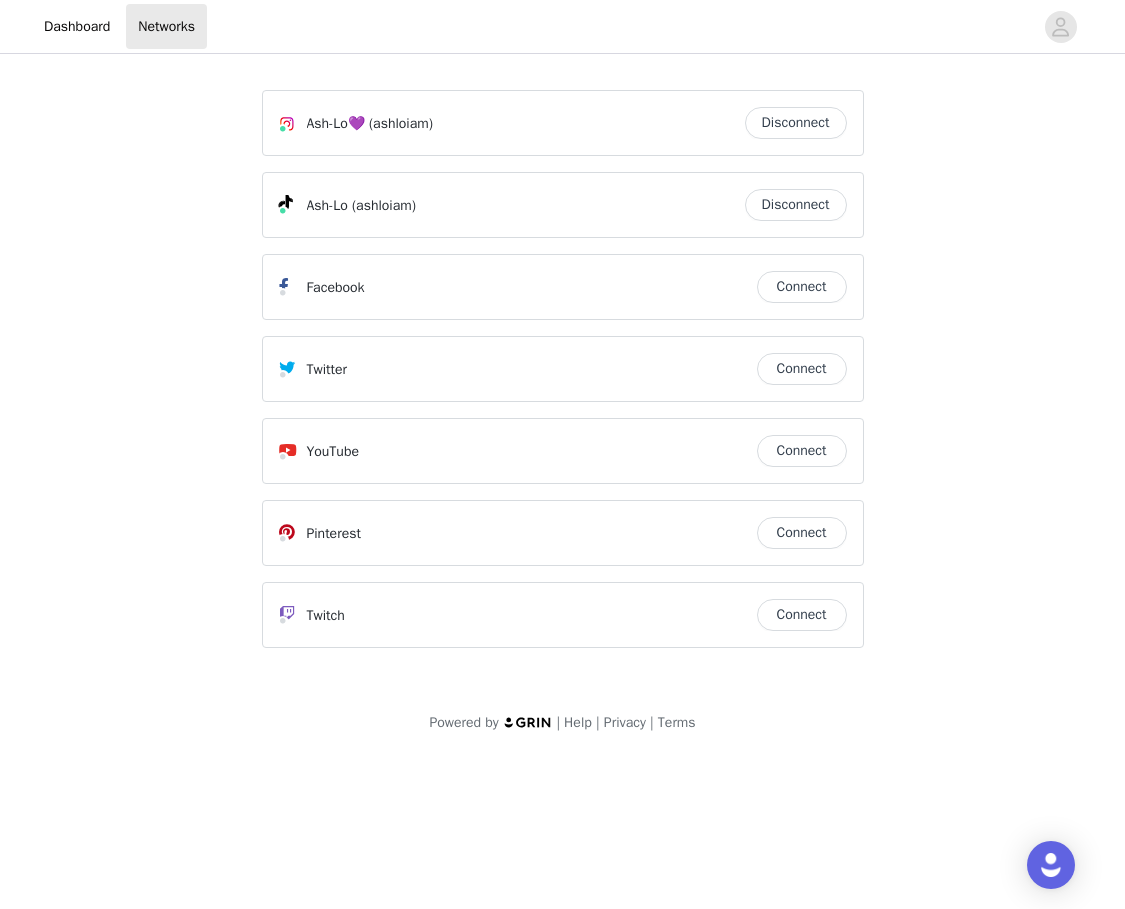 click on "Connect" at bounding box center [802, 533] 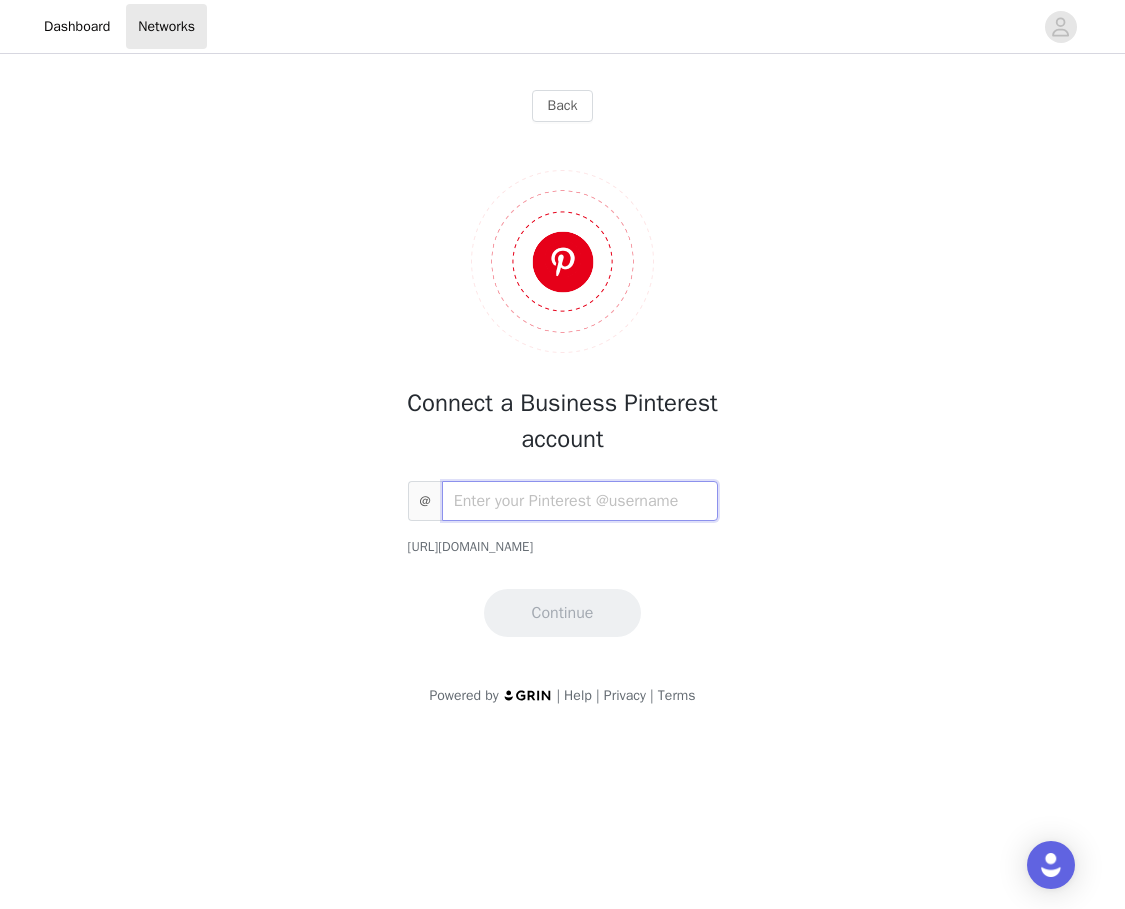 click at bounding box center [580, 501] 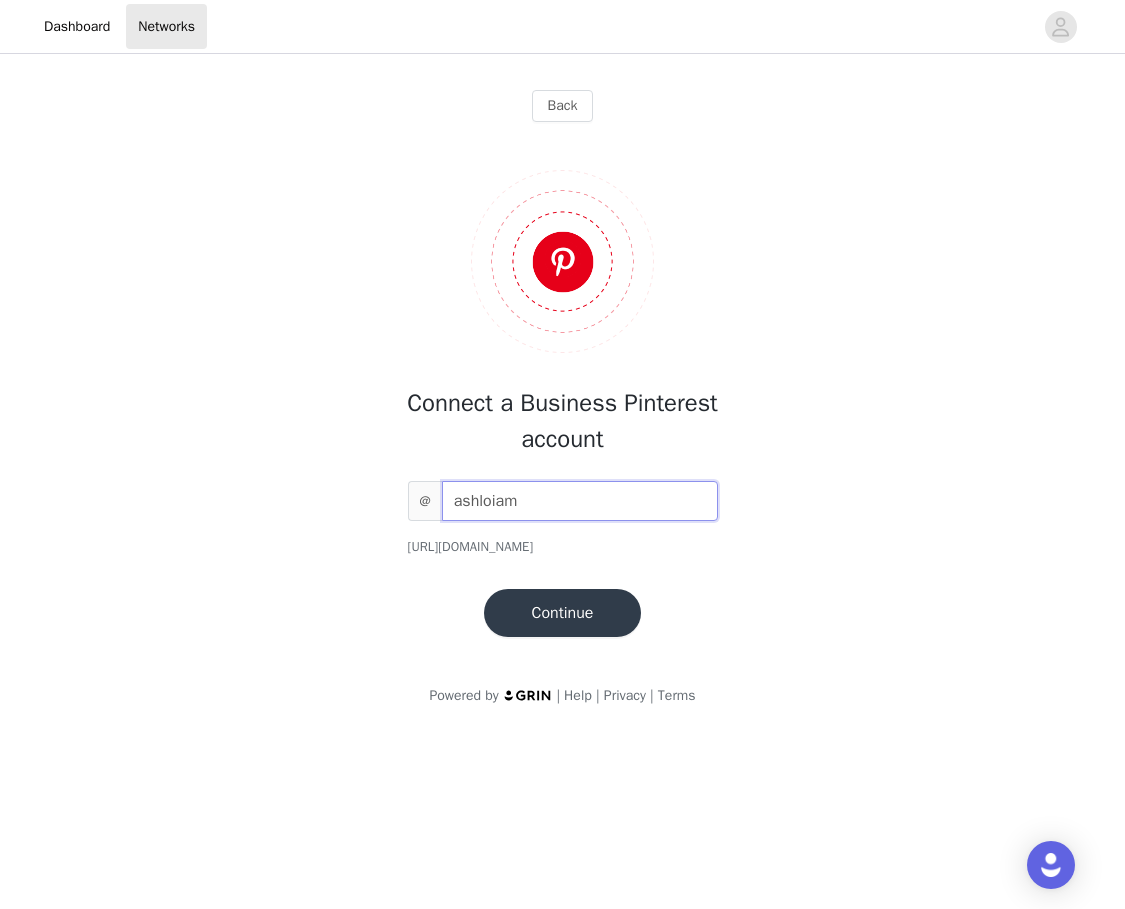 type on "ashloiam" 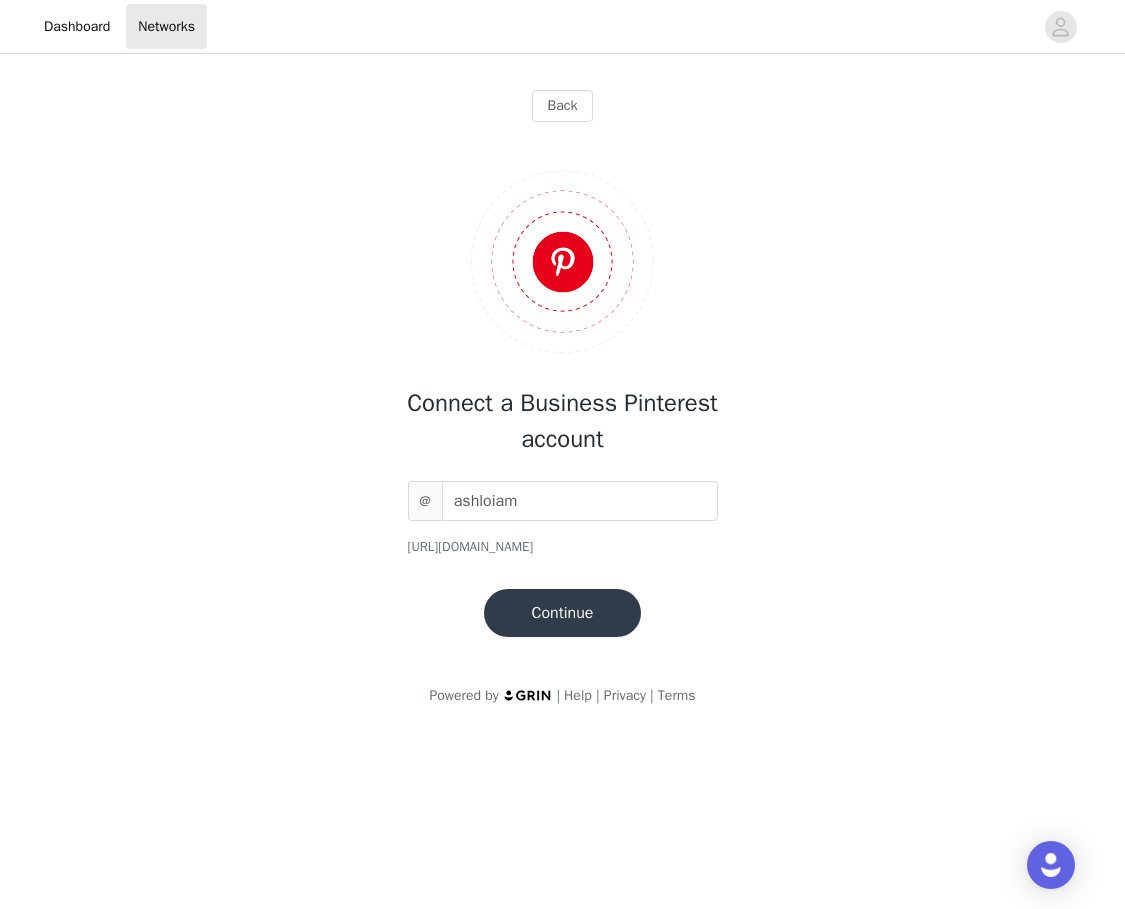 click on "Continue" at bounding box center (563, 613) 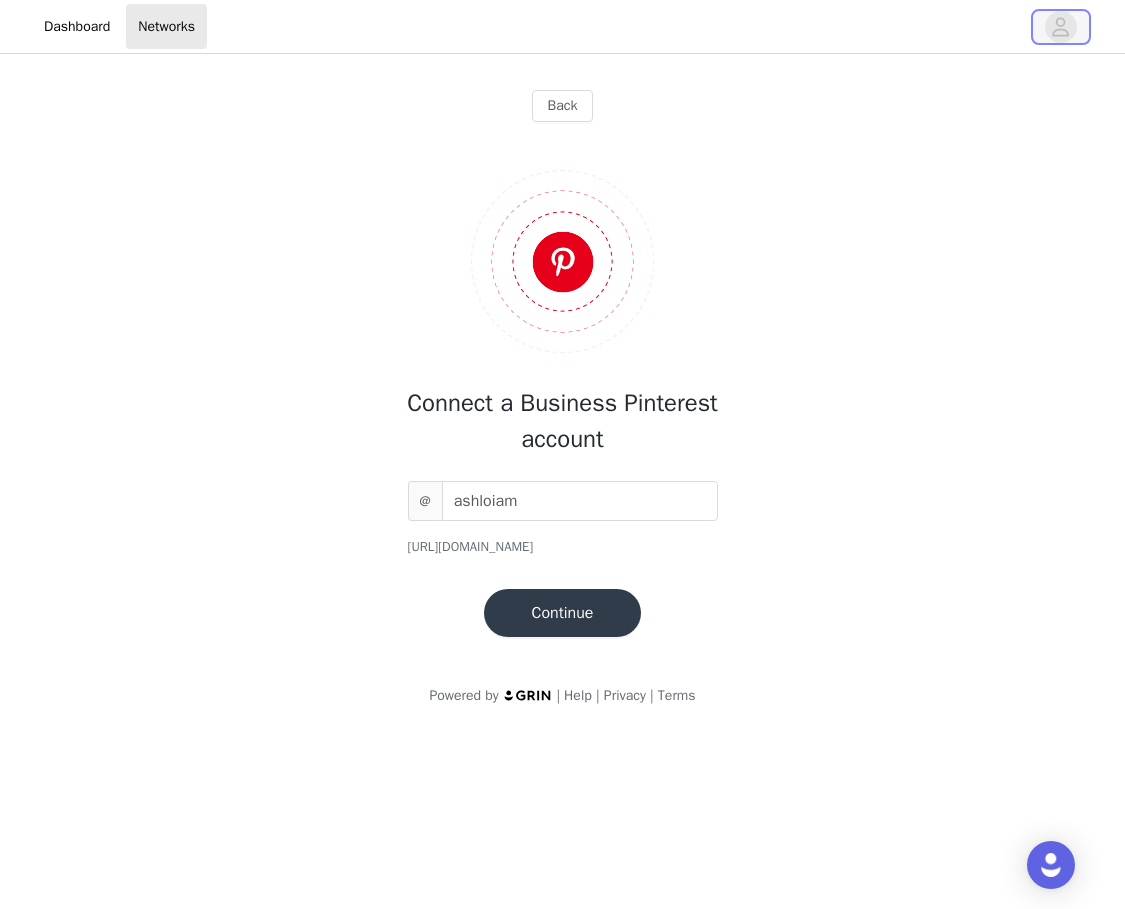 click 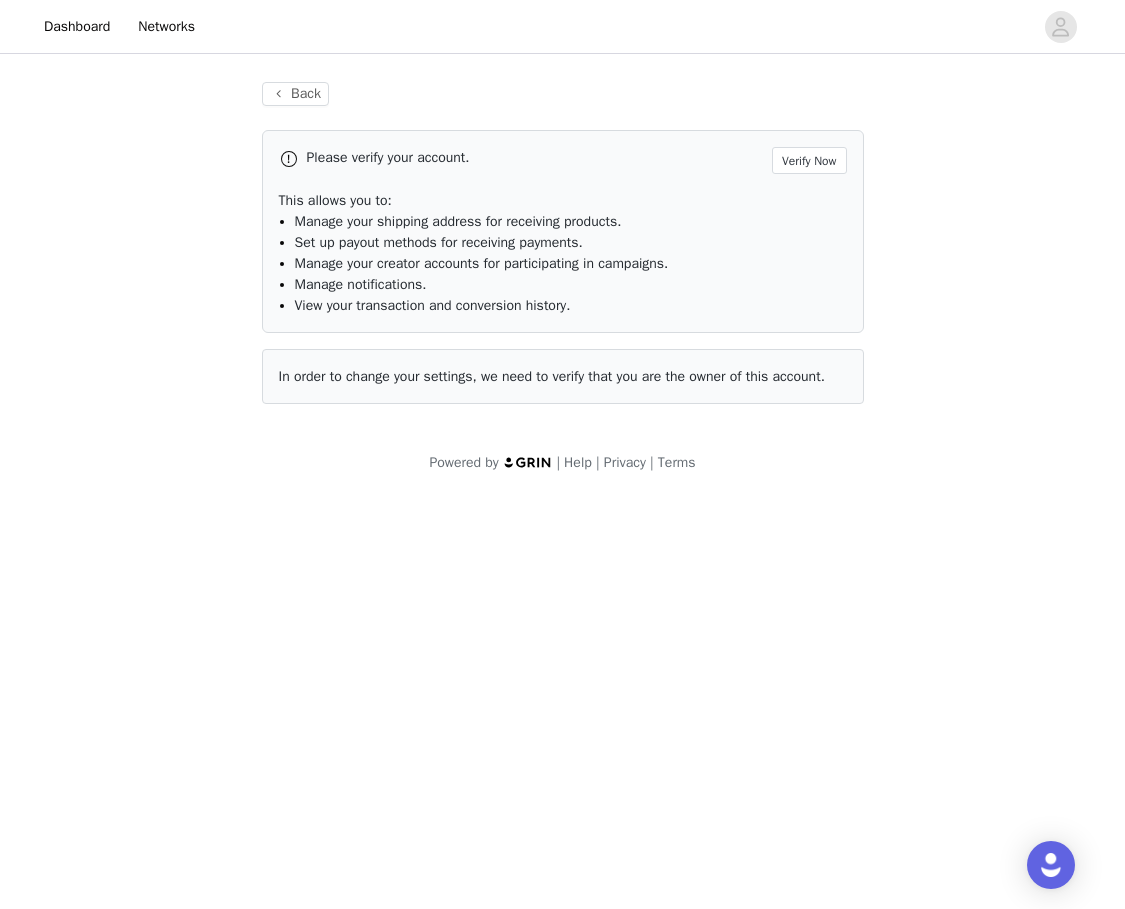 click on "In order to change your settings, we need to verify that you are the owner of this account." at bounding box center (563, 376) 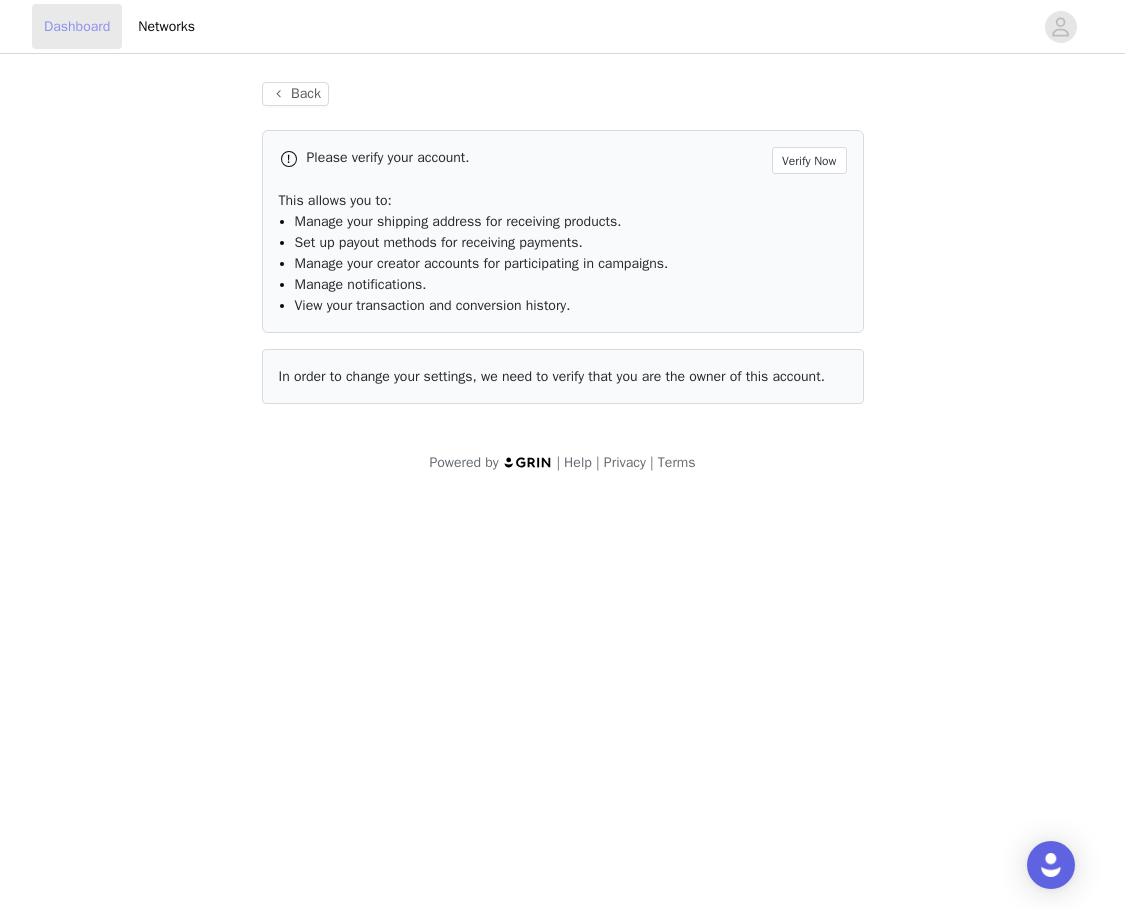 click on "Dashboard" at bounding box center [77, 26] 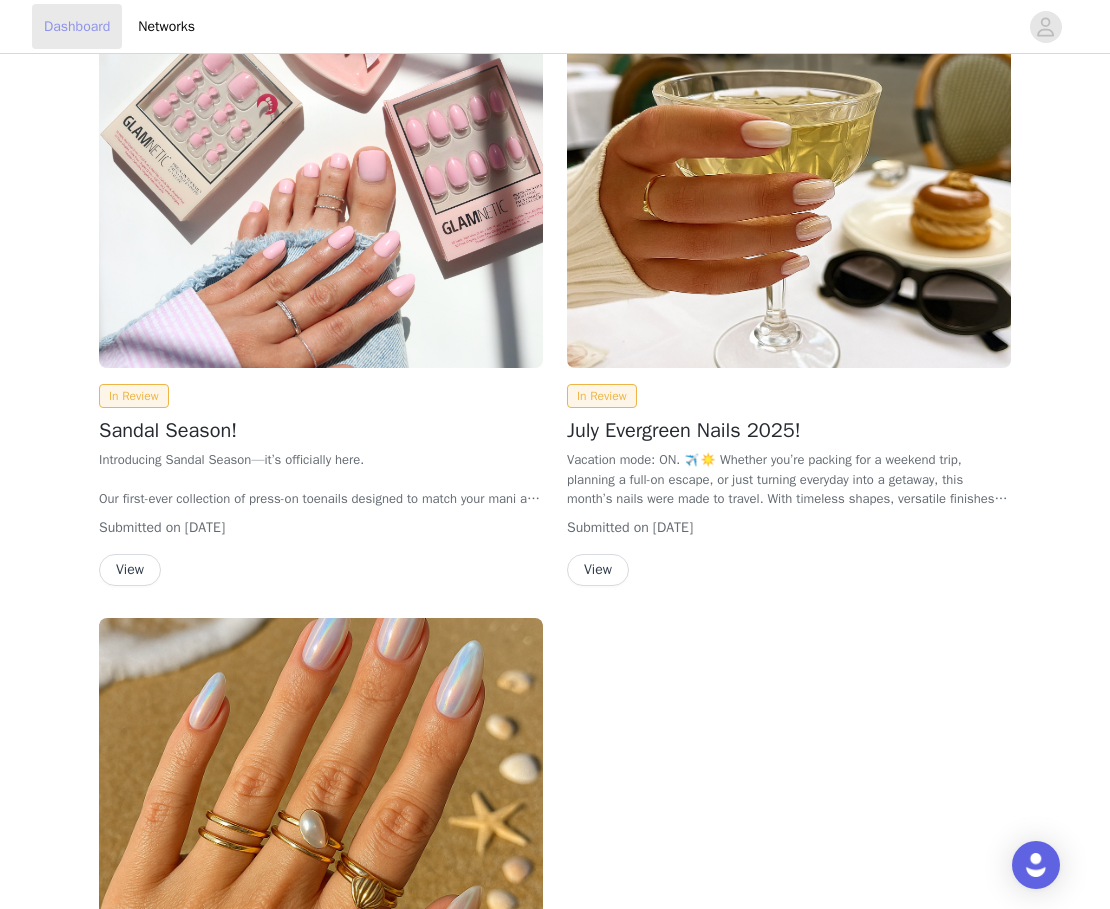 scroll, scrollTop: 0, scrollLeft: 0, axis: both 